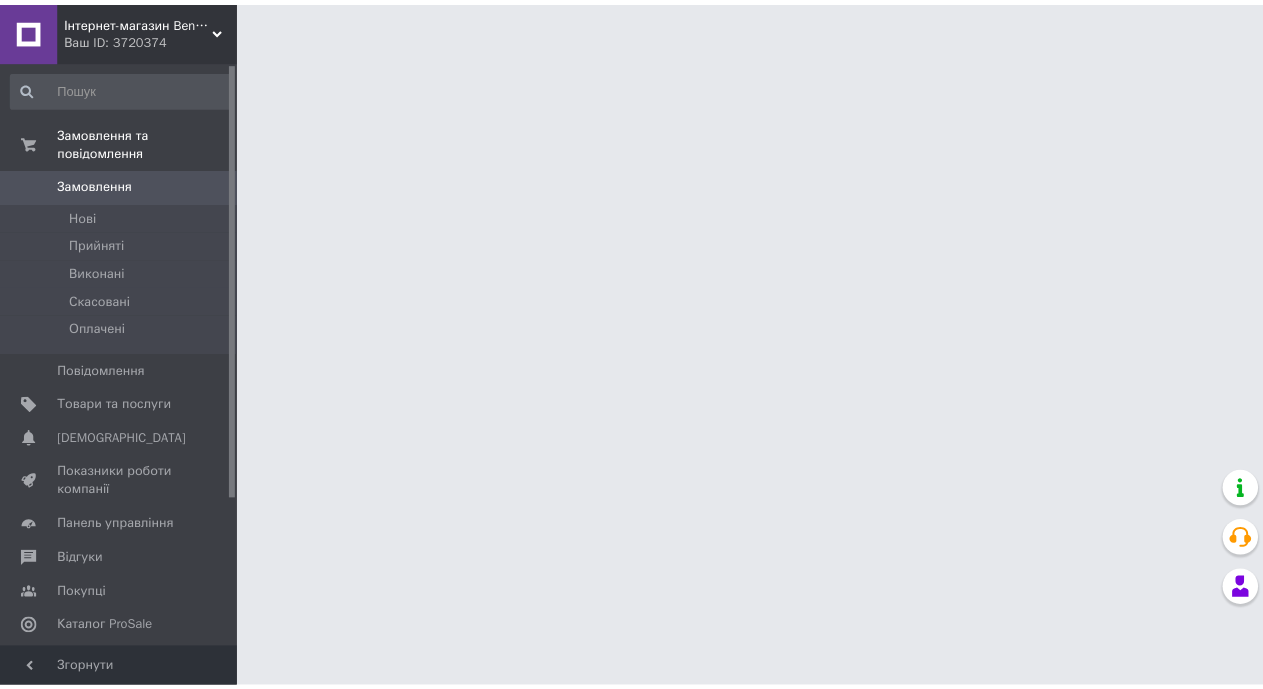 scroll, scrollTop: 0, scrollLeft: 0, axis: both 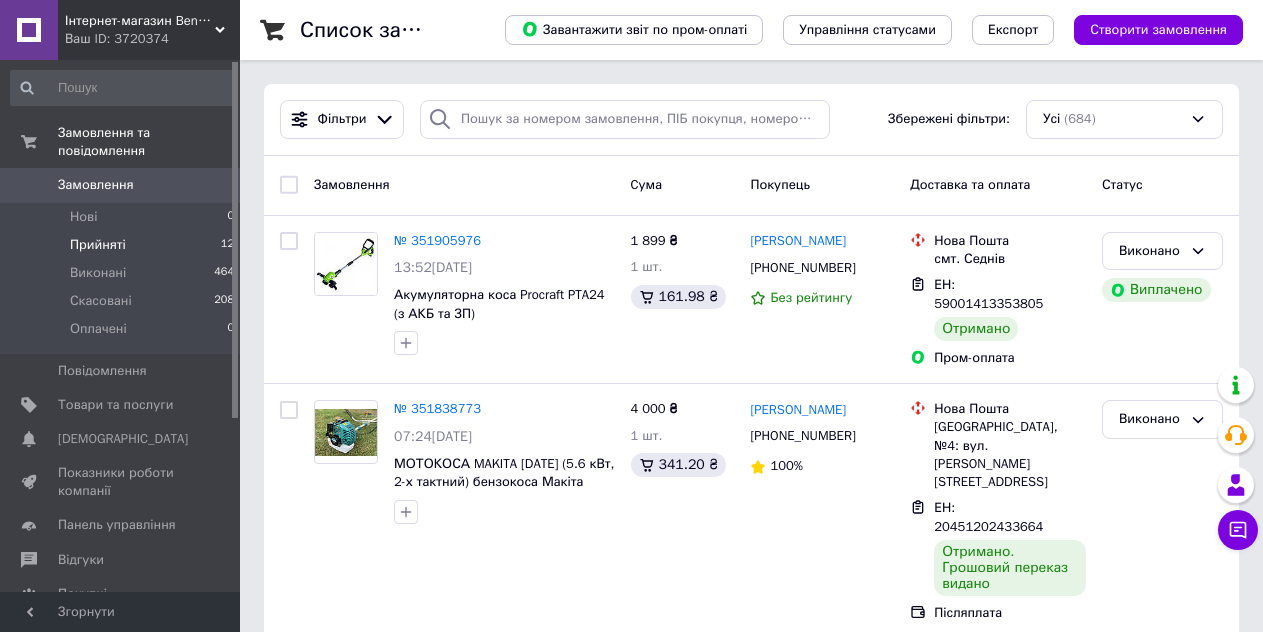 click on "Прийняті 12" at bounding box center [123, 245] 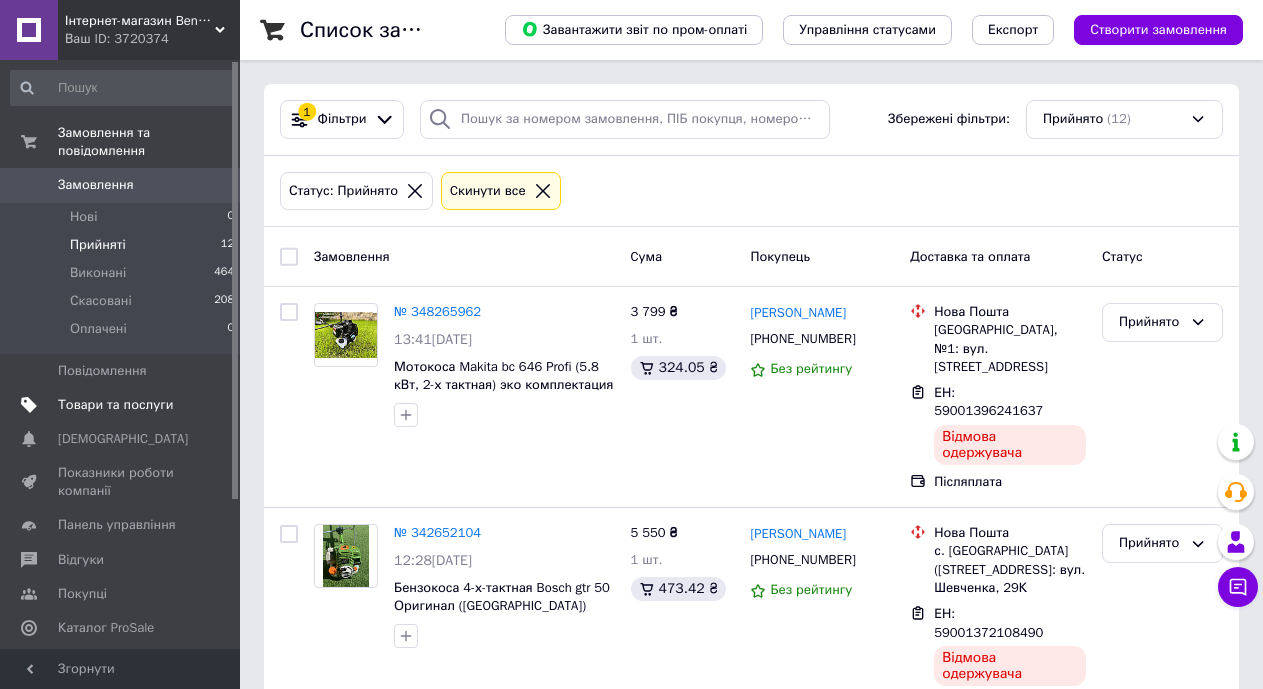 click on "Товари та послуги" at bounding box center [115, 405] 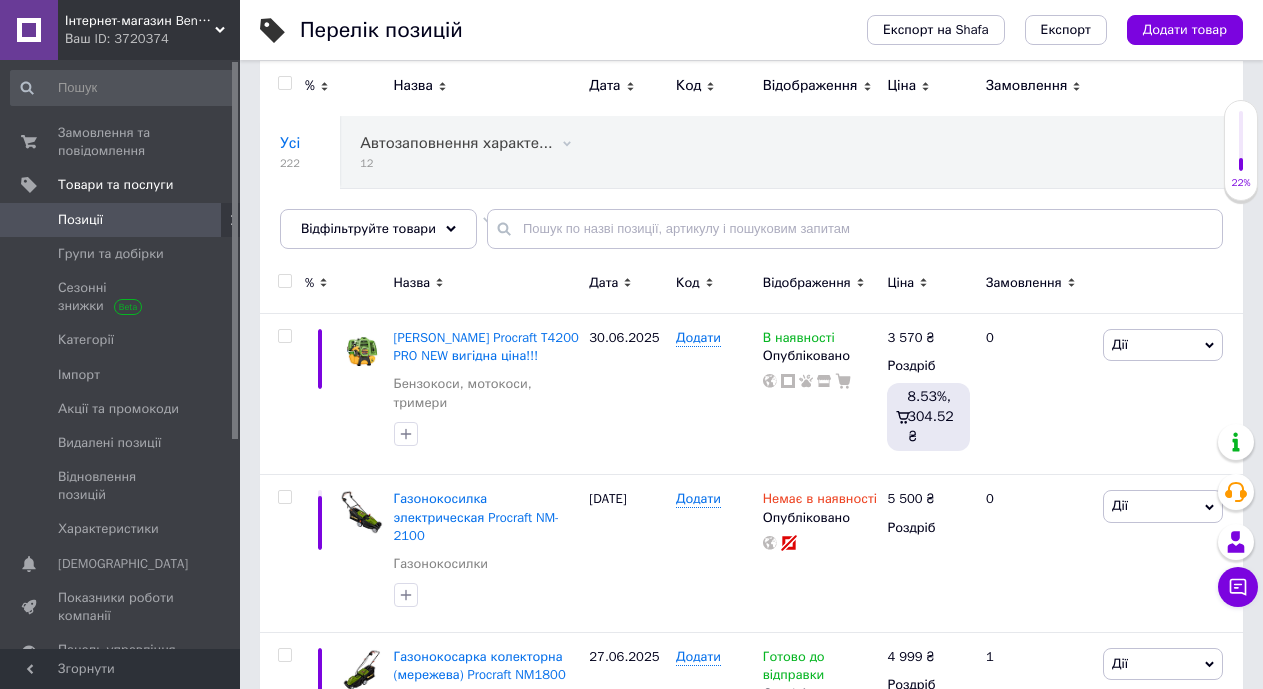 scroll, scrollTop: 0, scrollLeft: 0, axis: both 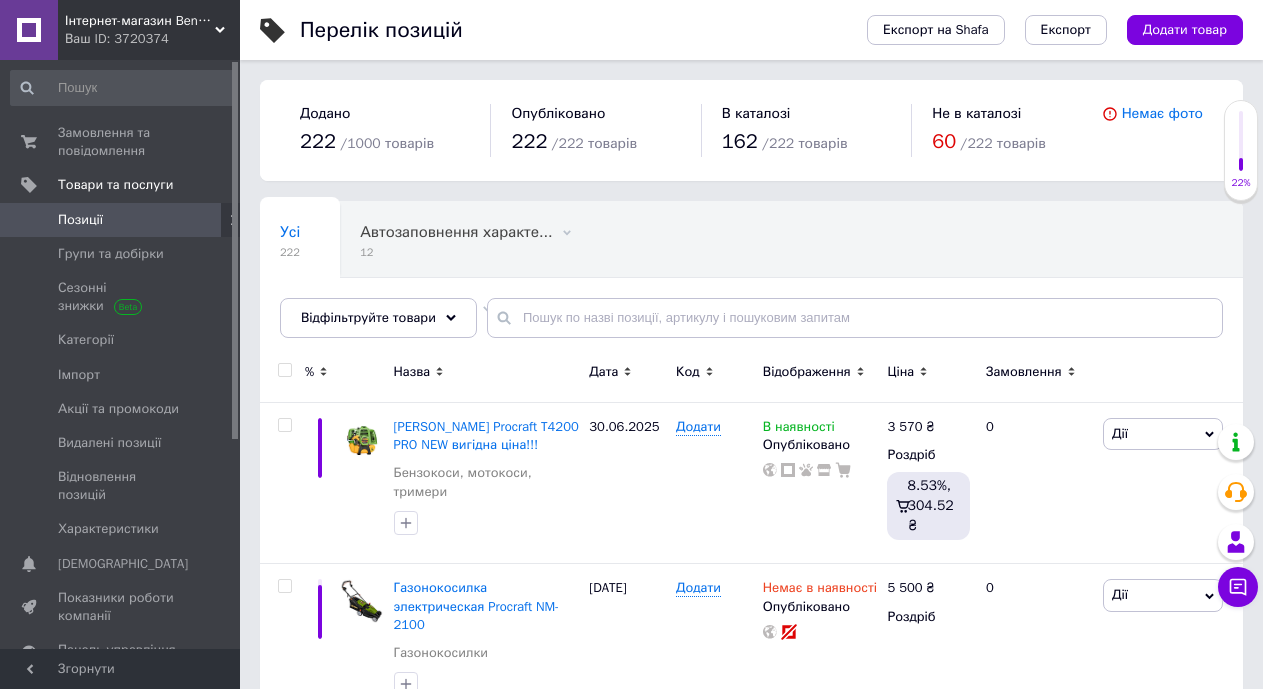 click on "Додати товар" at bounding box center (1185, 30) 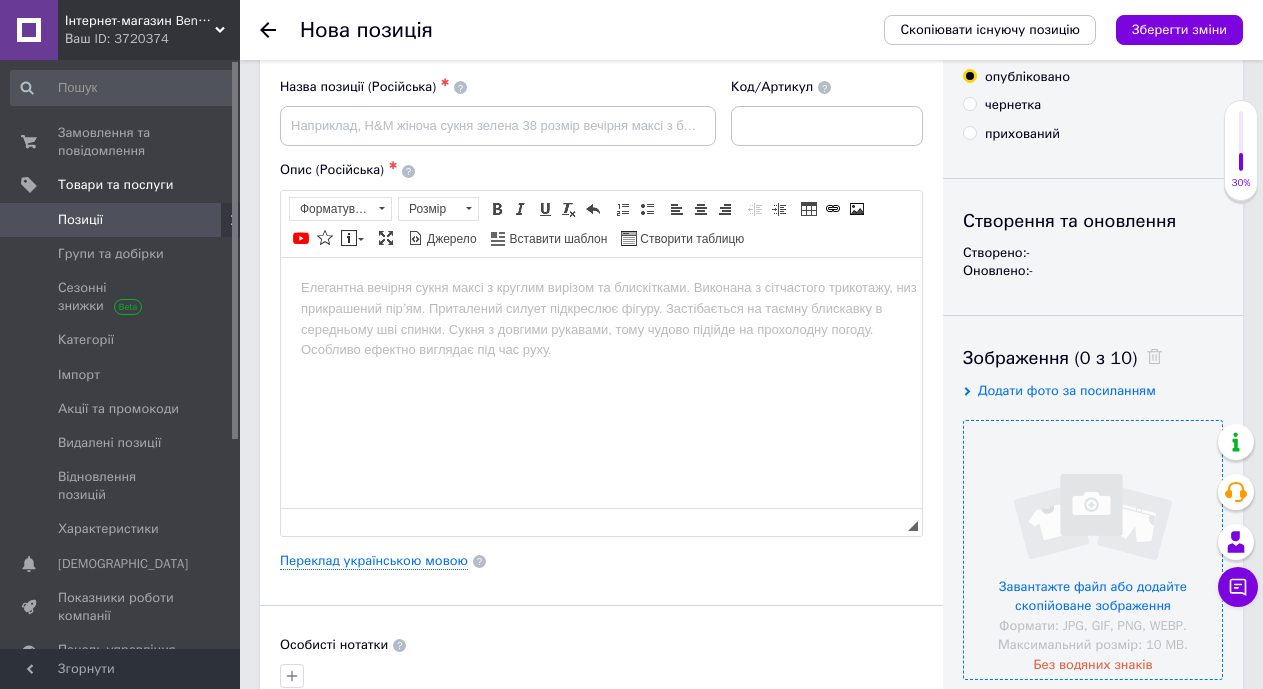 scroll, scrollTop: 100, scrollLeft: 0, axis: vertical 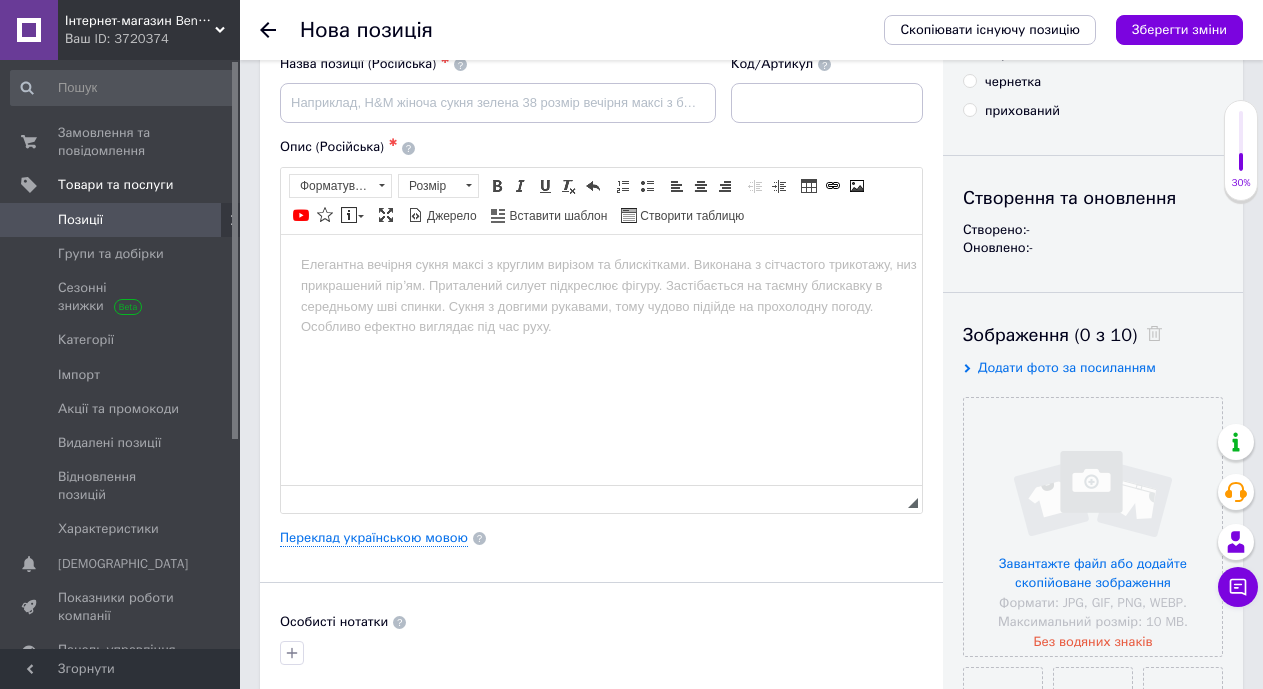 drag, startPoint x: 1097, startPoint y: 574, endPoint x: 1079, endPoint y: 379, distance: 195.82901 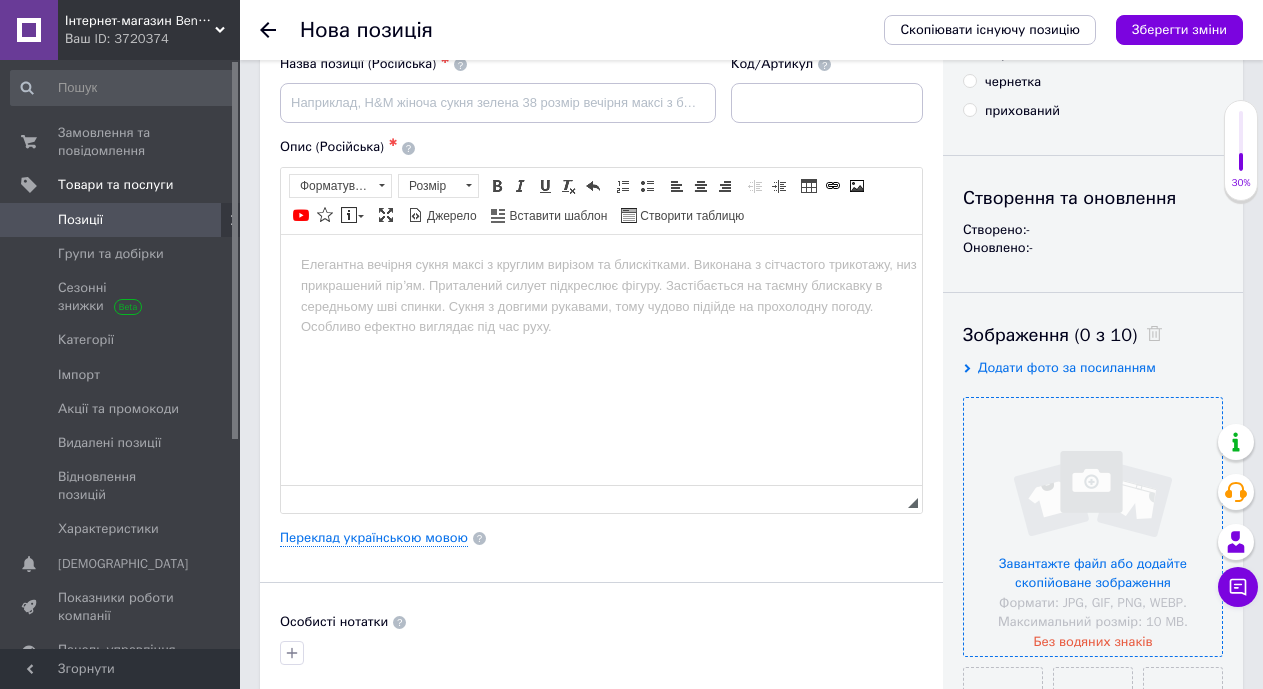 scroll, scrollTop: 300, scrollLeft: 0, axis: vertical 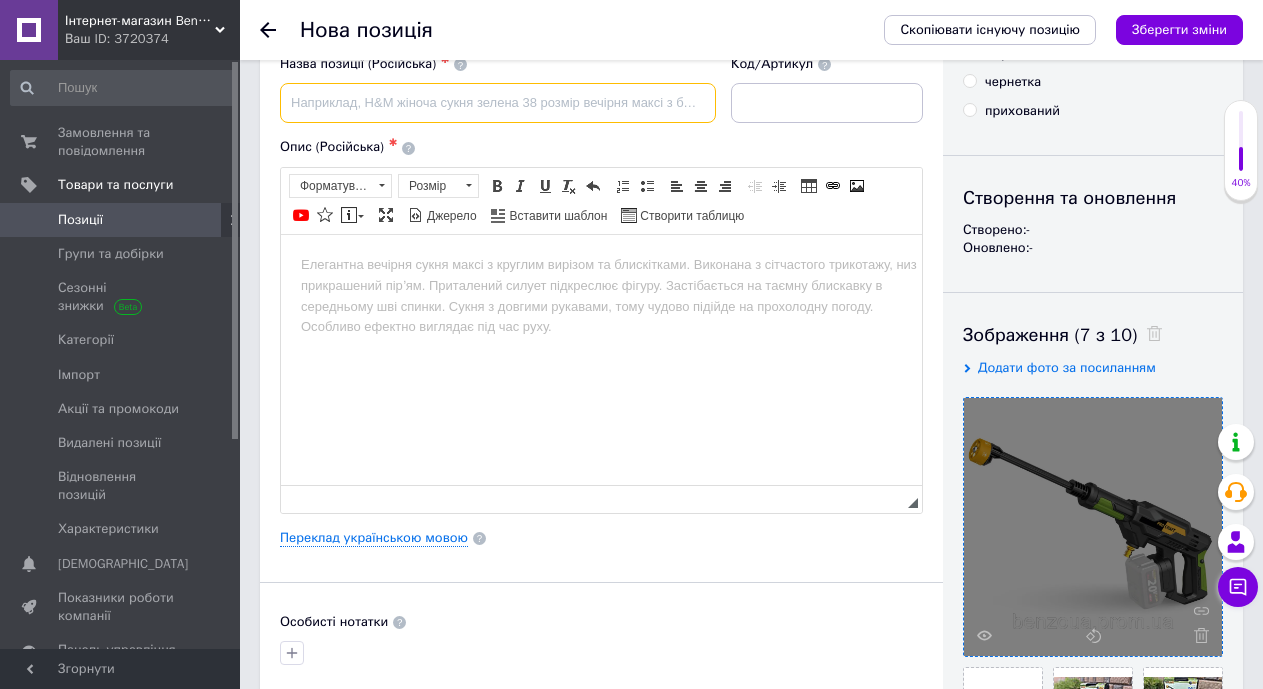 click at bounding box center (498, 103) 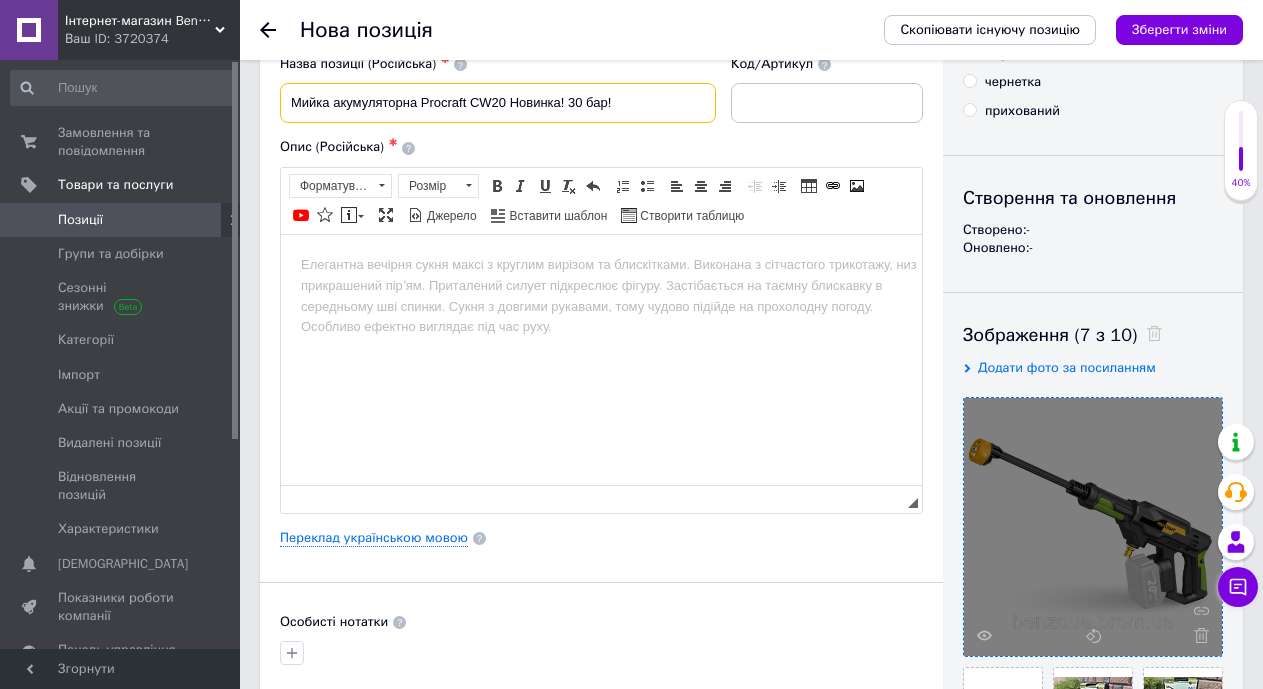 type on "Мийка акумуляторна Procraft CW20 Новинка! 30 бар!" 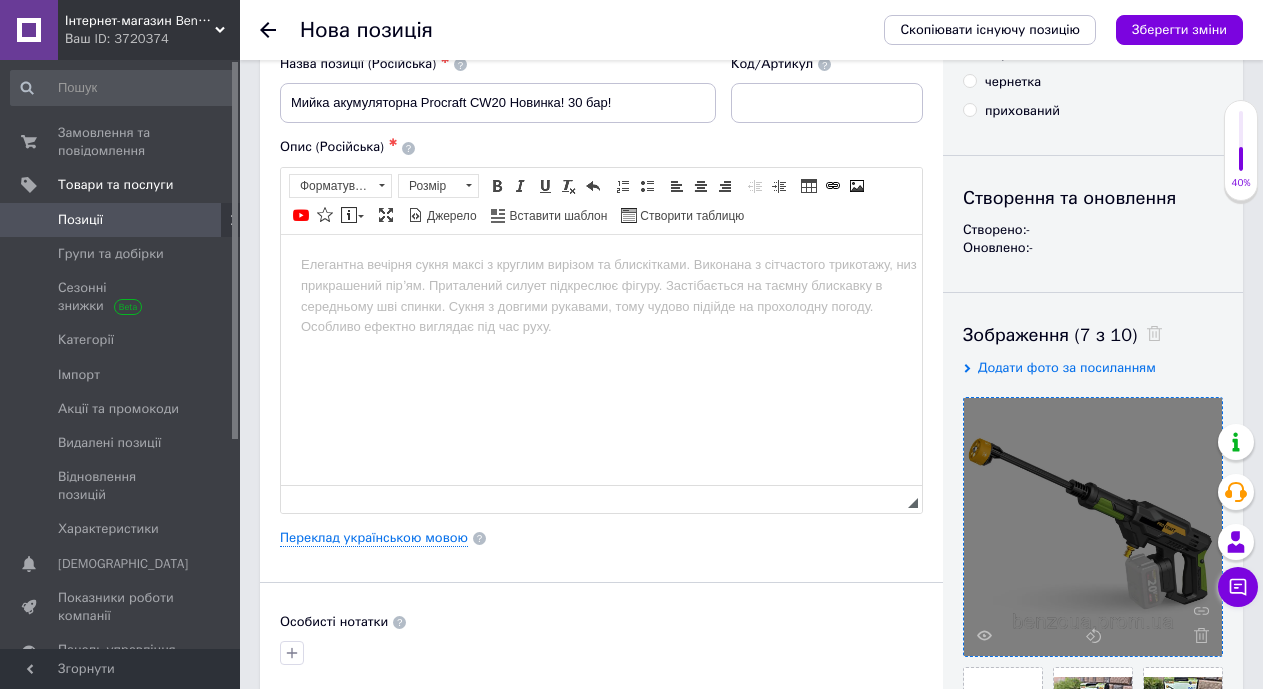 click at bounding box center [601, 264] 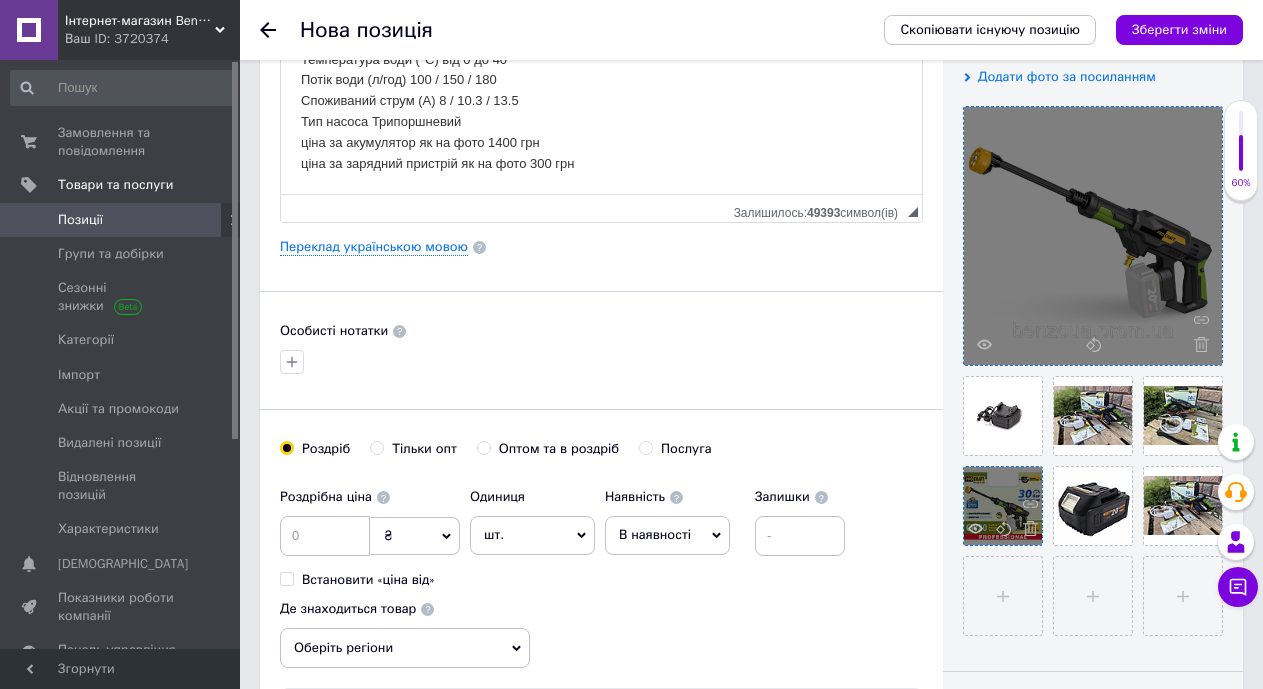 scroll, scrollTop: 500, scrollLeft: 0, axis: vertical 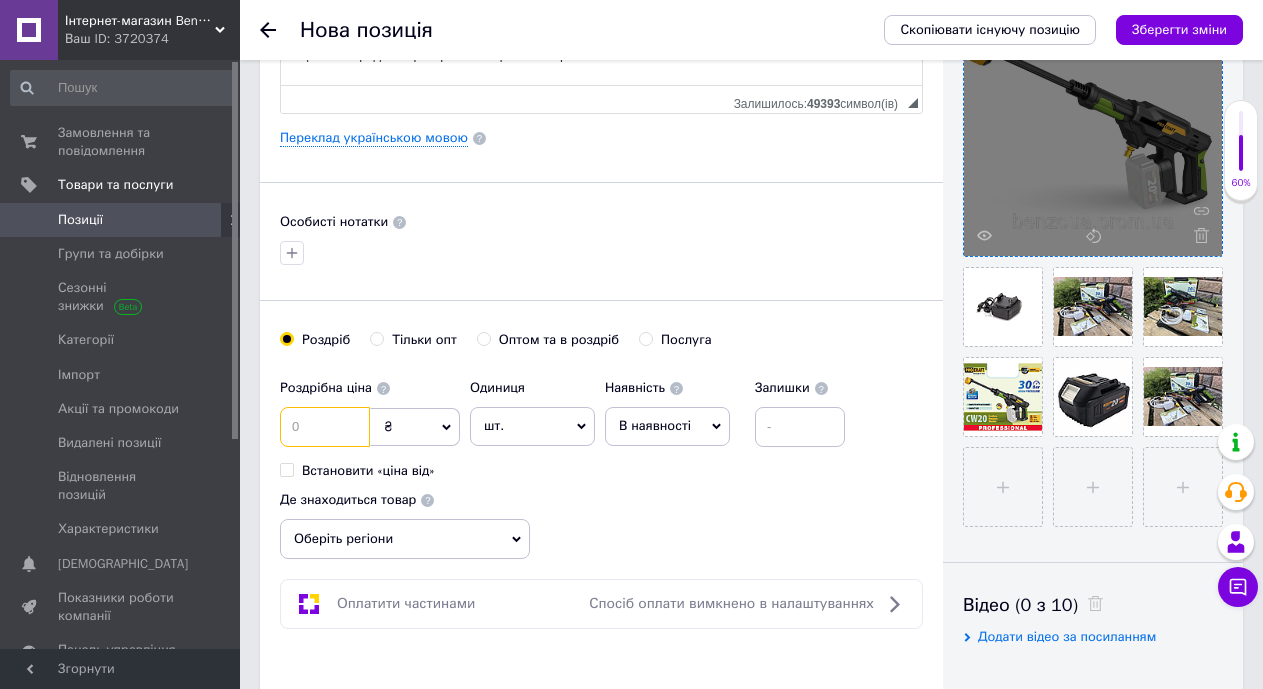 drag, startPoint x: 351, startPoint y: 428, endPoint x: 281, endPoint y: 426, distance: 70.028564 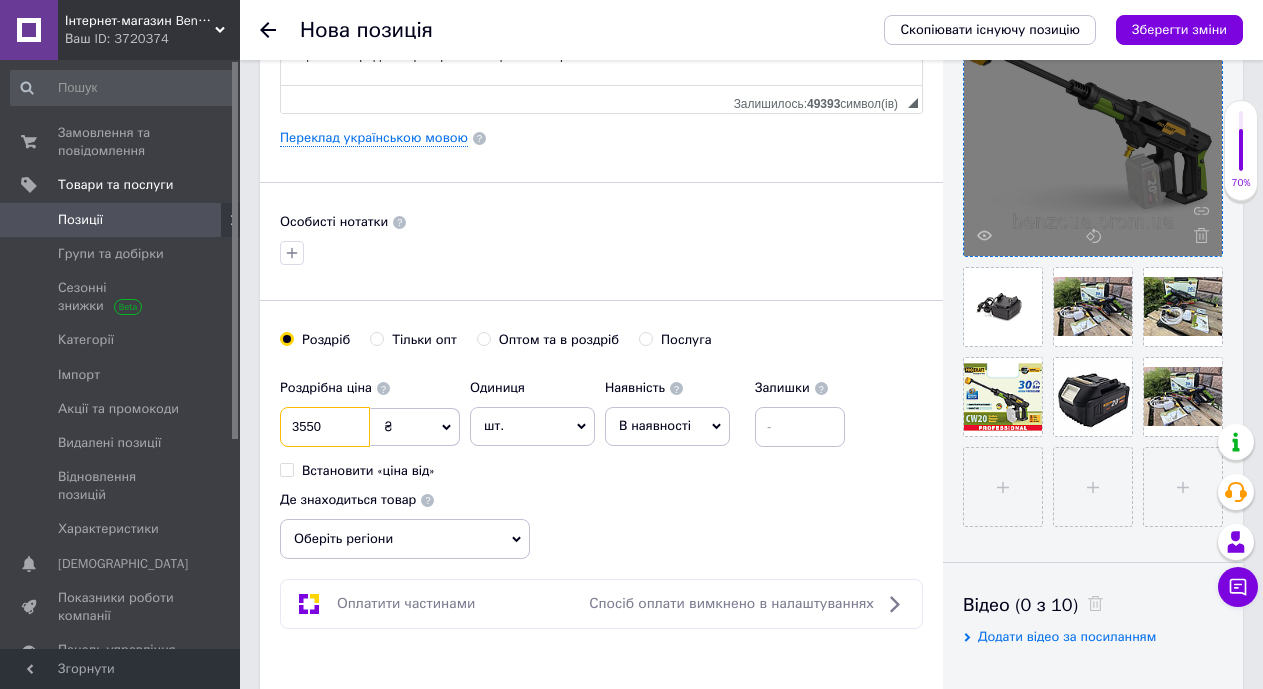 type on "3550" 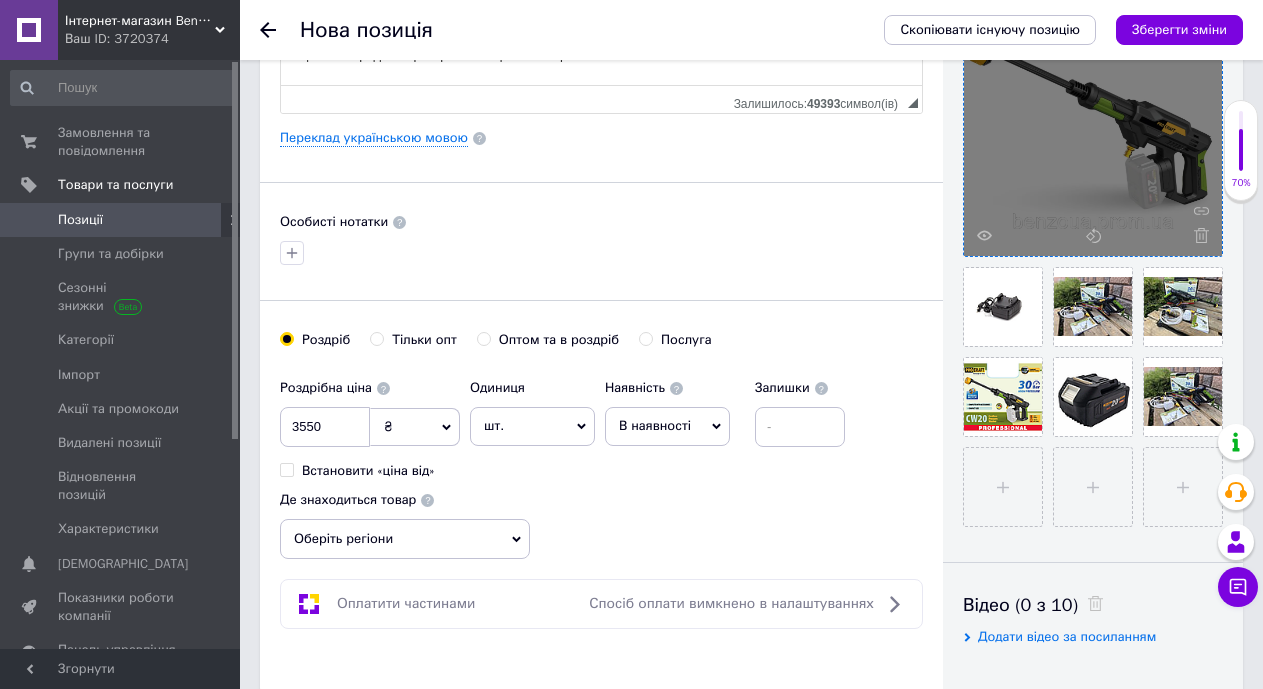 click on "В наявності" at bounding box center [667, 426] 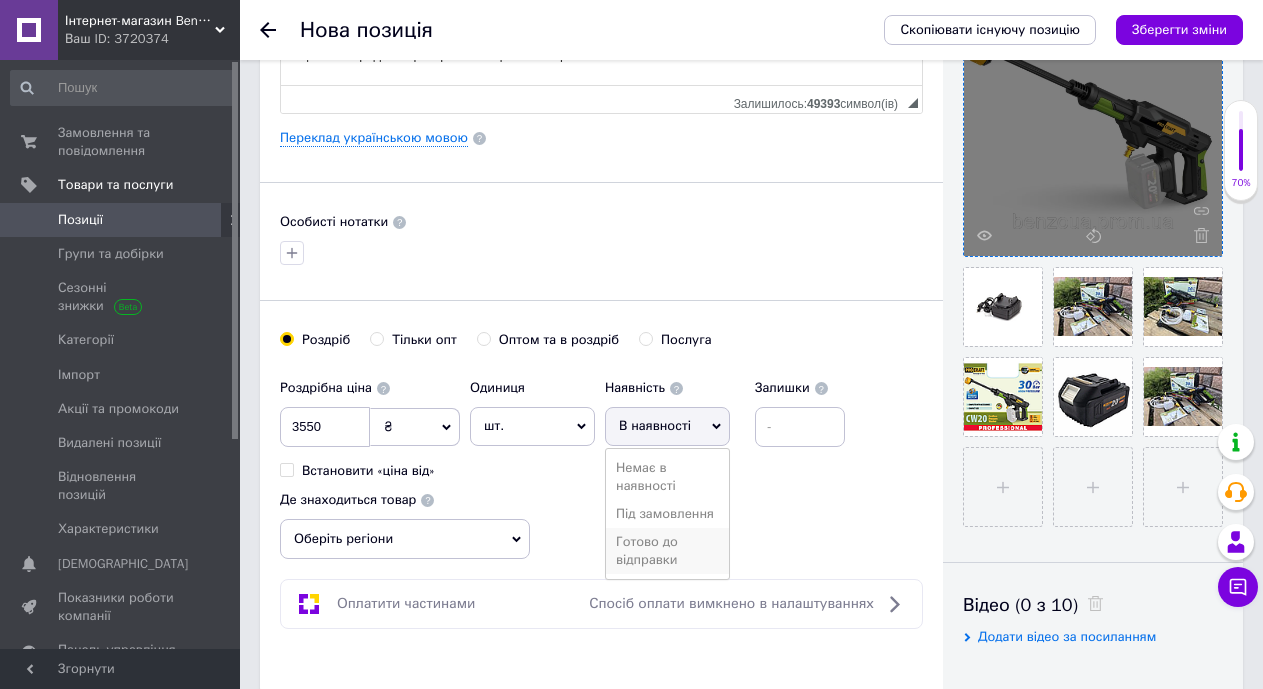 click on "Готово до відправки" at bounding box center [667, 551] 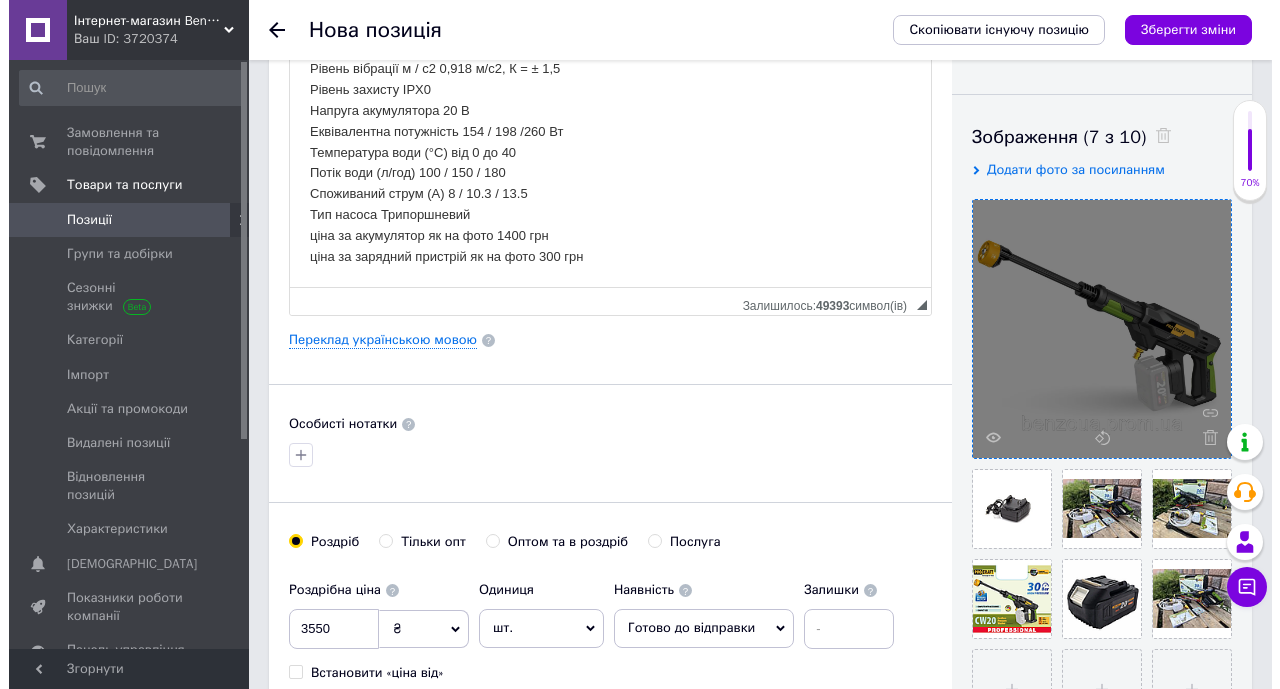 scroll, scrollTop: 300, scrollLeft: 0, axis: vertical 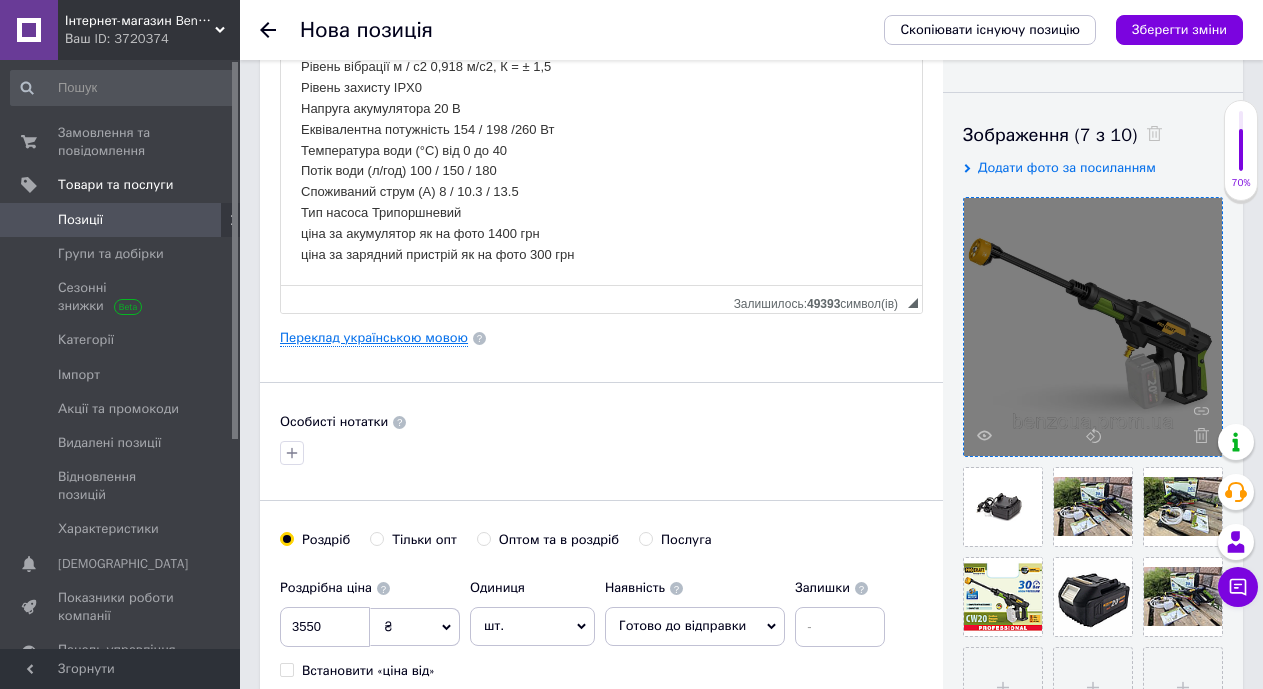 click on "Переклад українською мовою" at bounding box center (374, 338) 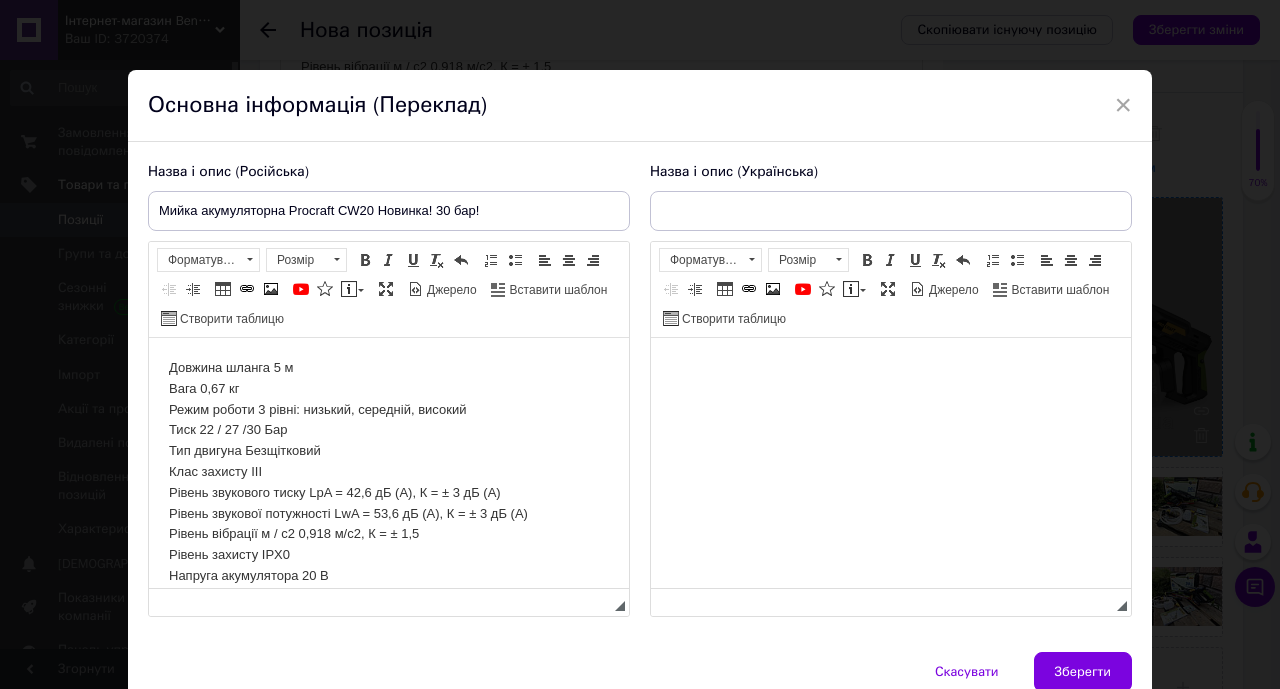 scroll, scrollTop: 0, scrollLeft: 0, axis: both 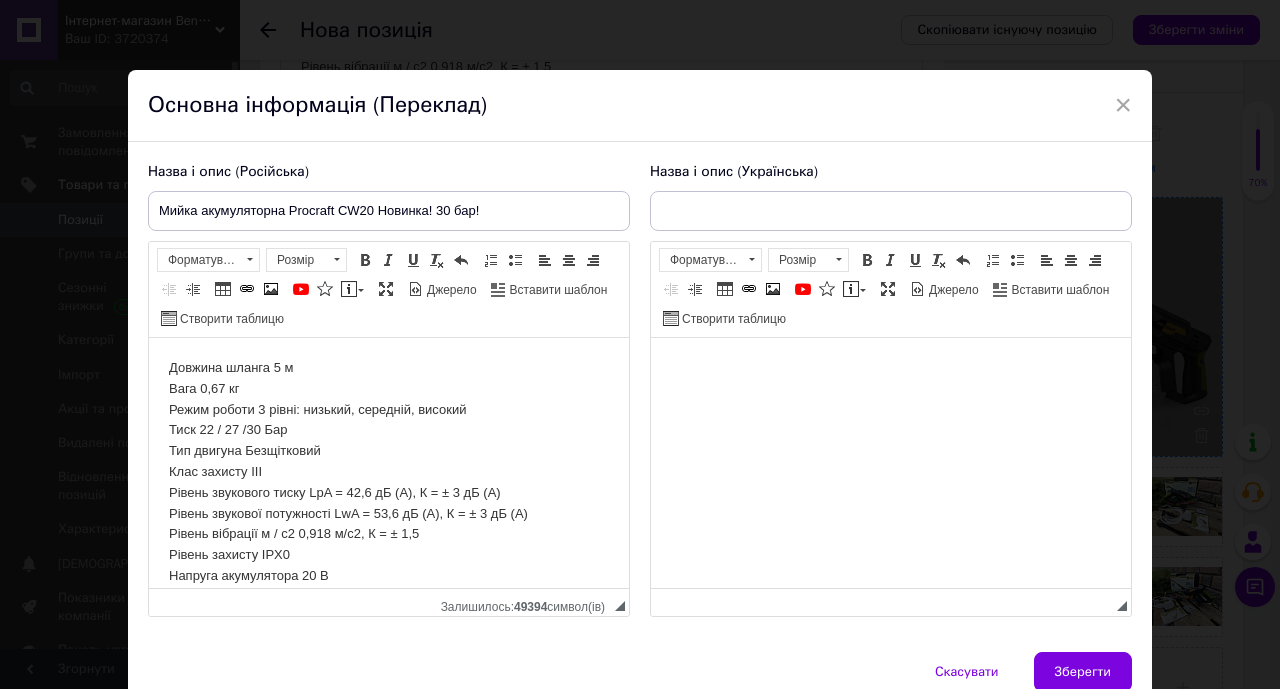 click at bounding box center [891, 368] 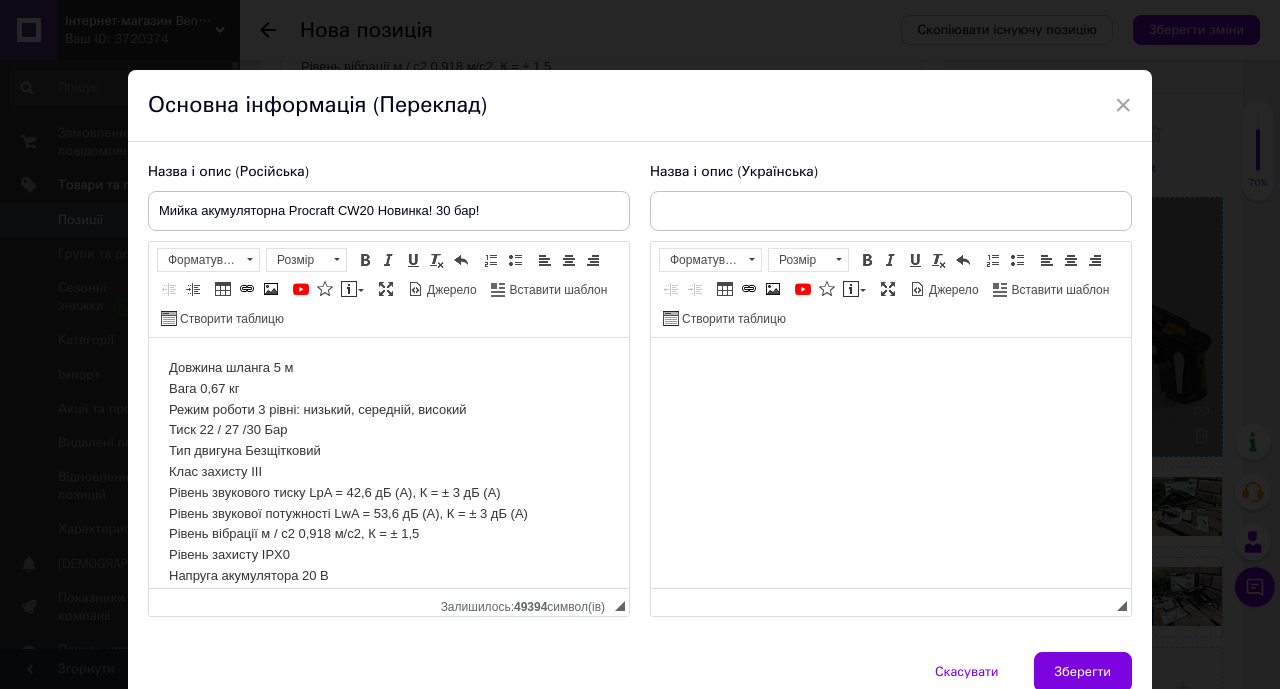 scroll, scrollTop: 140, scrollLeft: 0, axis: vertical 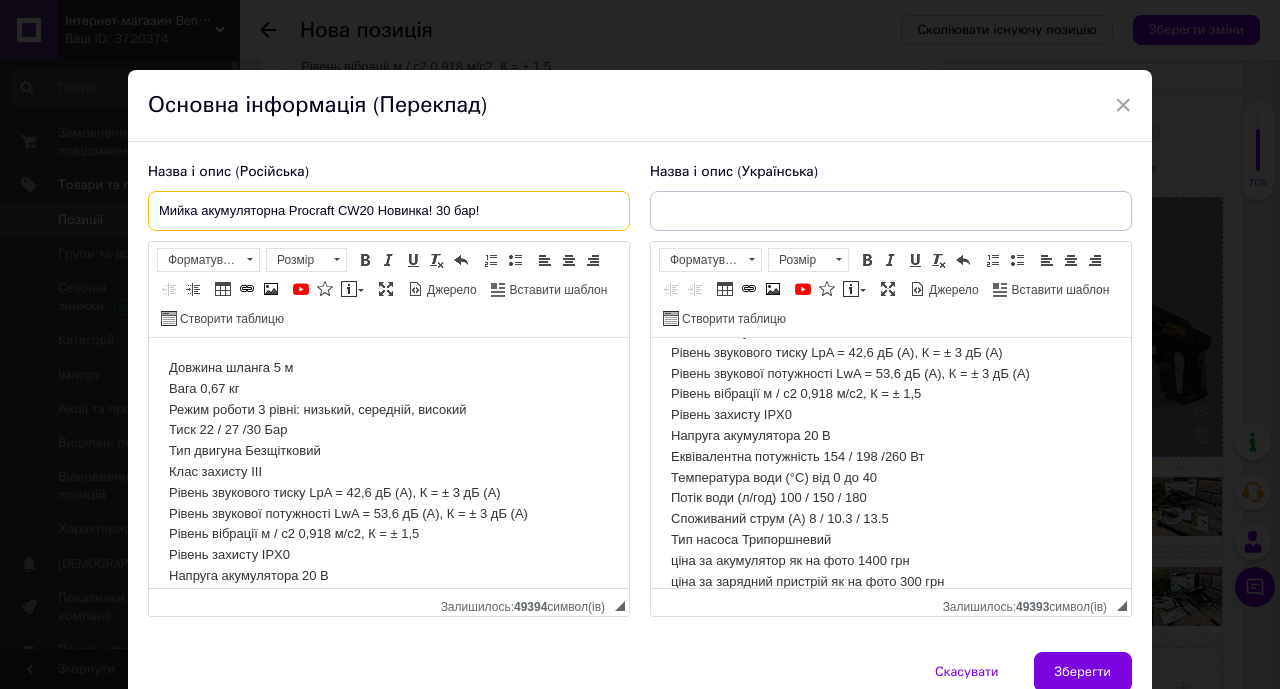 drag, startPoint x: 497, startPoint y: 212, endPoint x: 157, endPoint y: 229, distance: 340.42474 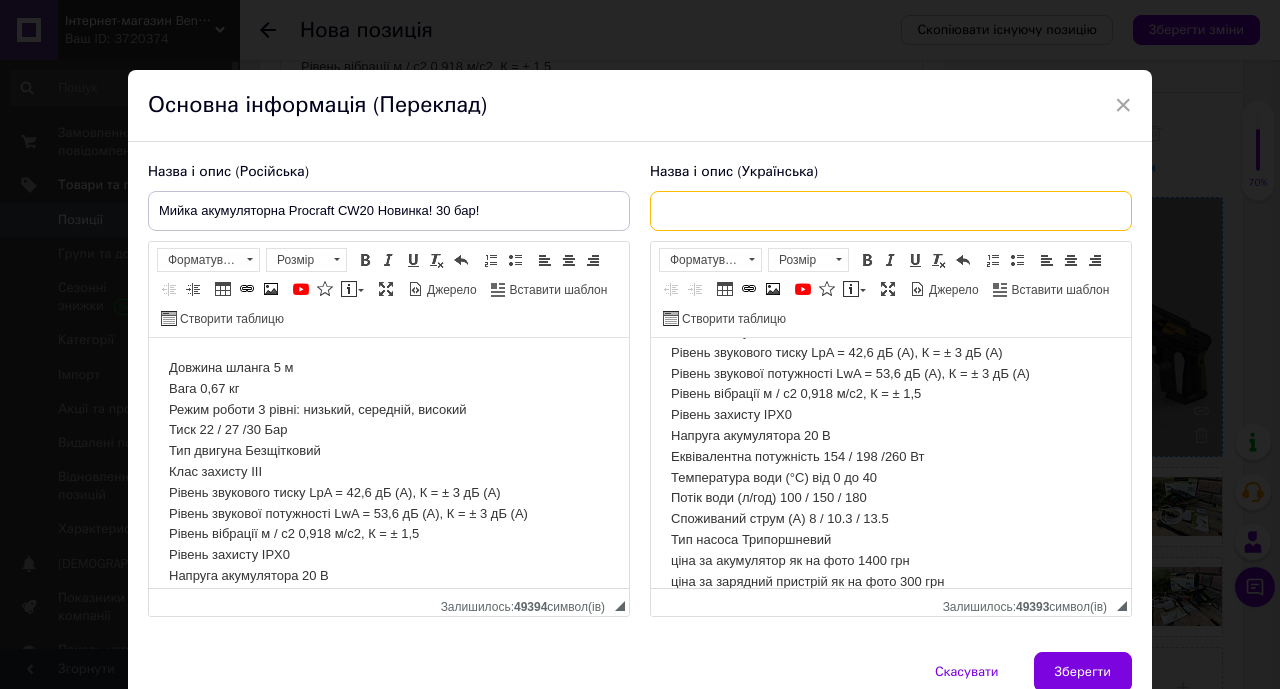 click at bounding box center [891, 211] 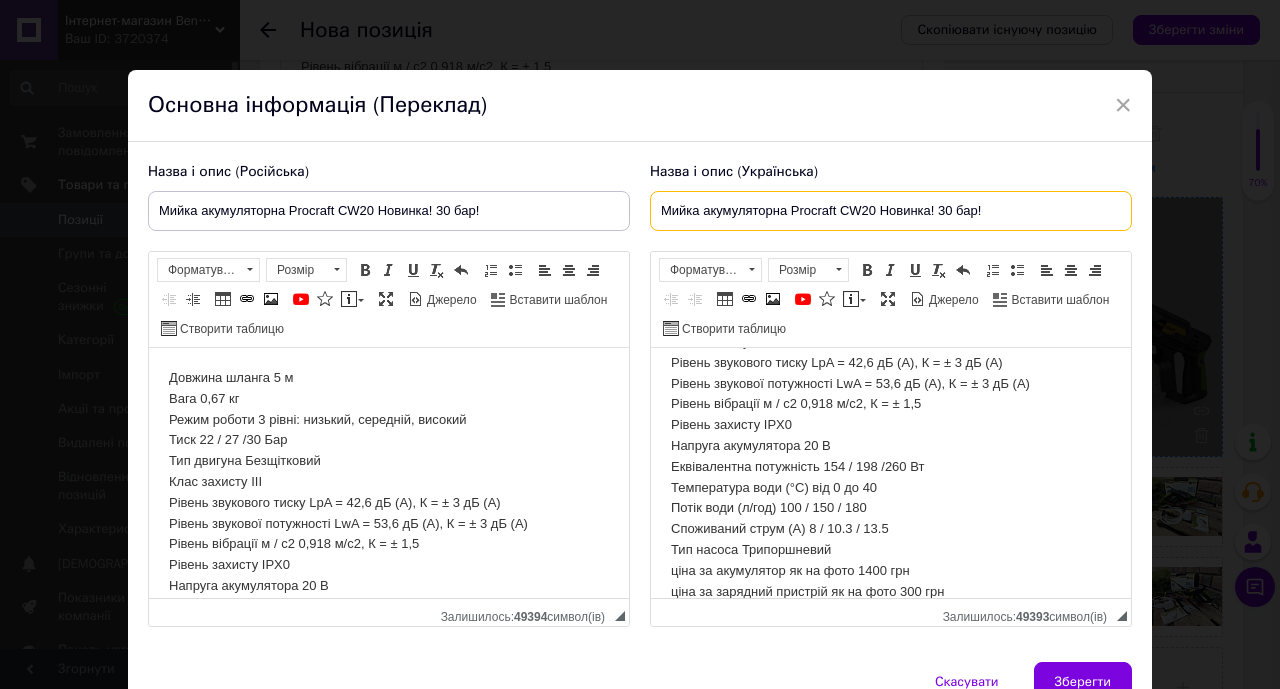 scroll, scrollTop: 103, scrollLeft: 0, axis: vertical 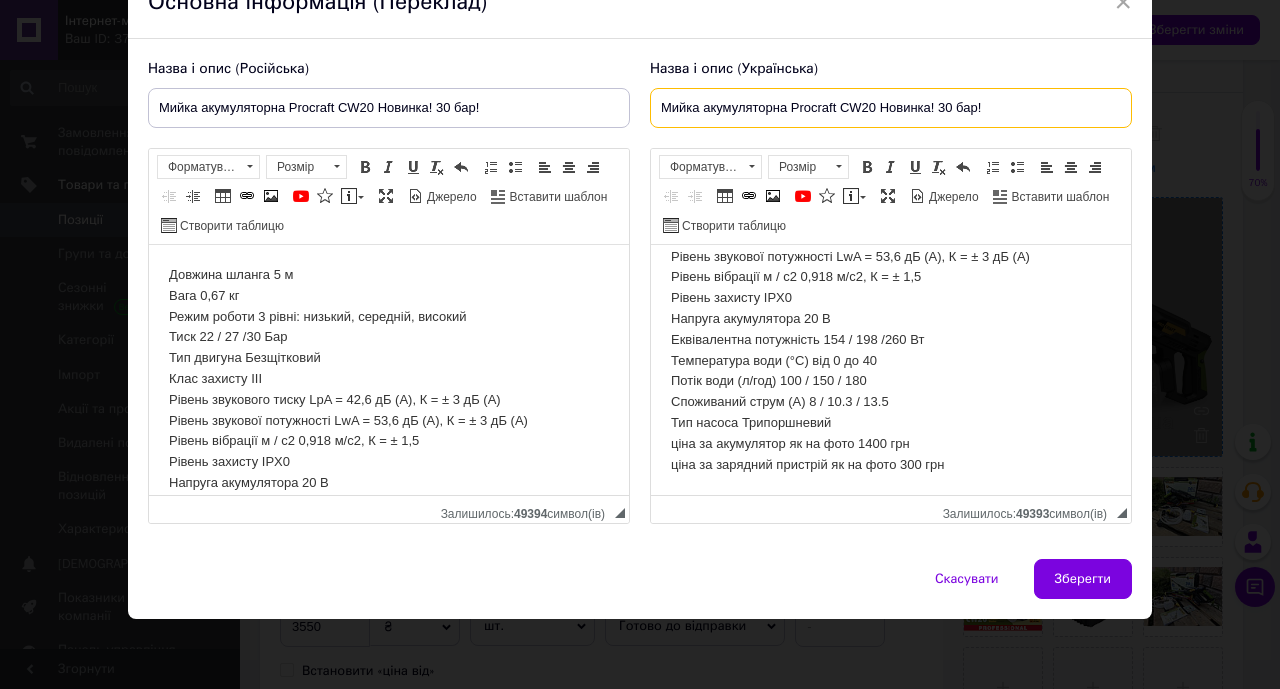 type on "Мийка акумуляторна Procraft CW20 Новинка! 30 бар!" 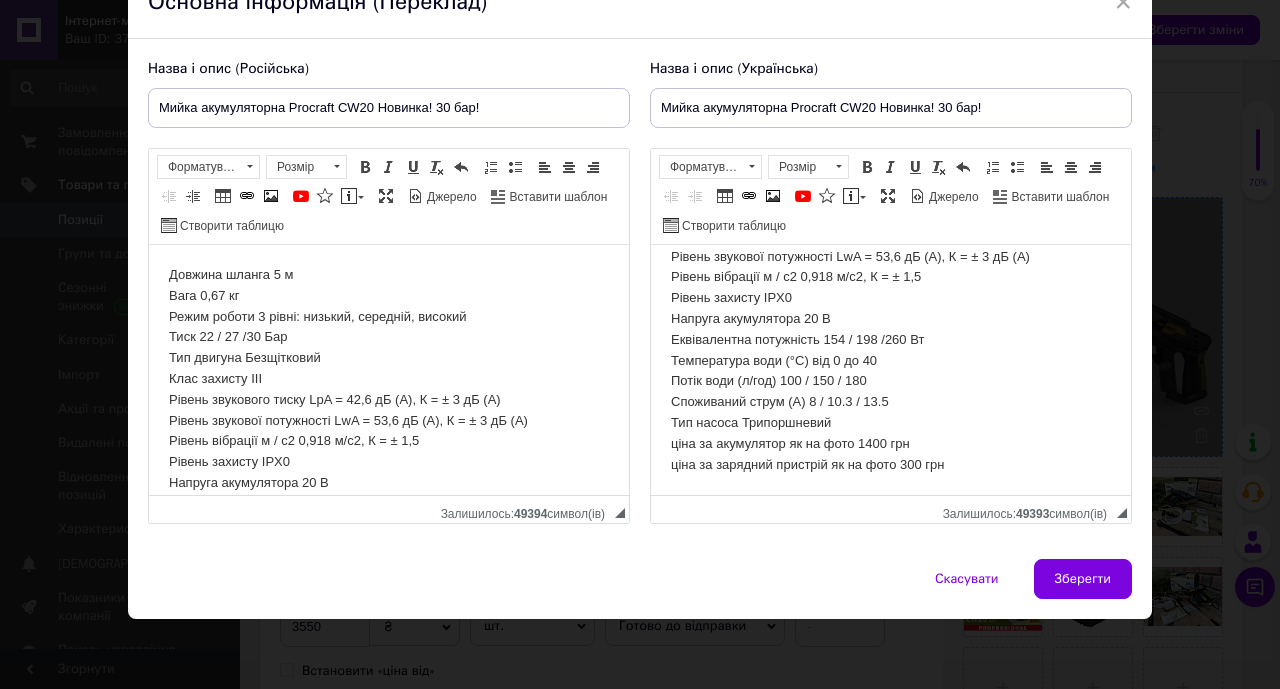 click on "Зберегти" at bounding box center [1083, 579] 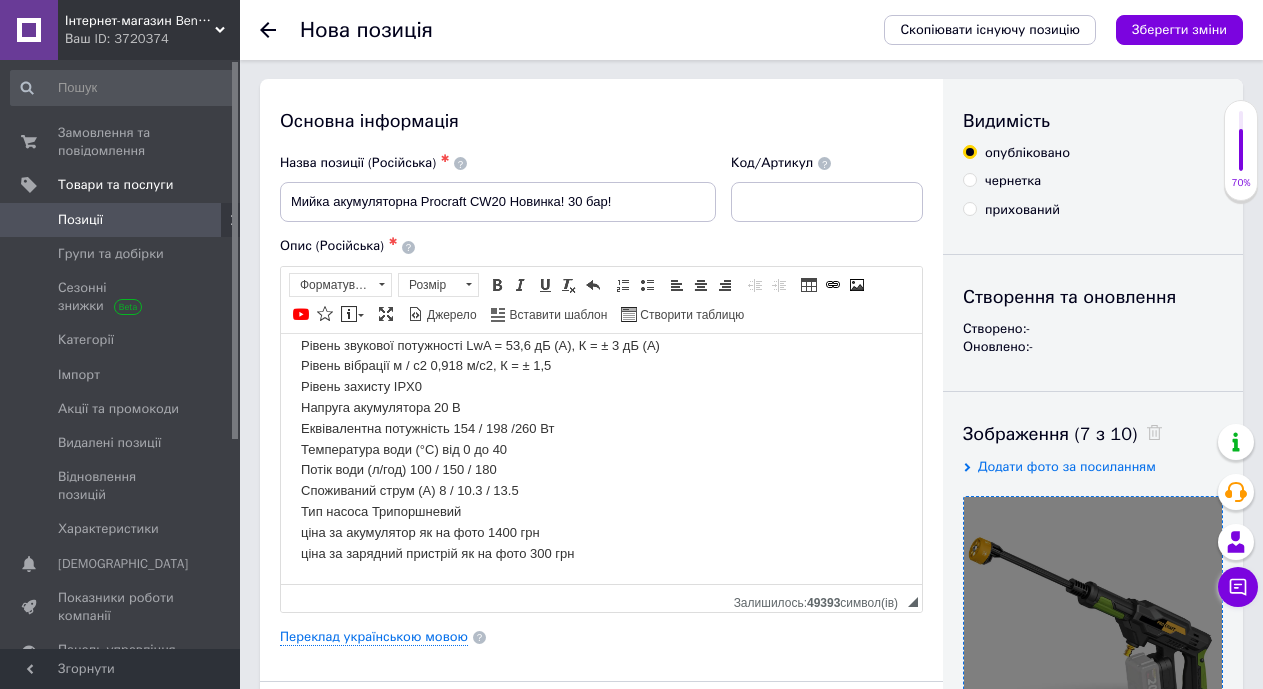 scroll, scrollTop: 0, scrollLeft: 0, axis: both 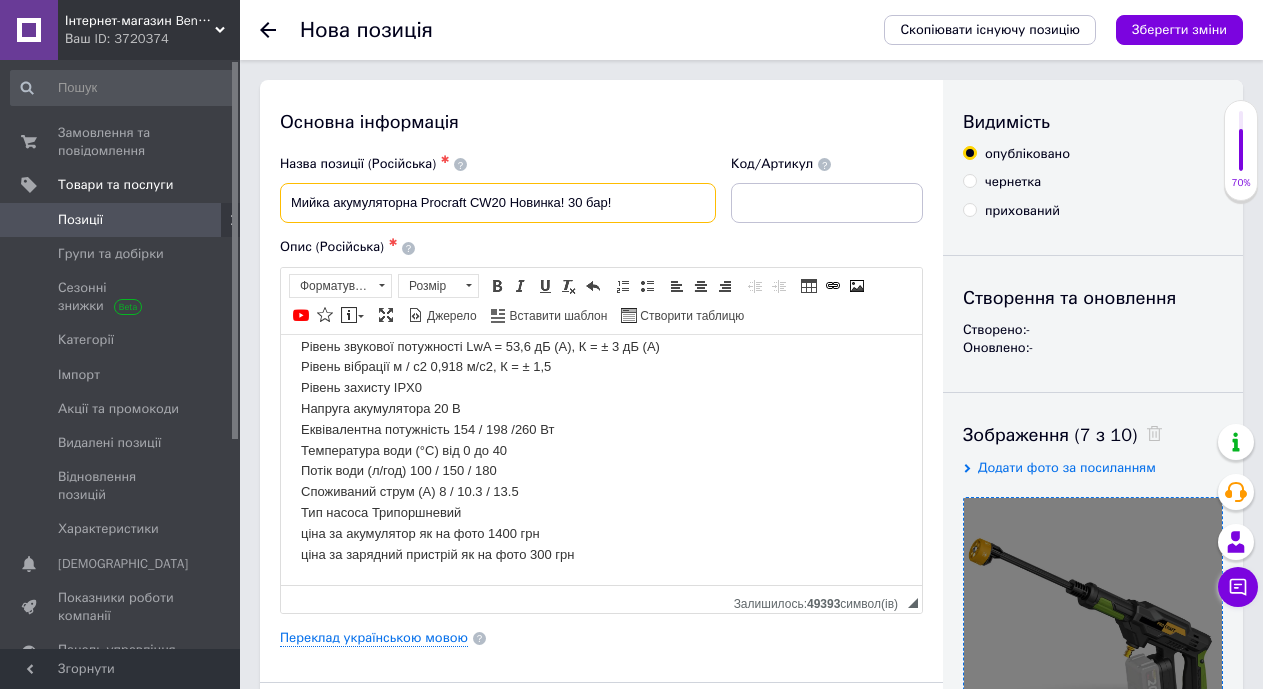 drag, startPoint x: 652, startPoint y: 208, endPoint x: 283, endPoint y: 209, distance: 369.00134 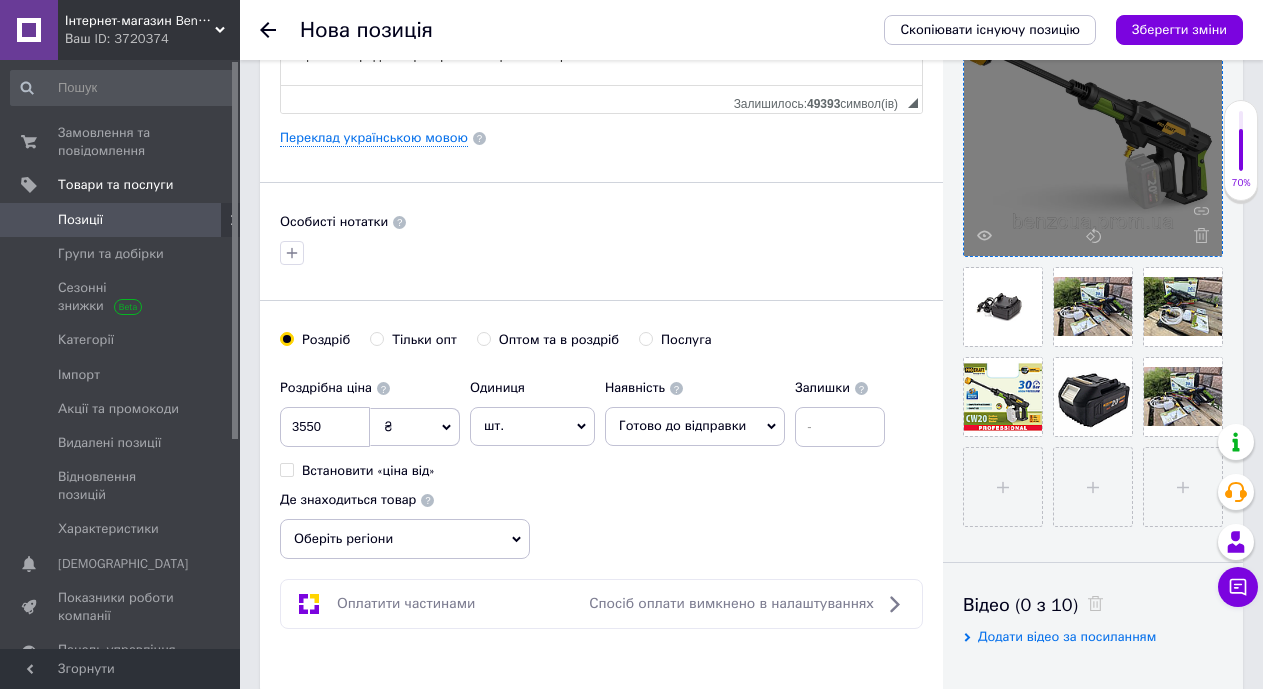 scroll, scrollTop: 900, scrollLeft: 0, axis: vertical 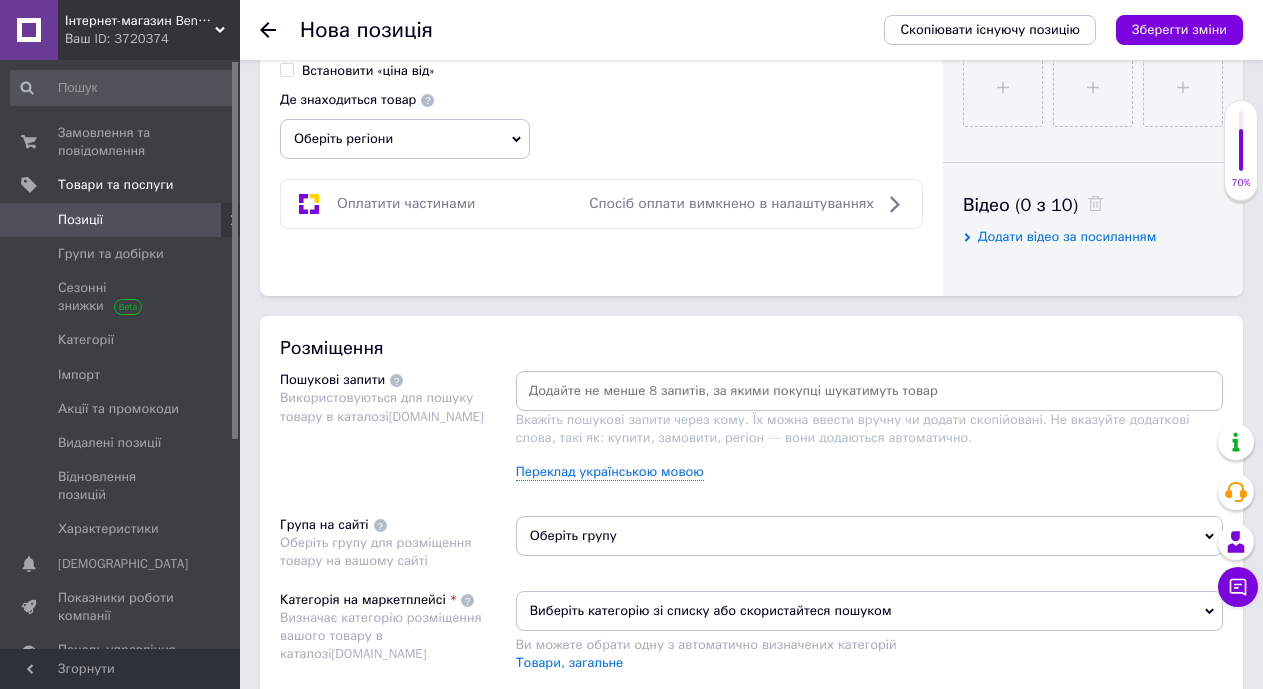 click at bounding box center (869, 391) 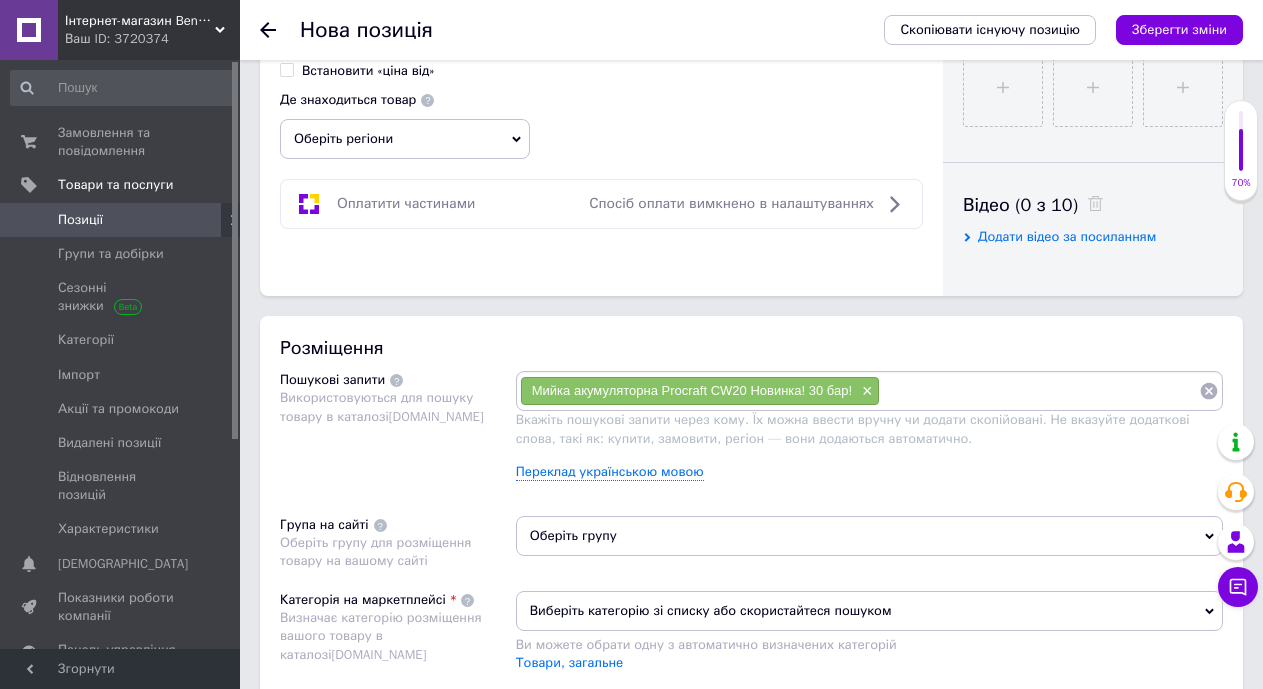 paste on "Мийка акумуляторна Procraft CW20 Новинка! 30 бар!" 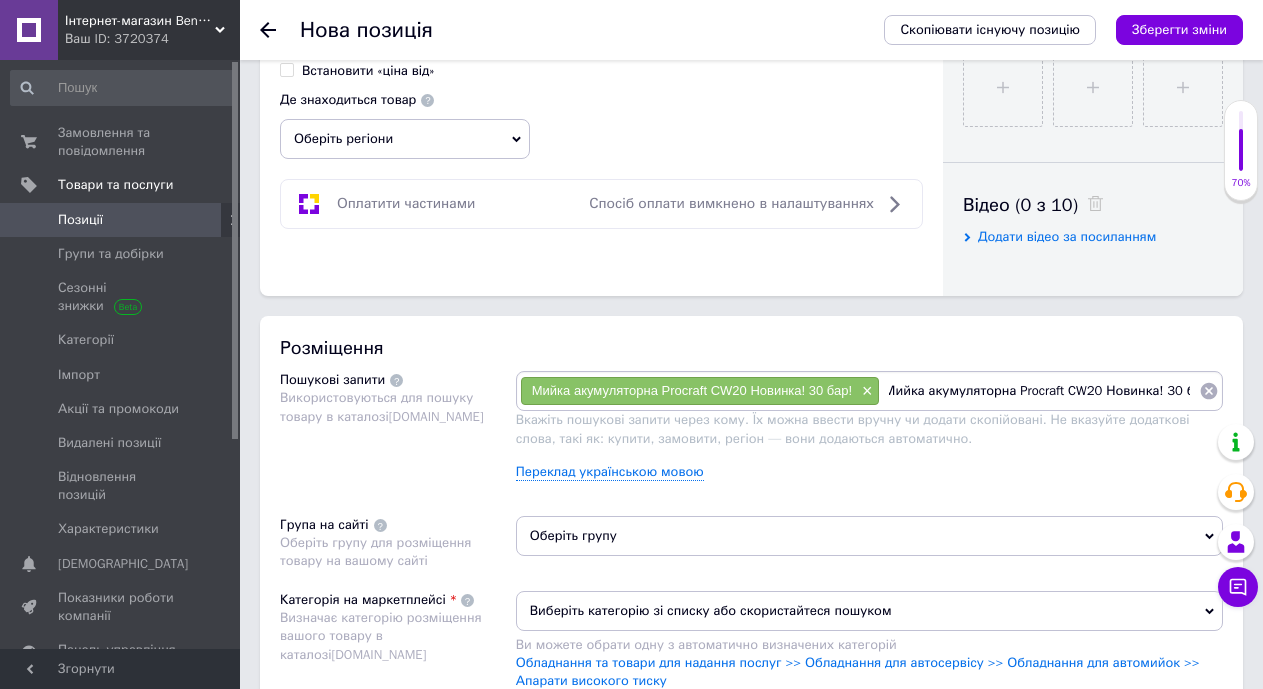 scroll, scrollTop: 0, scrollLeft: 0, axis: both 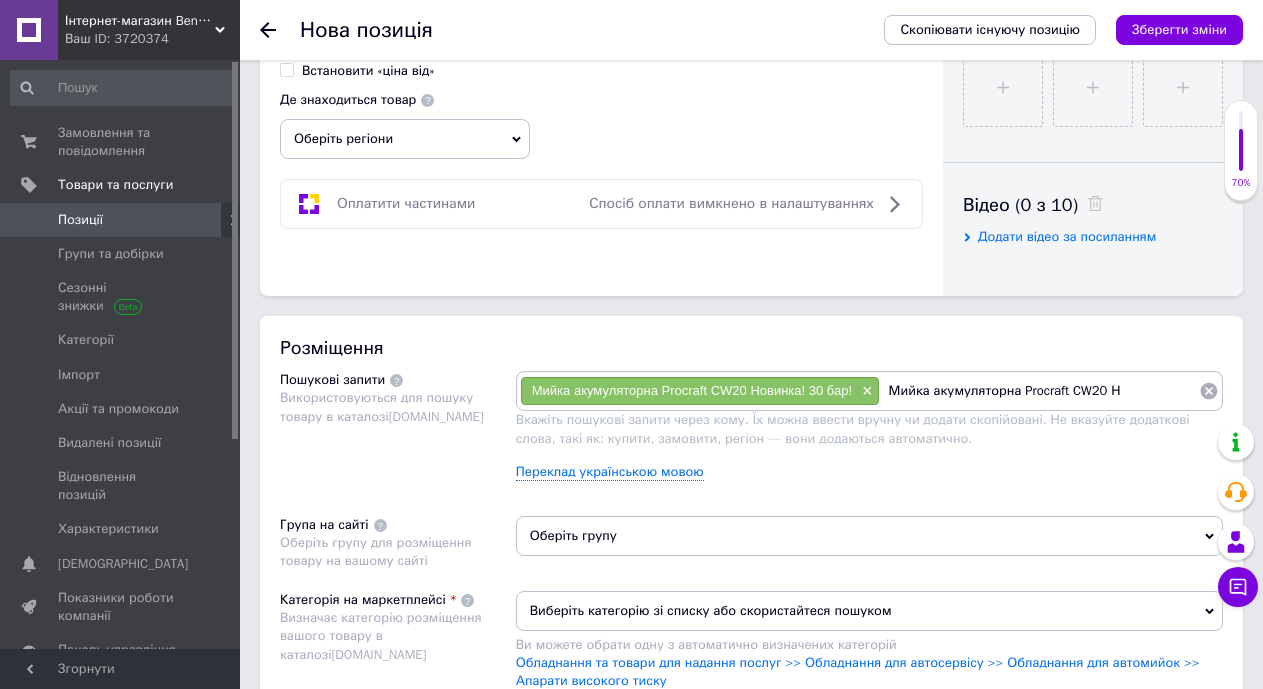 type on "Мийка акумуляторна Procraft CW20" 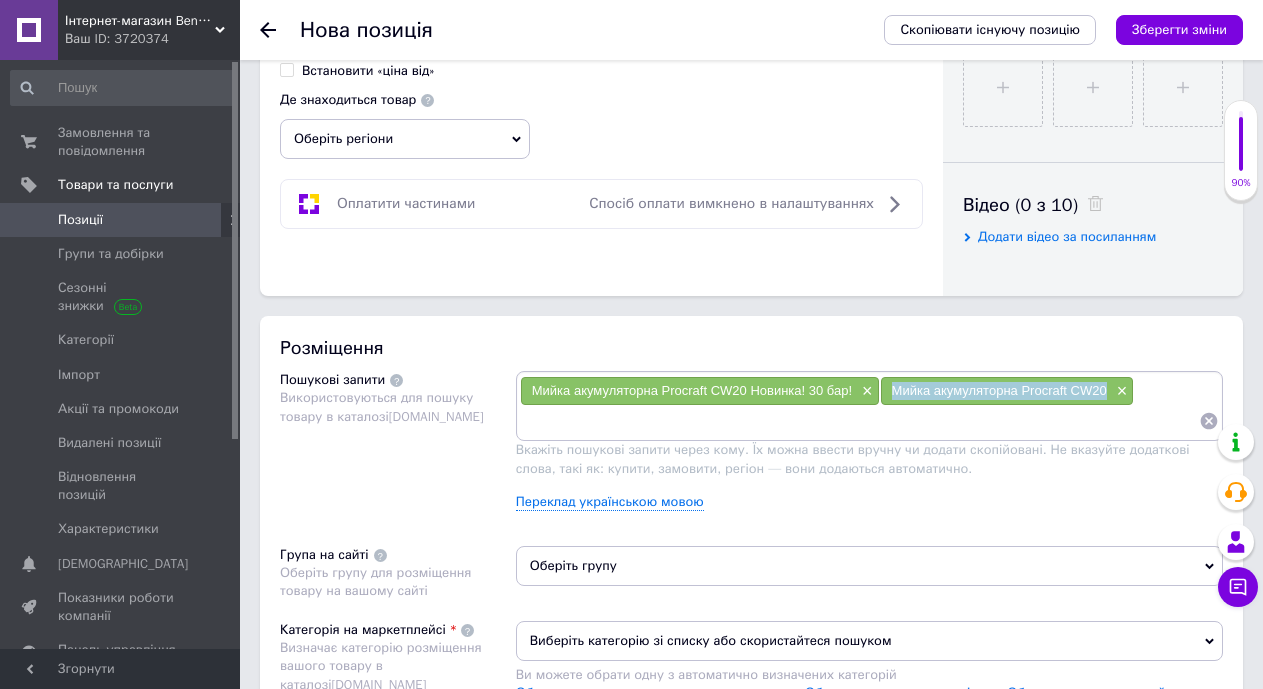 drag, startPoint x: 1104, startPoint y: 393, endPoint x: 883, endPoint y: 393, distance: 221 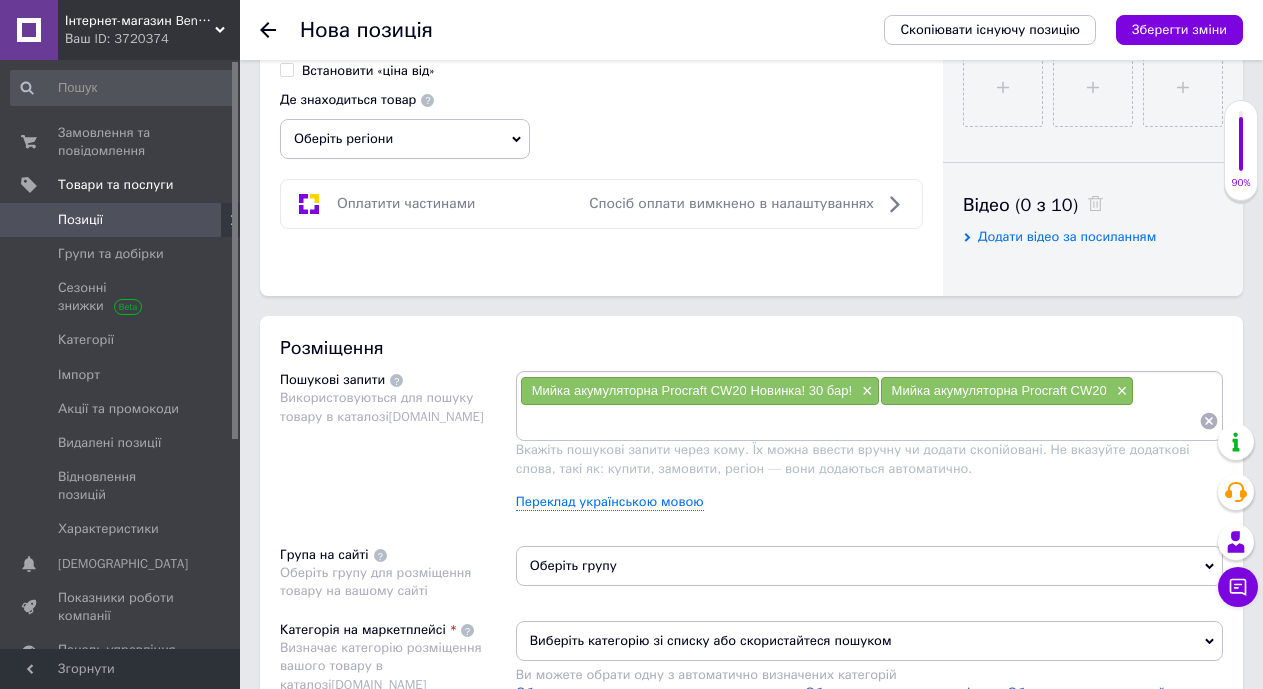 click at bounding box center [859, 421] 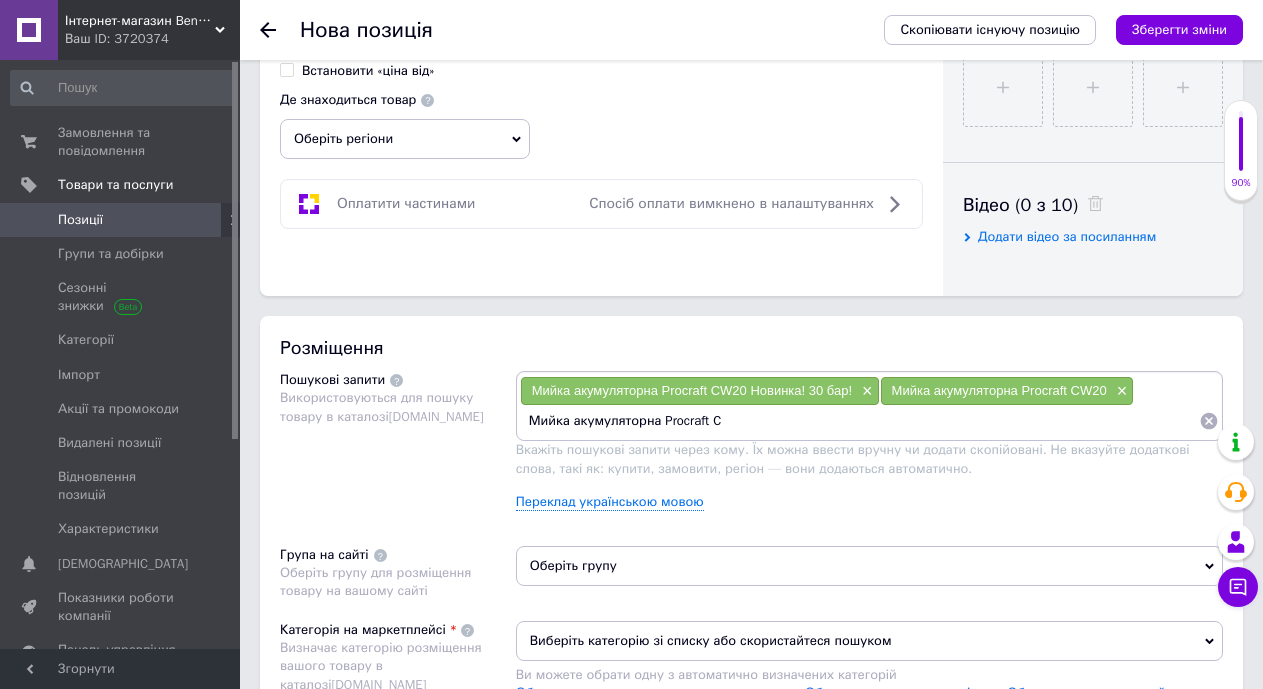 type on "Мийка акумуляторна Procraft" 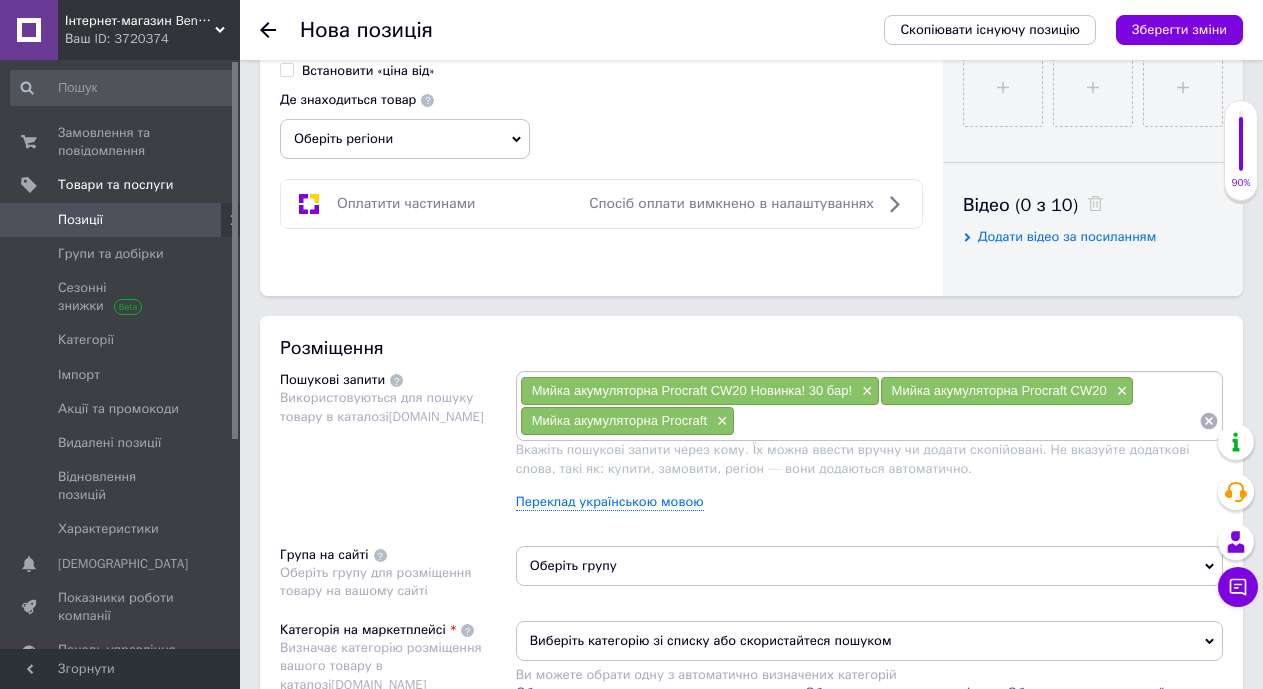 paste on "Мийка акумуляторна Procraft CW20" 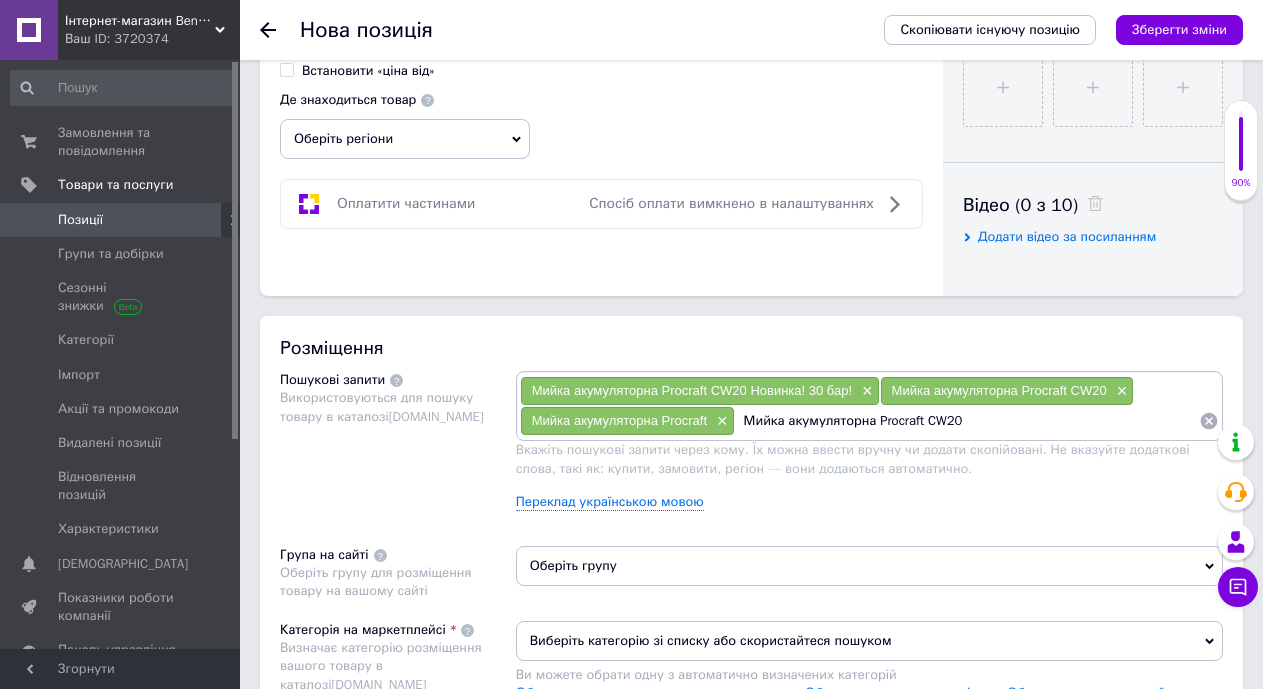drag, startPoint x: 981, startPoint y: 424, endPoint x: 888, endPoint y: 358, distance: 114.03947 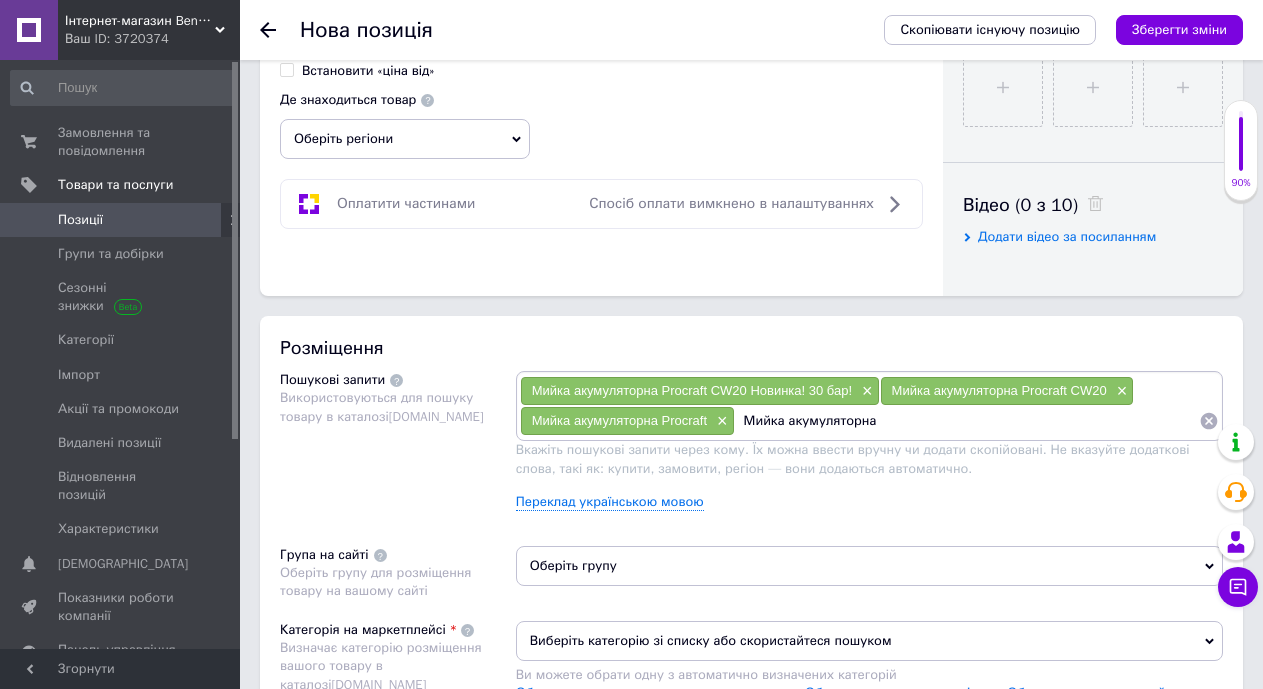 type 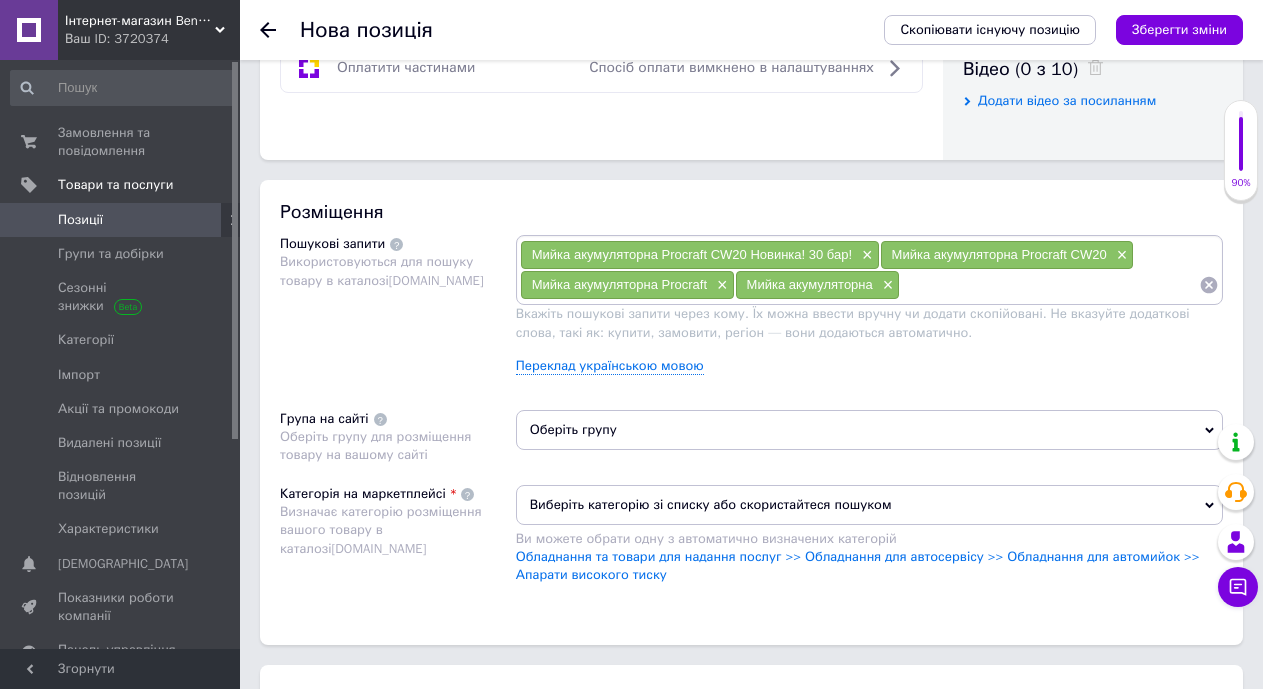 scroll, scrollTop: 1100, scrollLeft: 0, axis: vertical 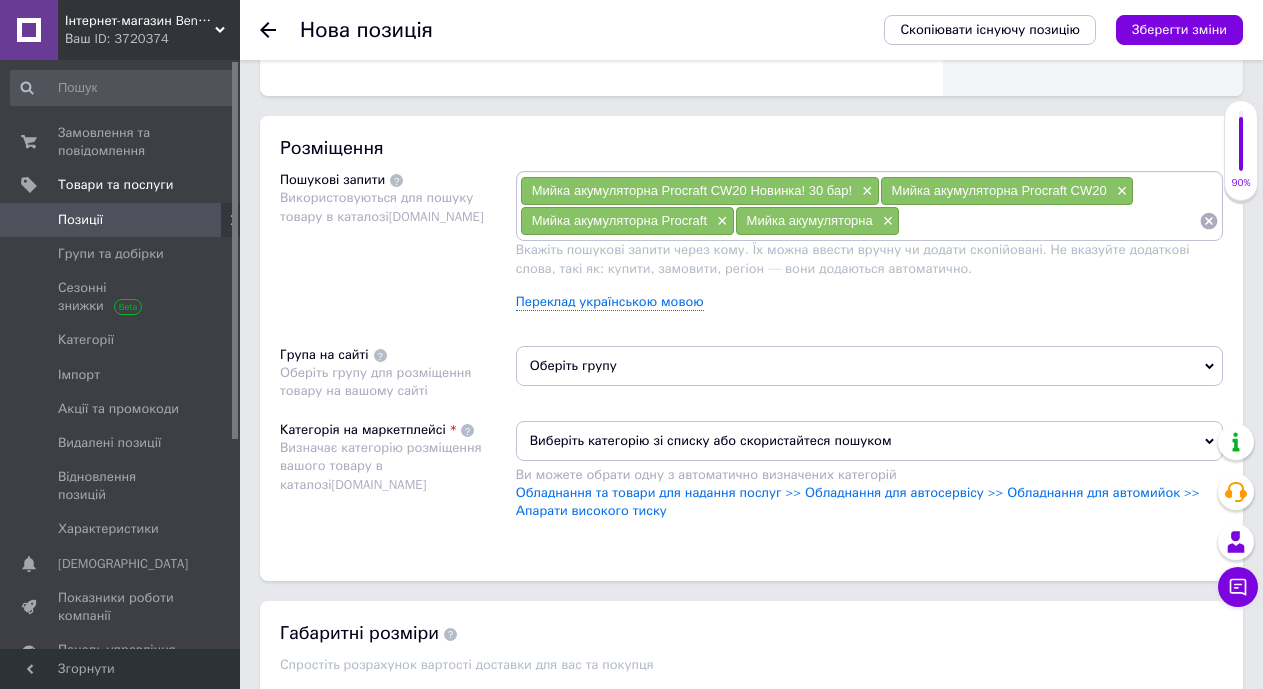 click on "Оберіть групу" at bounding box center [869, 366] 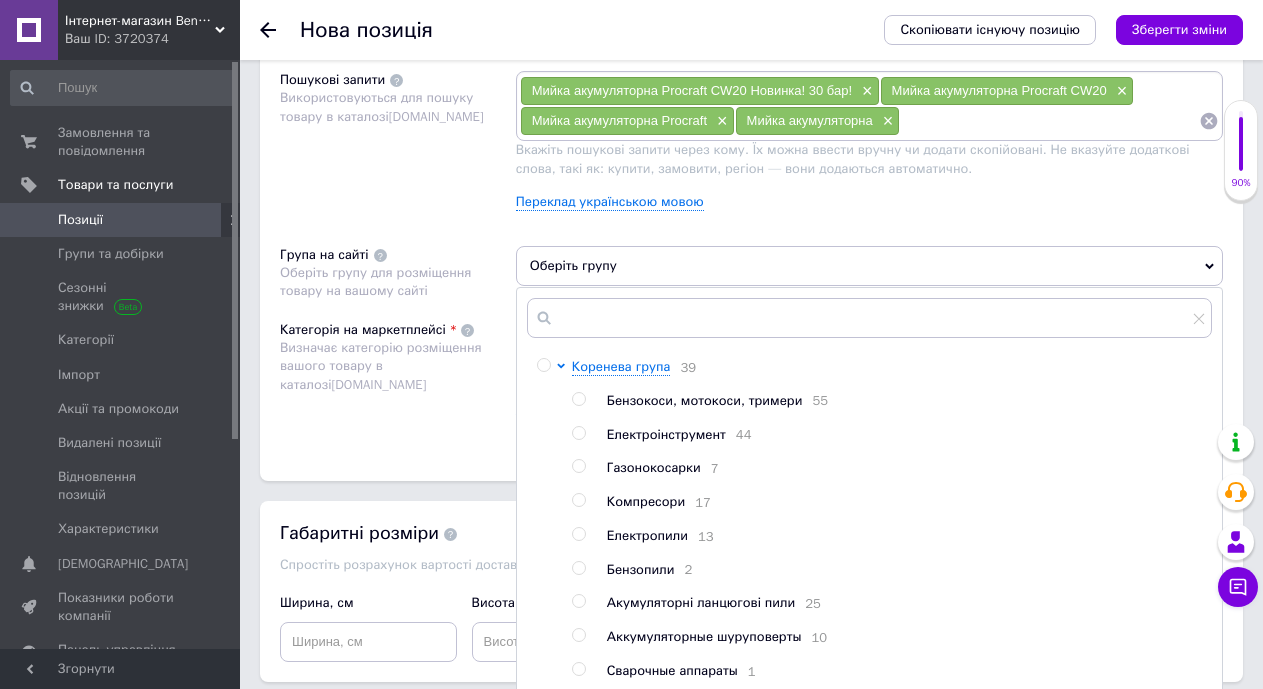 scroll, scrollTop: 1300, scrollLeft: 0, axis: vertical 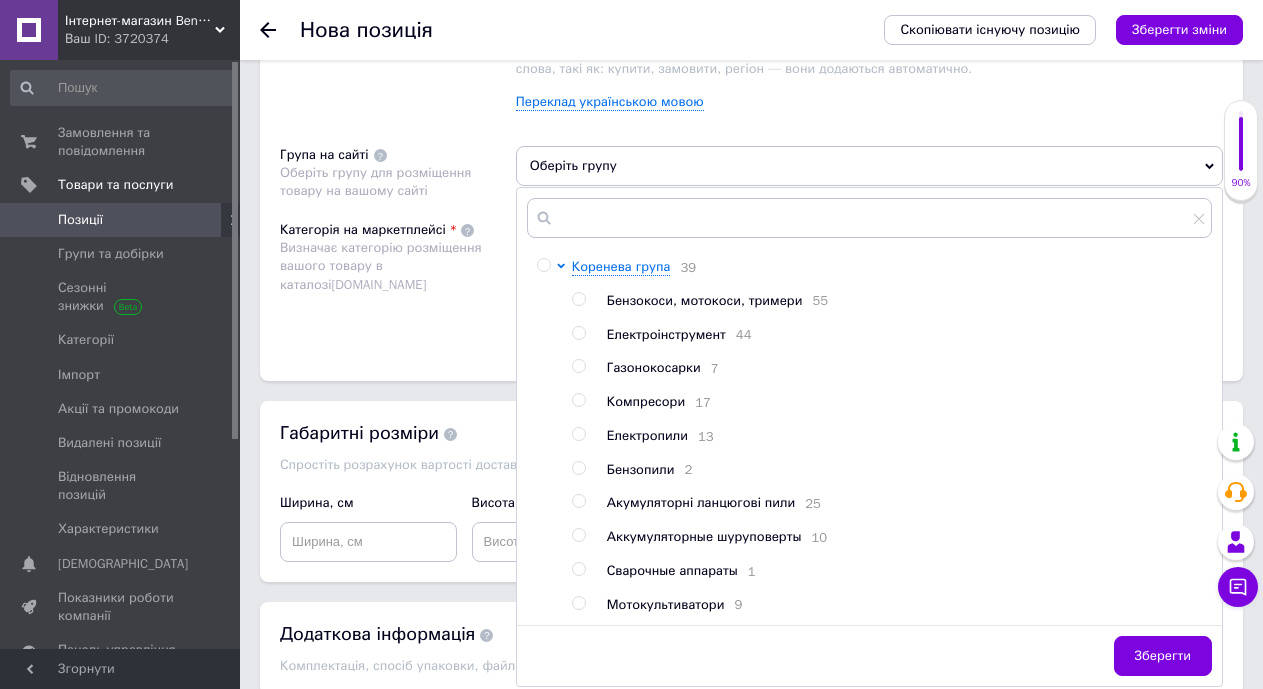 click at bounding box center [578, 333] 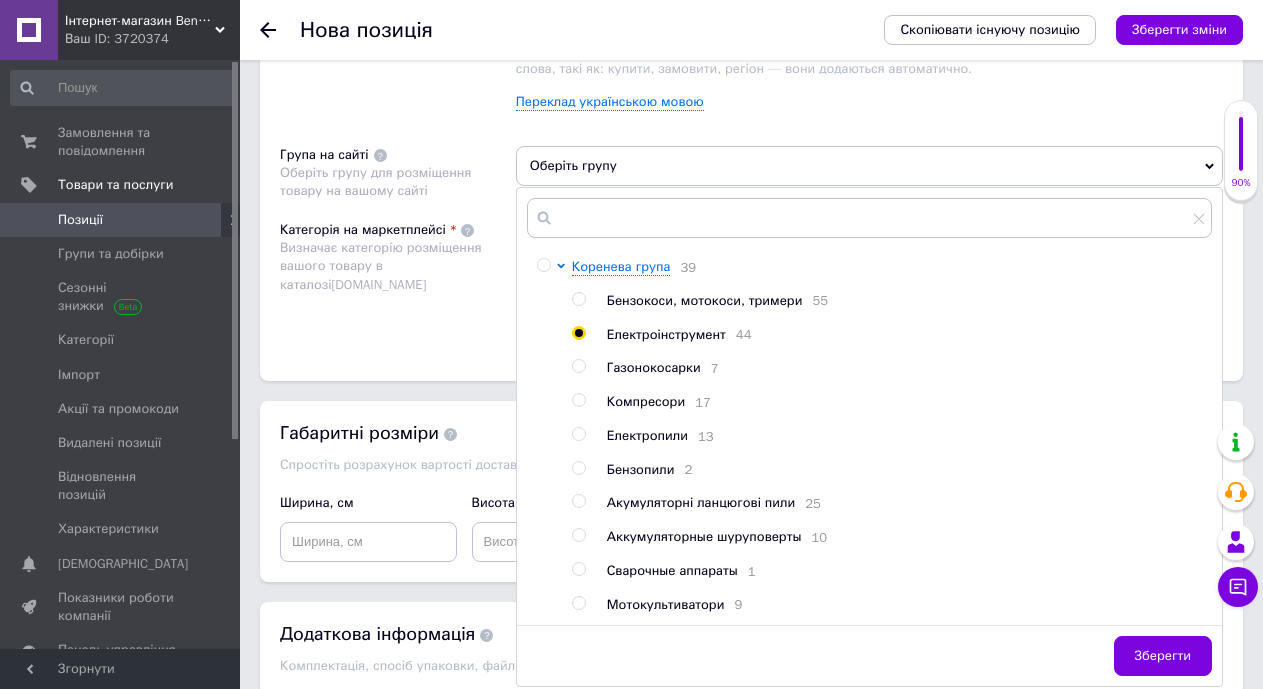 radio on "true" 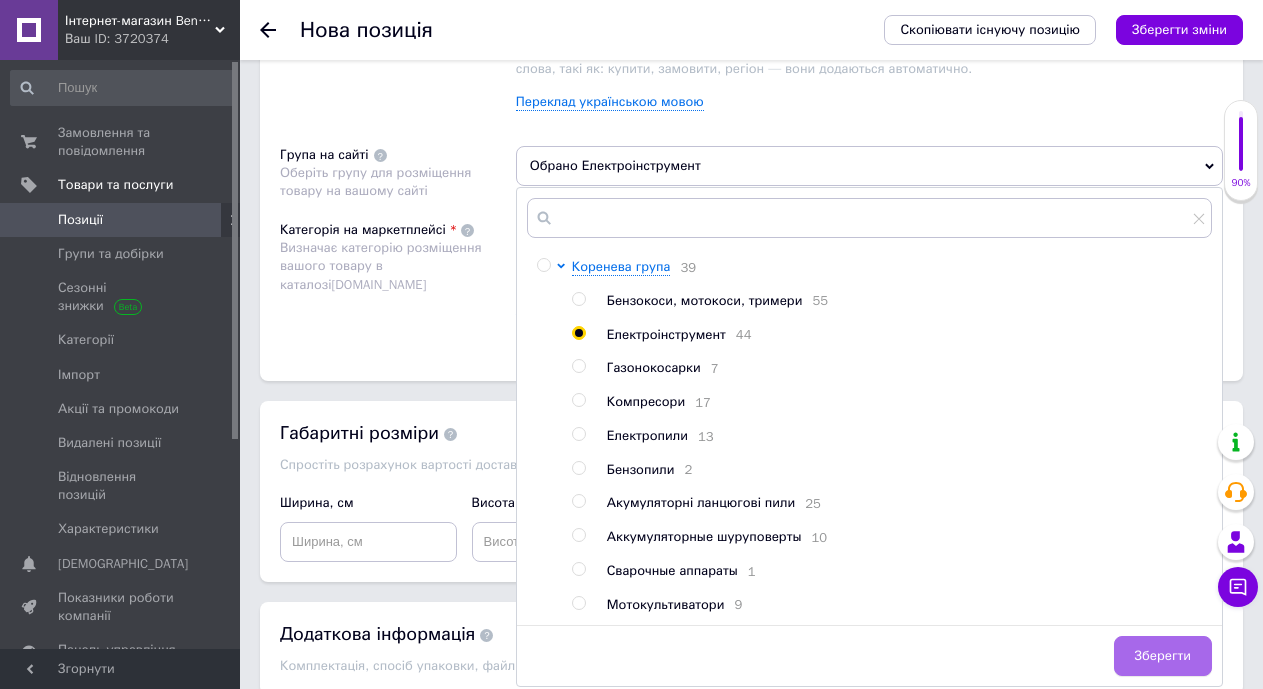 click on "Зберегти" at bounding box center (1163, 656) 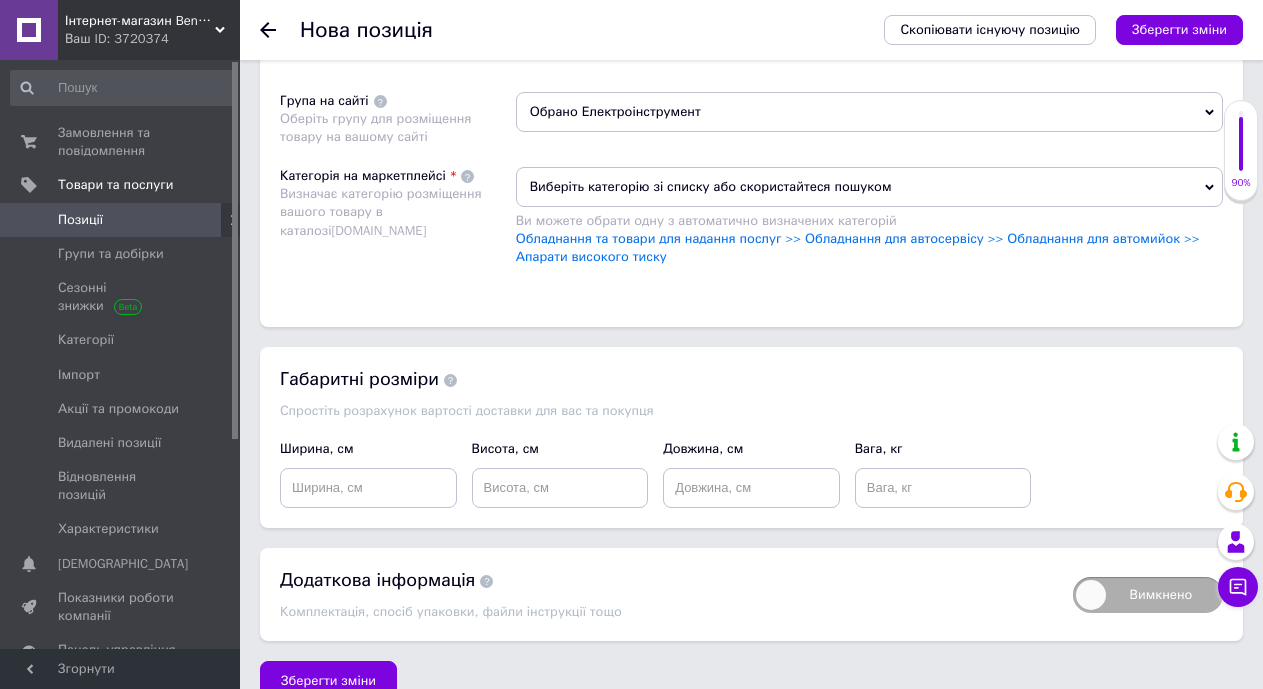 scroll, scrollTop: 1384, scrollLeft: 0, axis: vertical 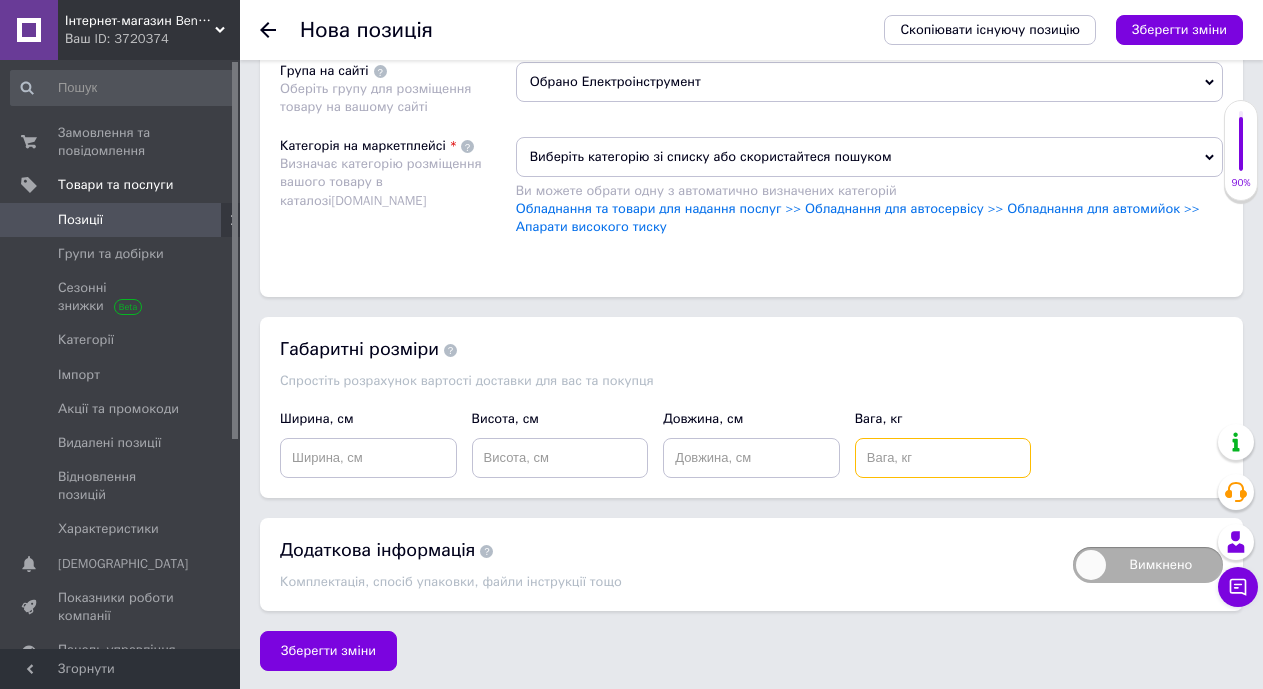 click at bounding box center (943, 458) 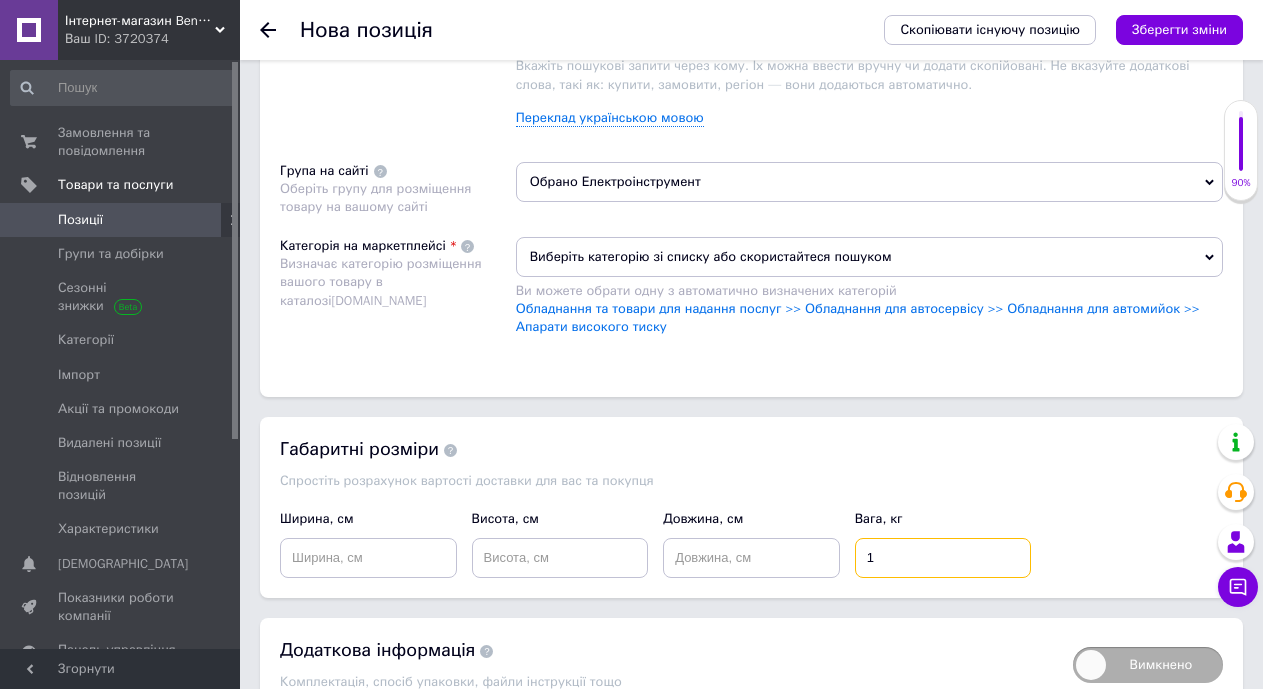 scroll, scrollTop: 1384, scrollLeft: 0, axis: vertical 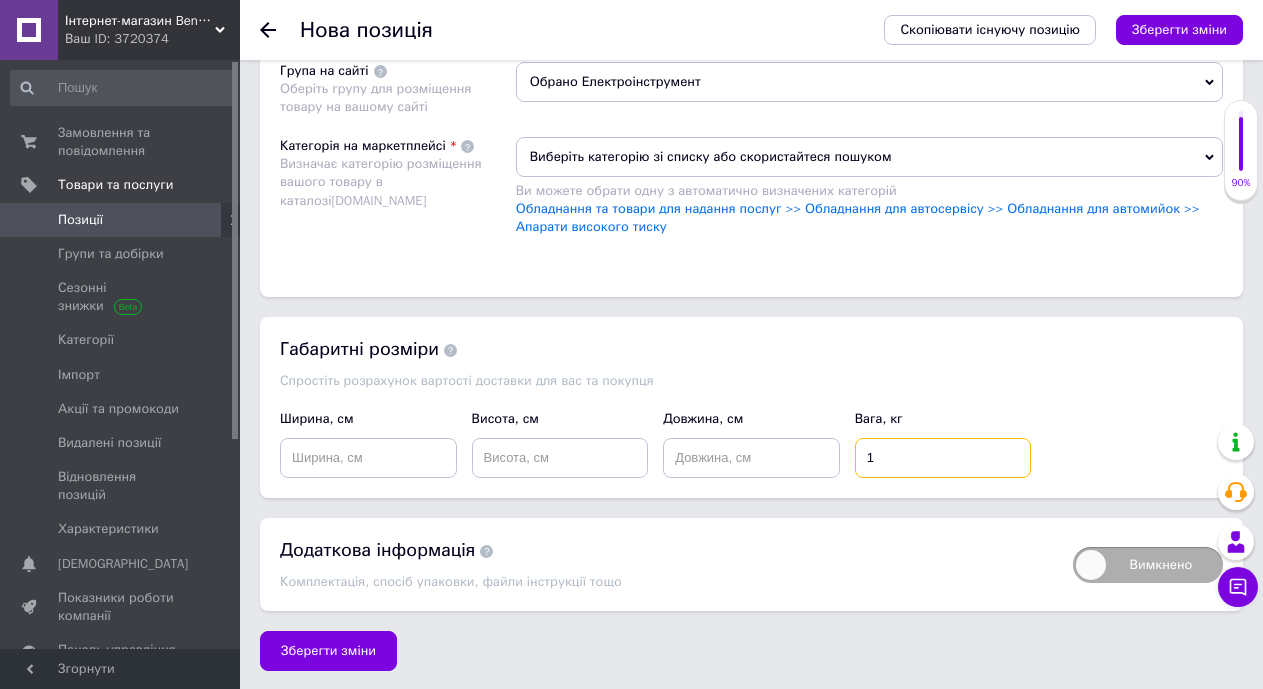 type on "1" 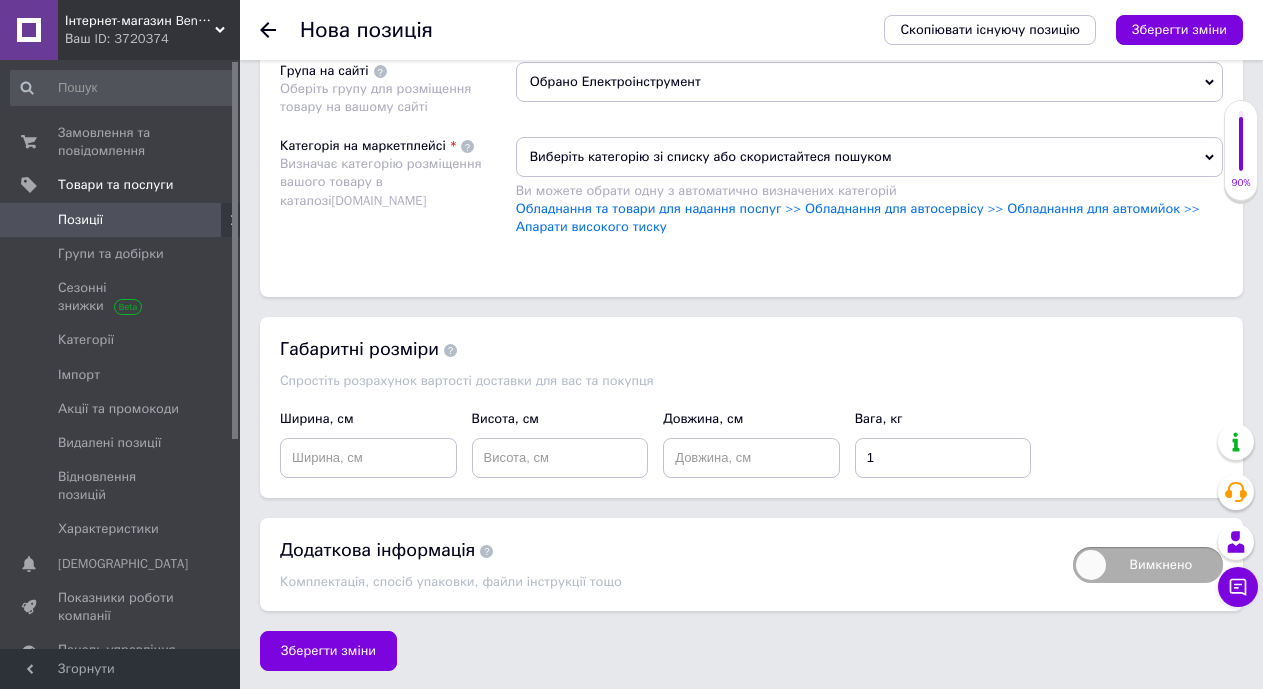 click on "Вимкнено" at bounding box center (1148, 565) 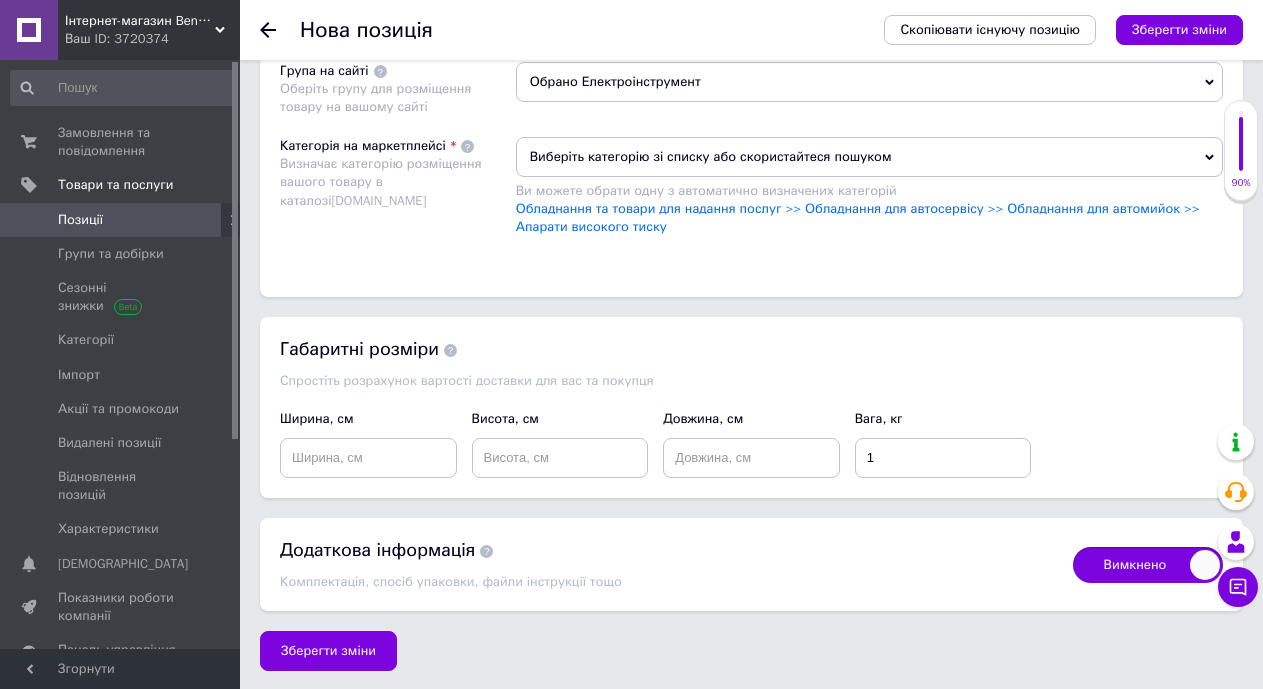 checkbox on "true" 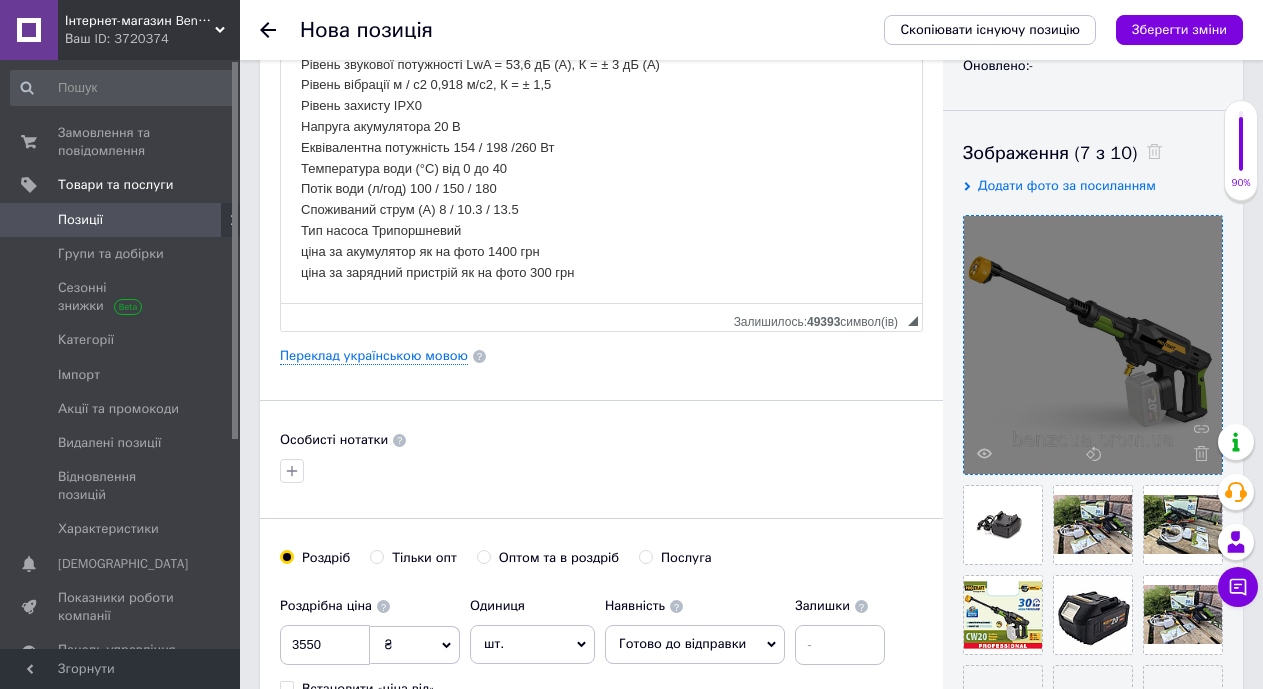 scroll, scrollTop: 300, scrollLeft: 0, axis: vertical 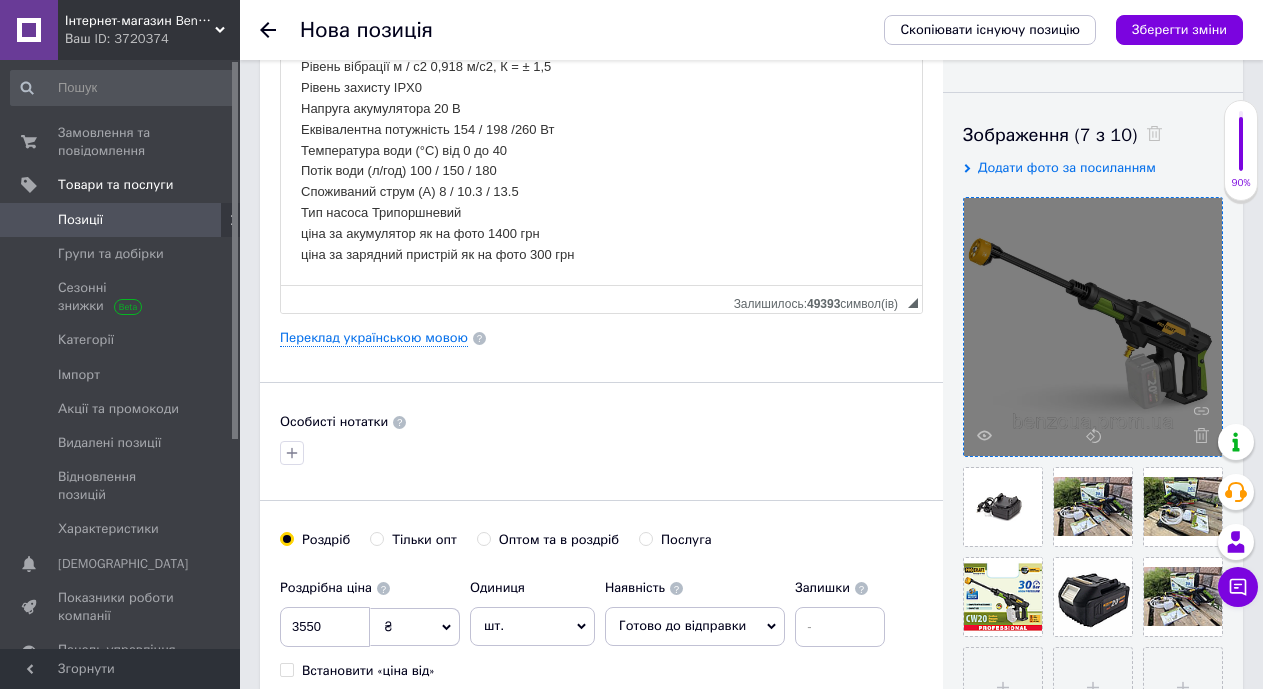 drag, startPoint x: 512, startPoint y: 250, endPoint x: 619, endPoint y: 196, distance: 119.85408 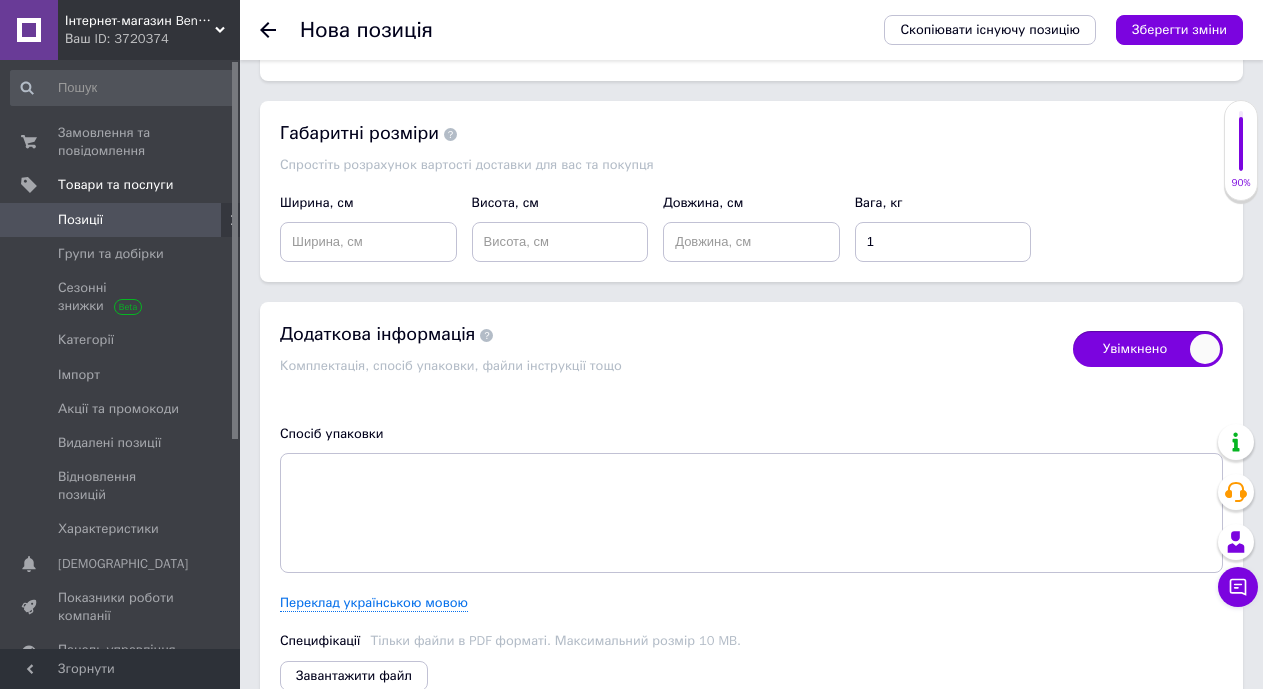 scroll, scrollTop: 1884, scrollLeft: 0, axis: vertical 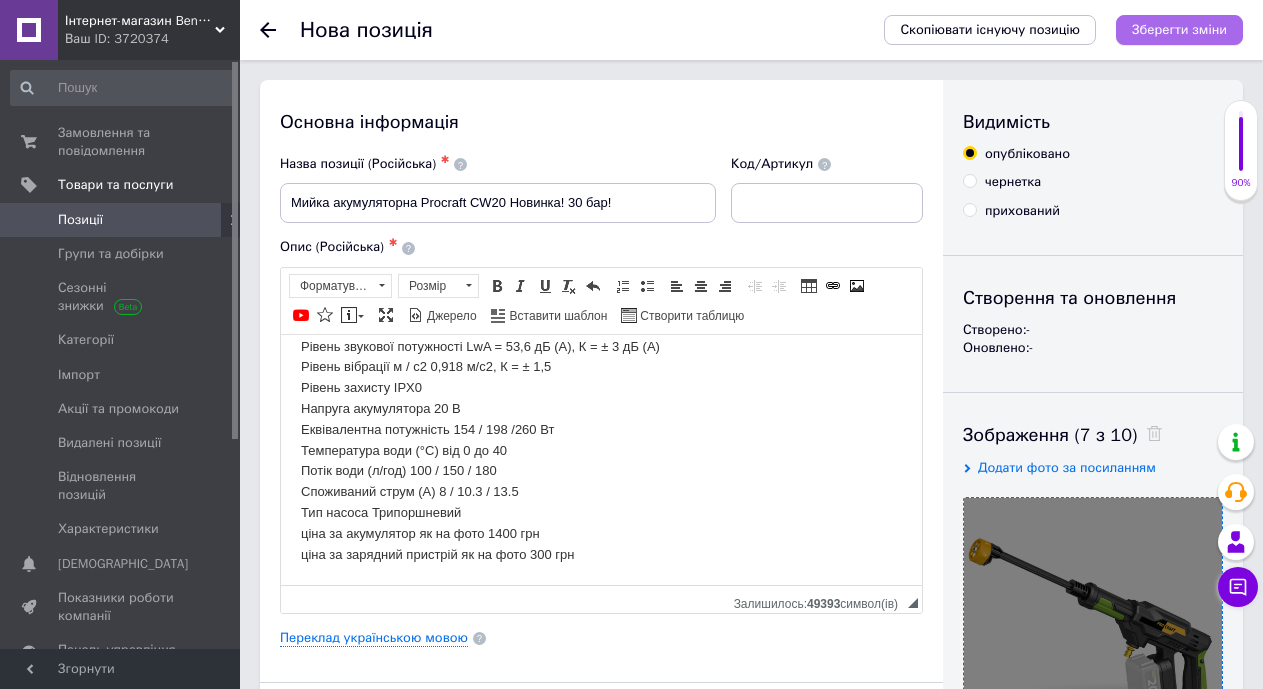click on "Зберегти зміни" at bounding box center (1179, 29) 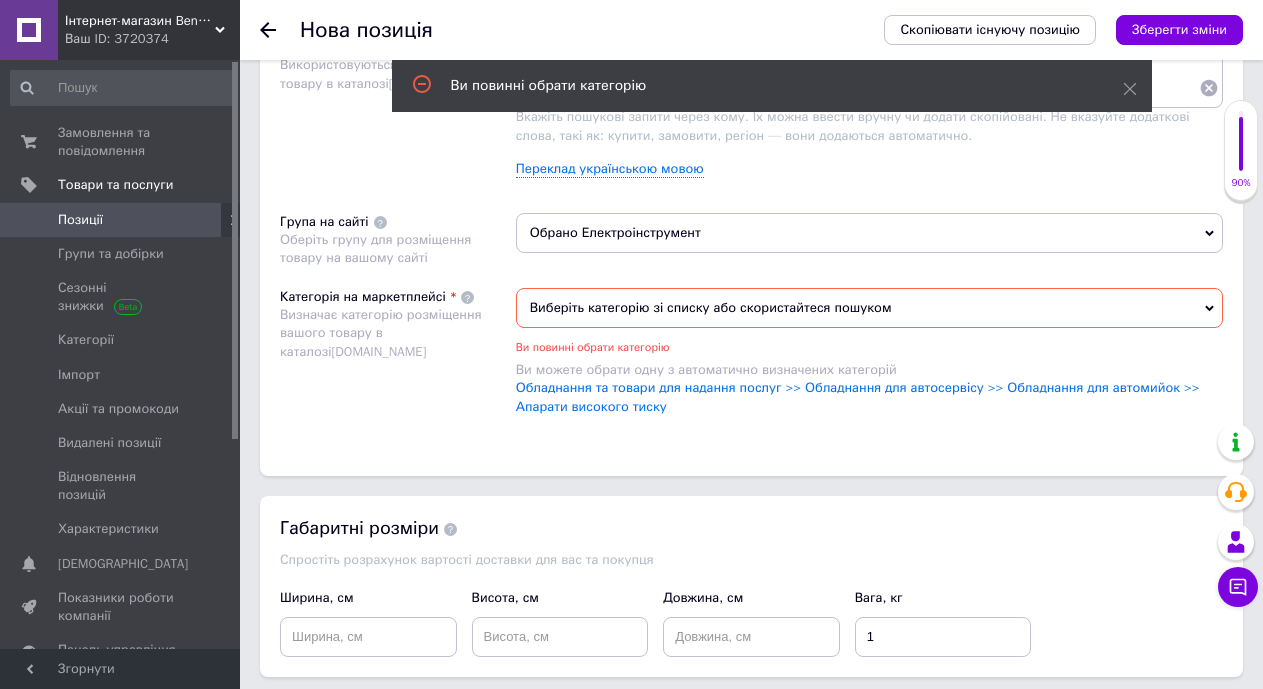 scroll, scrollTop: 1236, scrollLeft: 0, axis: vertical 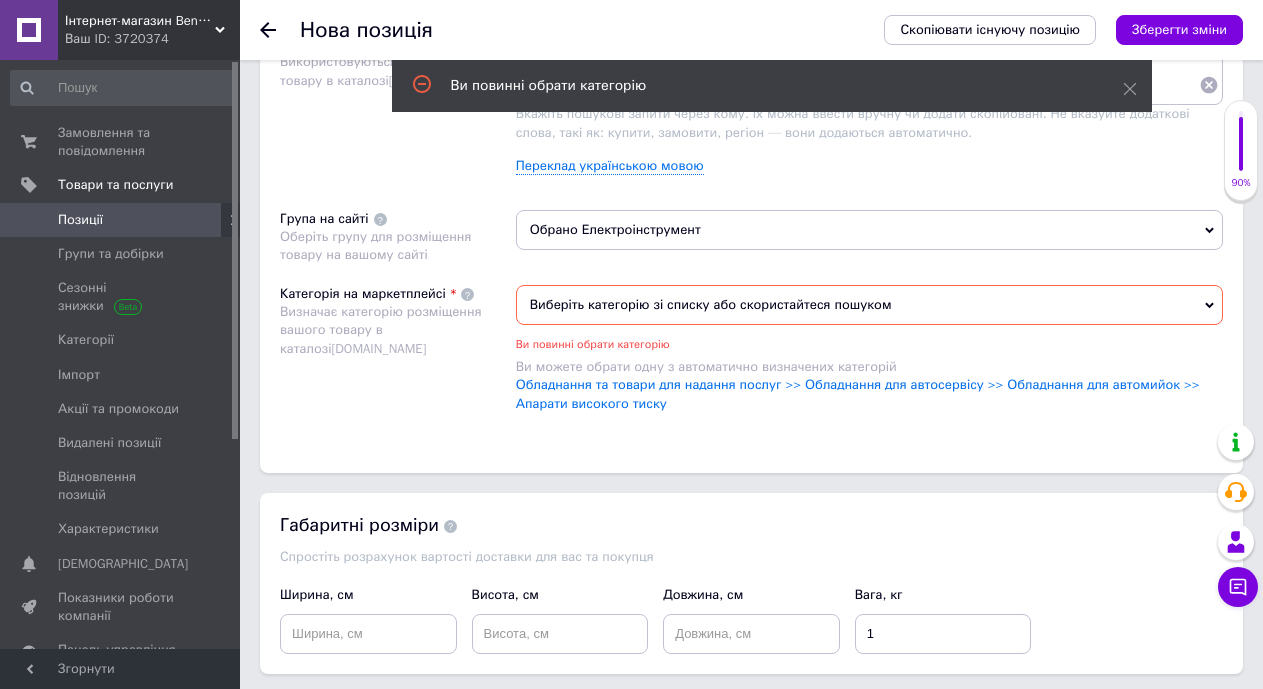 click on "Виберіть категорію зі списку або скористайтеся пошуком" at bounding box center (869, 305) 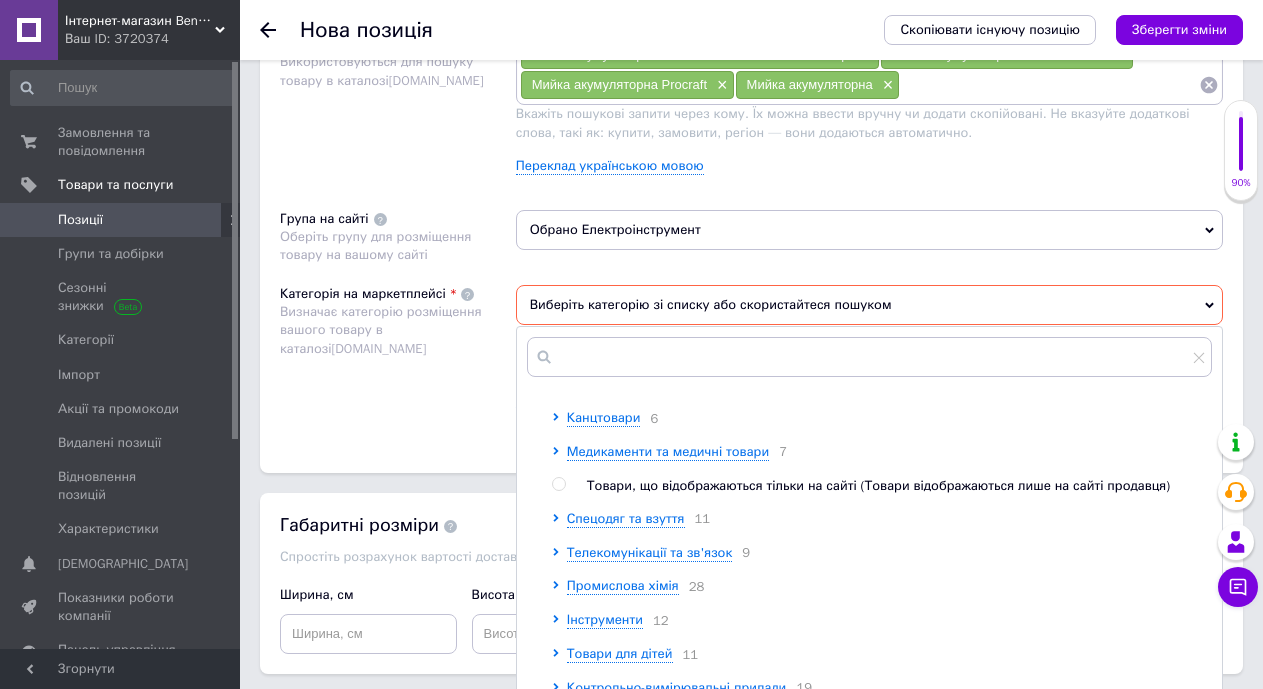 scroll, scrollTop: 972, scrollLeft: 0, axis: vertical 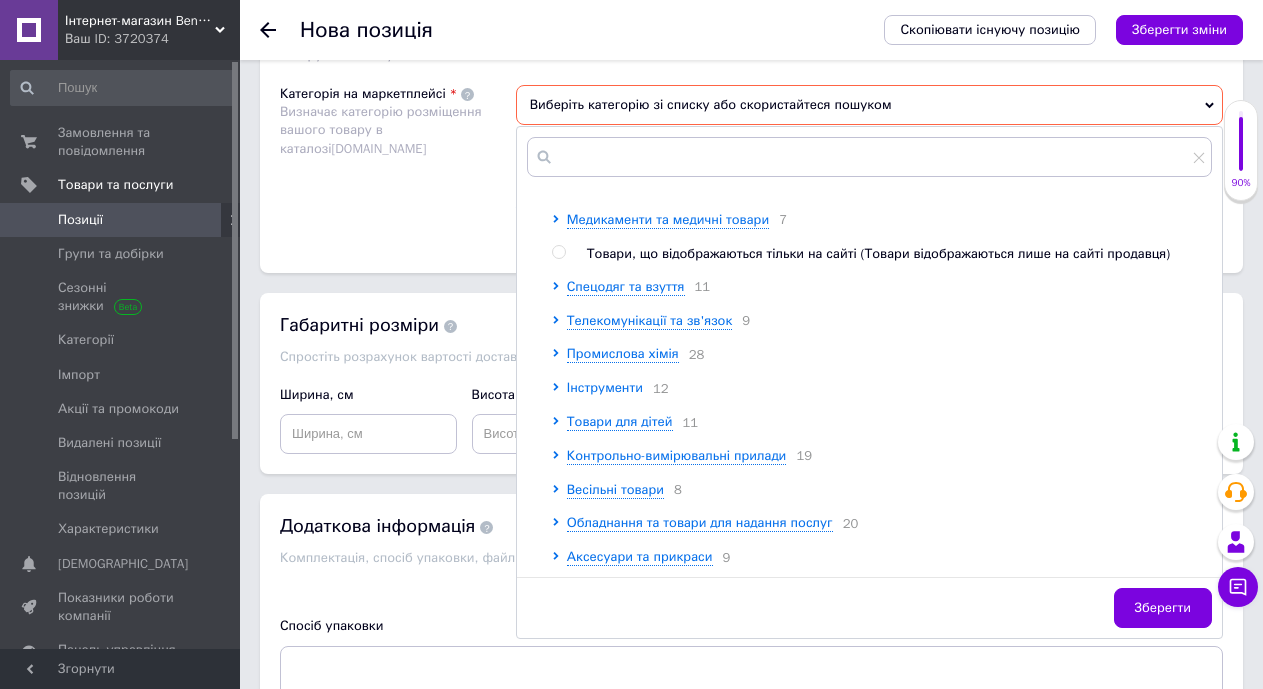 click on "Інструменти" at bounding box center [605, 387] 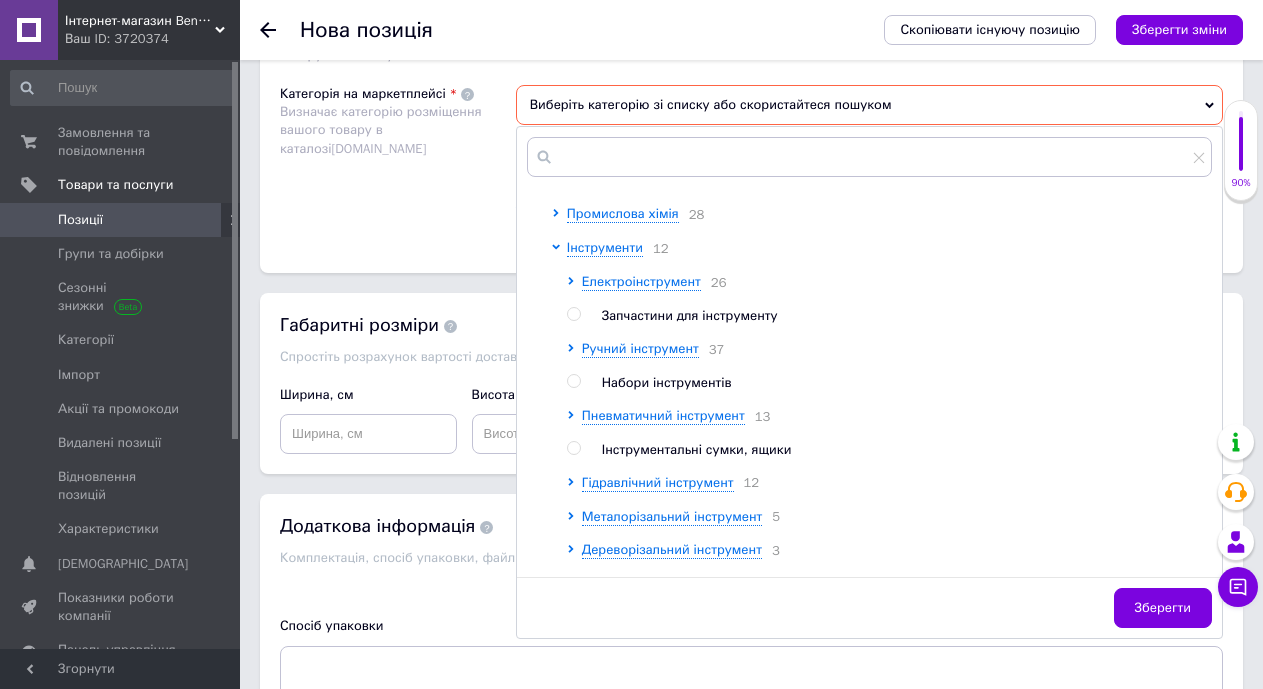 scroll, scrollTop: 1172, scrollLeft: 0, axis: vertical 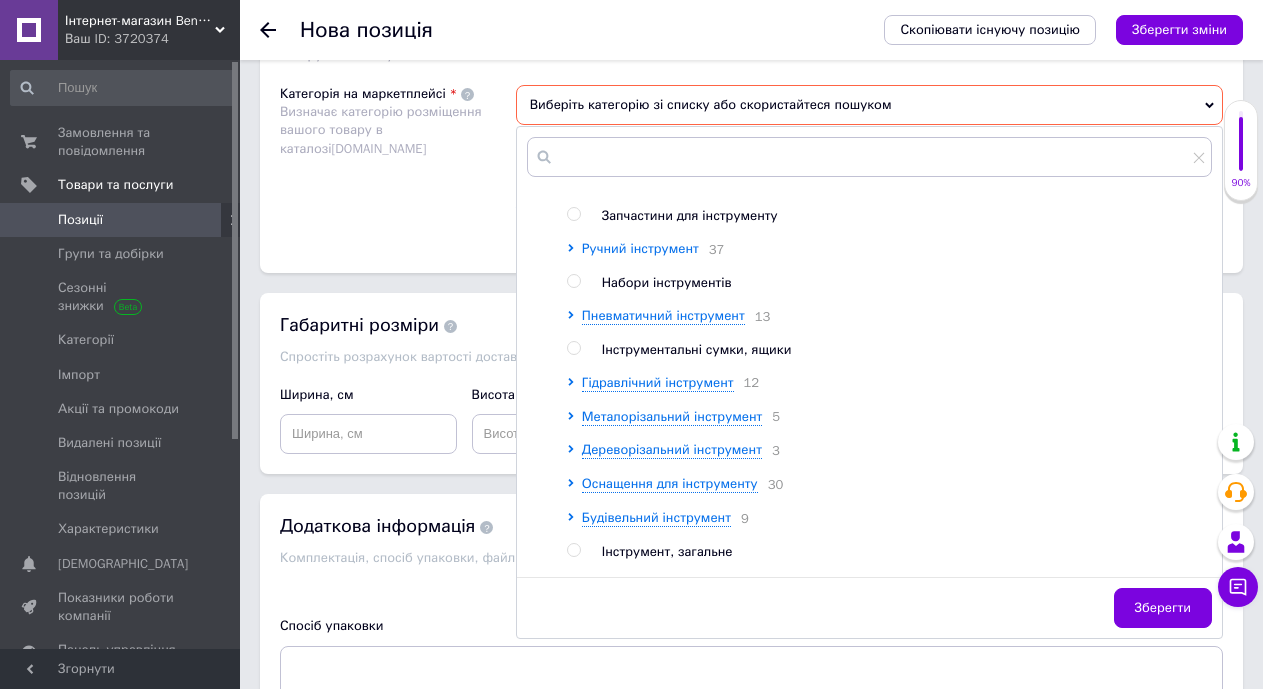 click on "Ручний інструмент" at bounding box center [640, 248] 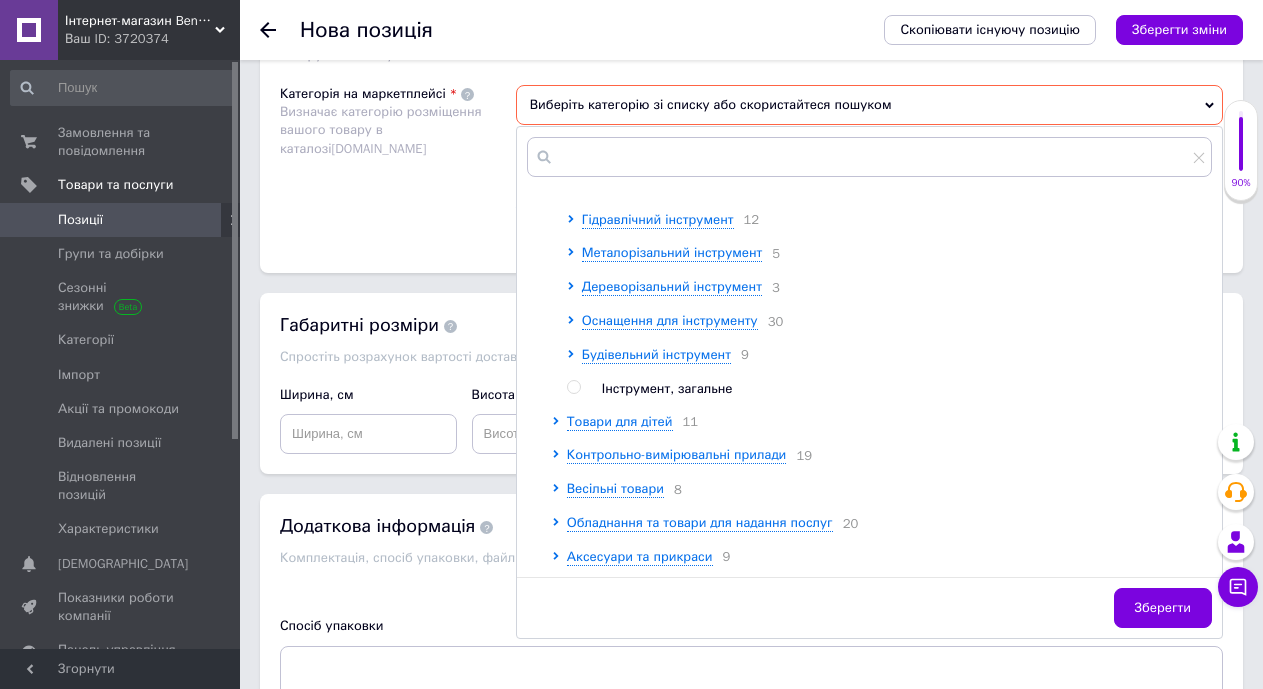 scroll, scrollTop: 2617, scrollLeft: 0, axis: vertical 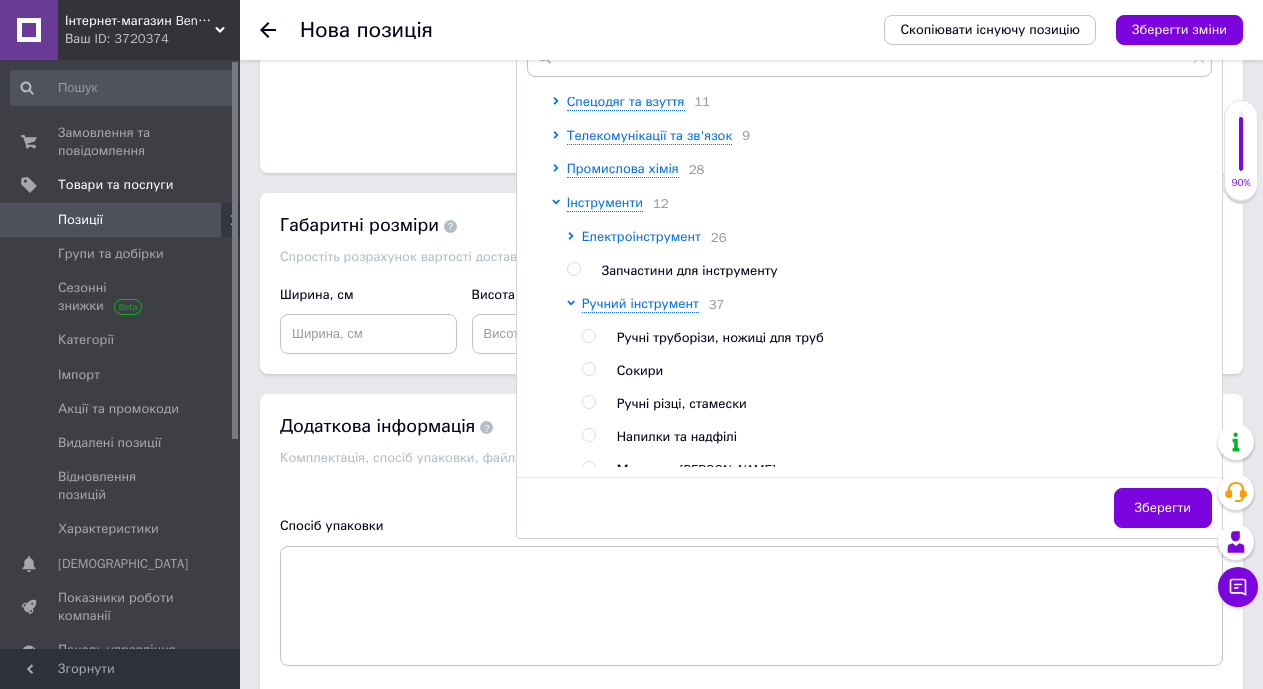 click on "Електроінструмент" at bounding box center [641, 236] 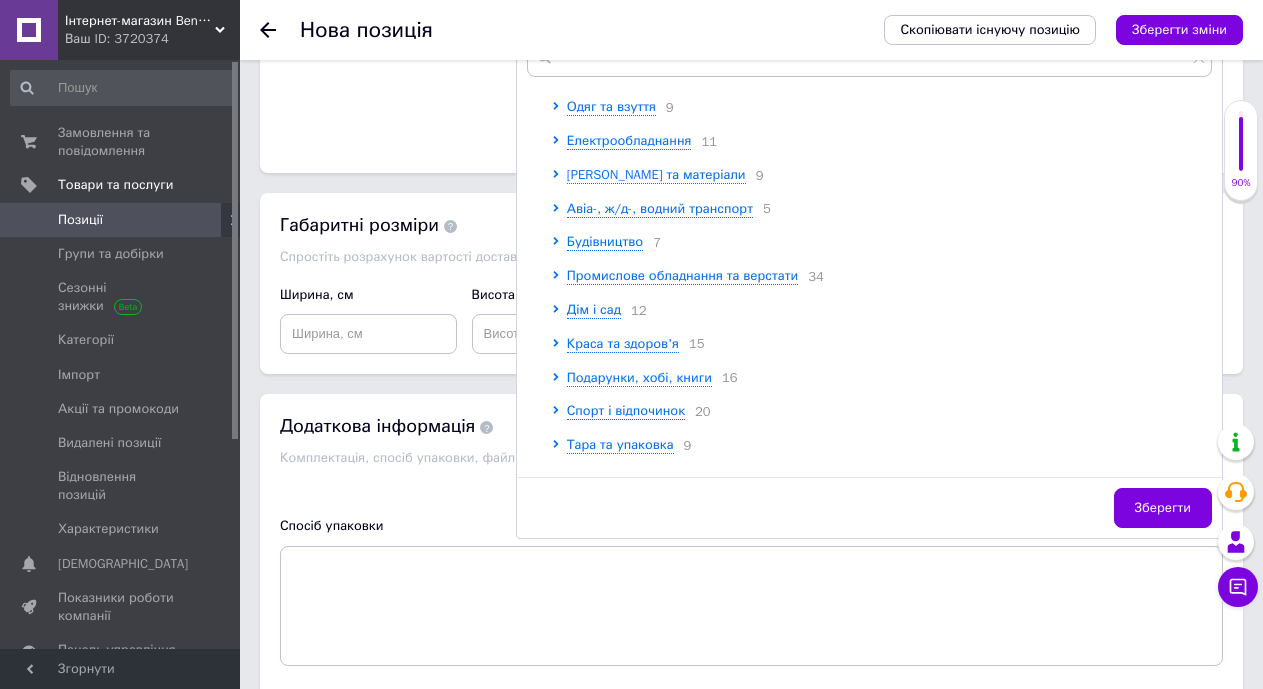 scroll, scrollTop: 200, scrollLeft: 0, axis: vertical 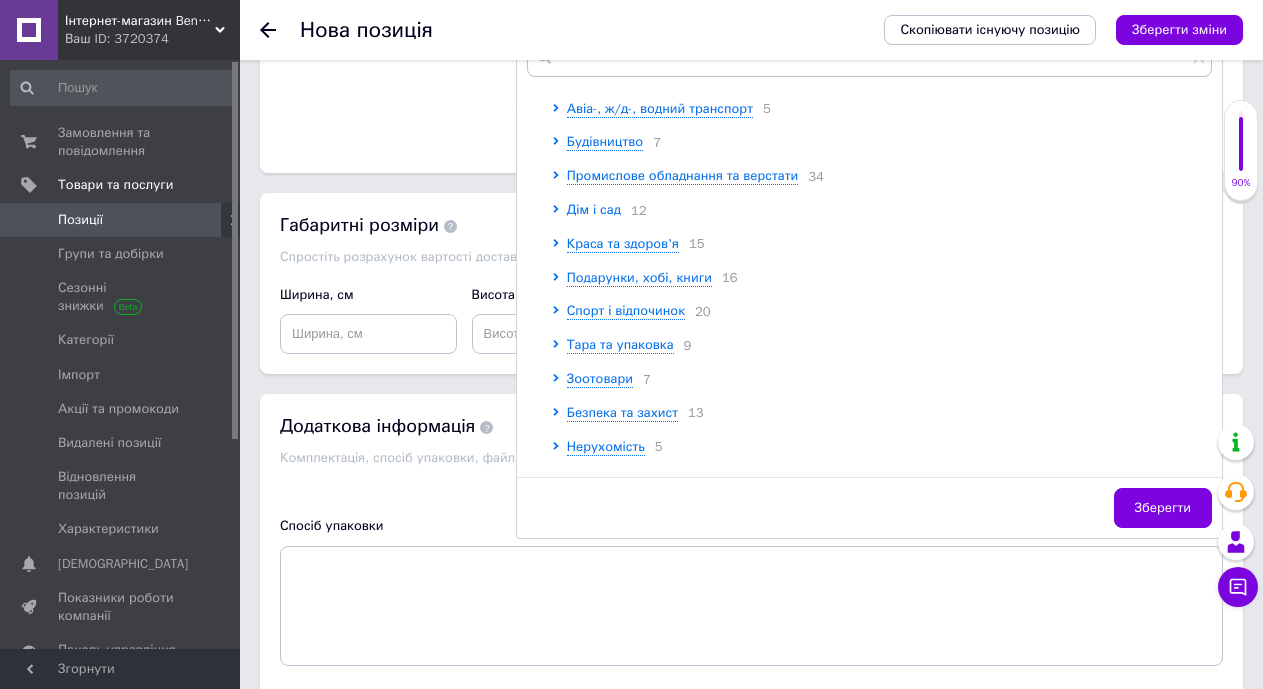 click on "Дім і сад" at bounding box center (594, 209) 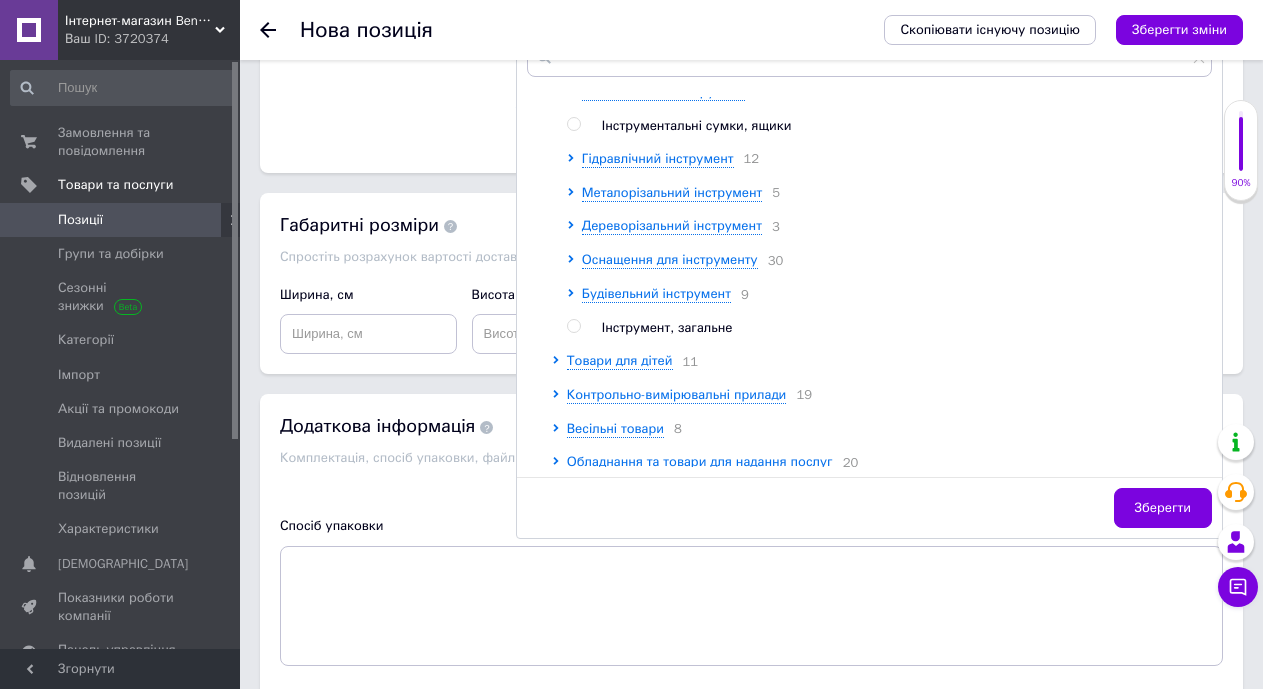 scroll, scrollTop: 3898, scrollLeft: 0, axis: vertical 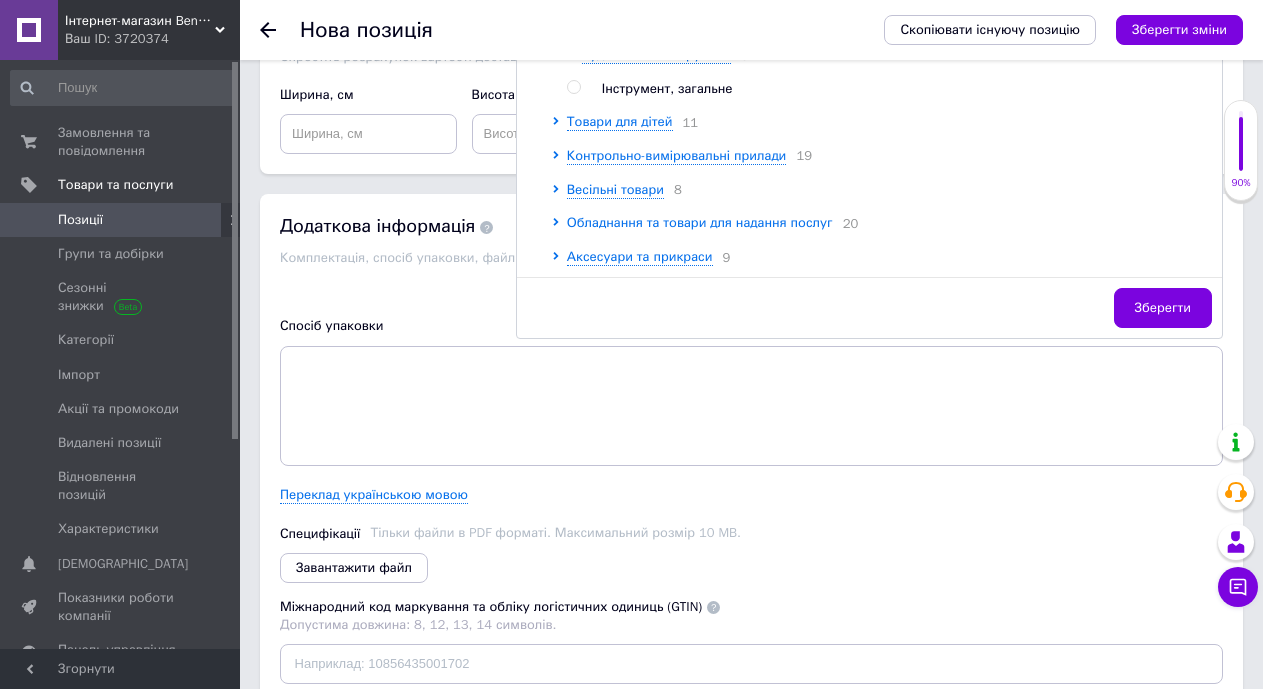 click on "Обладнання та товари для надання послуг" at bounding box center [700, 222] 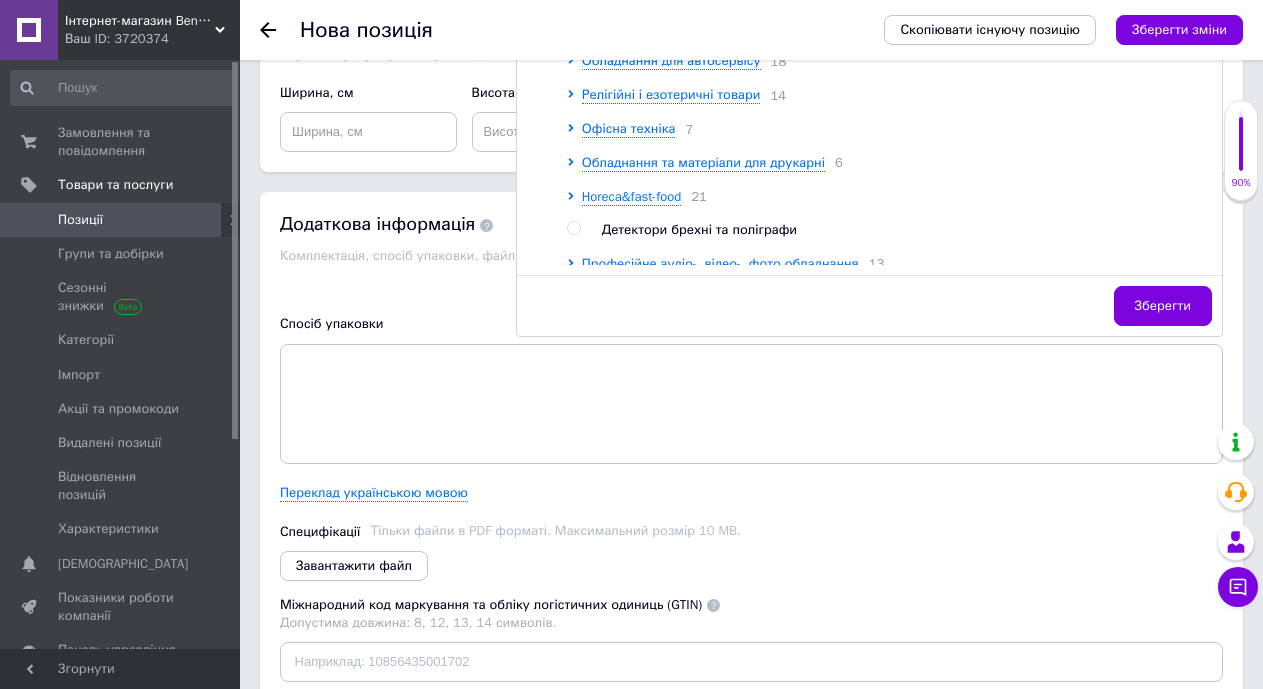 scroll, scrollTop: 4093, scrollLeft: 0, axis: vertical 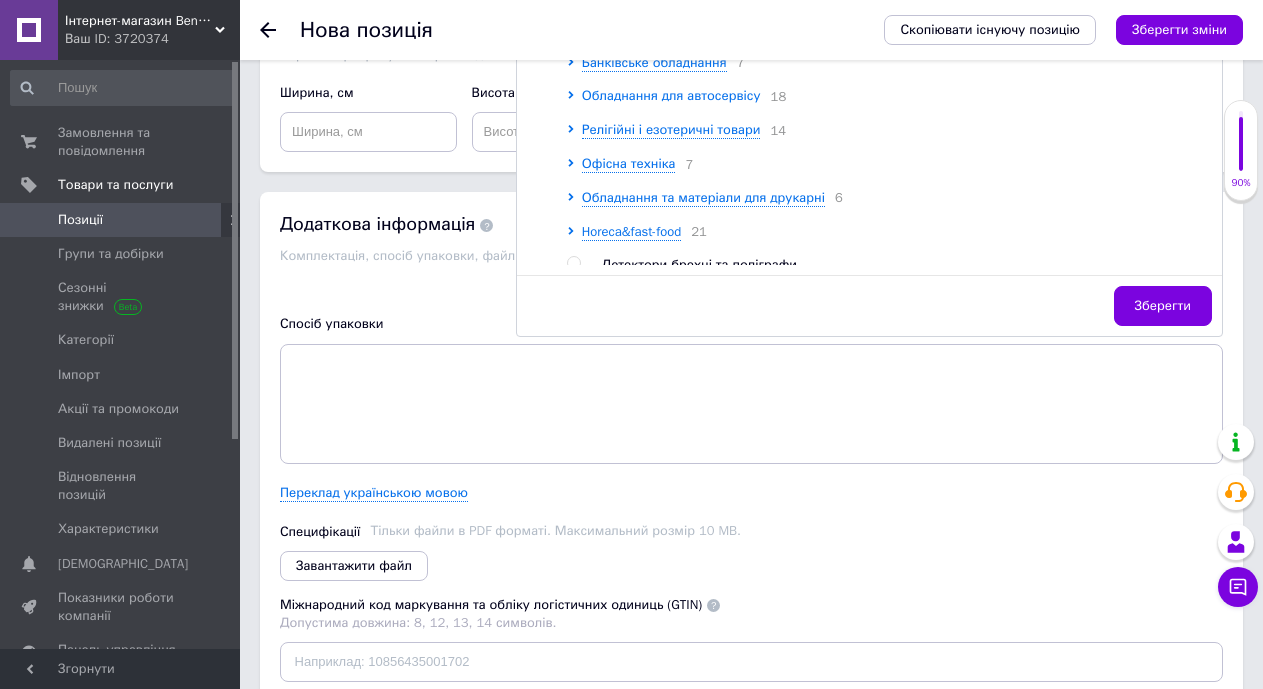 click on "Обладнання для автосервісу" at bounding box center (671, 95) 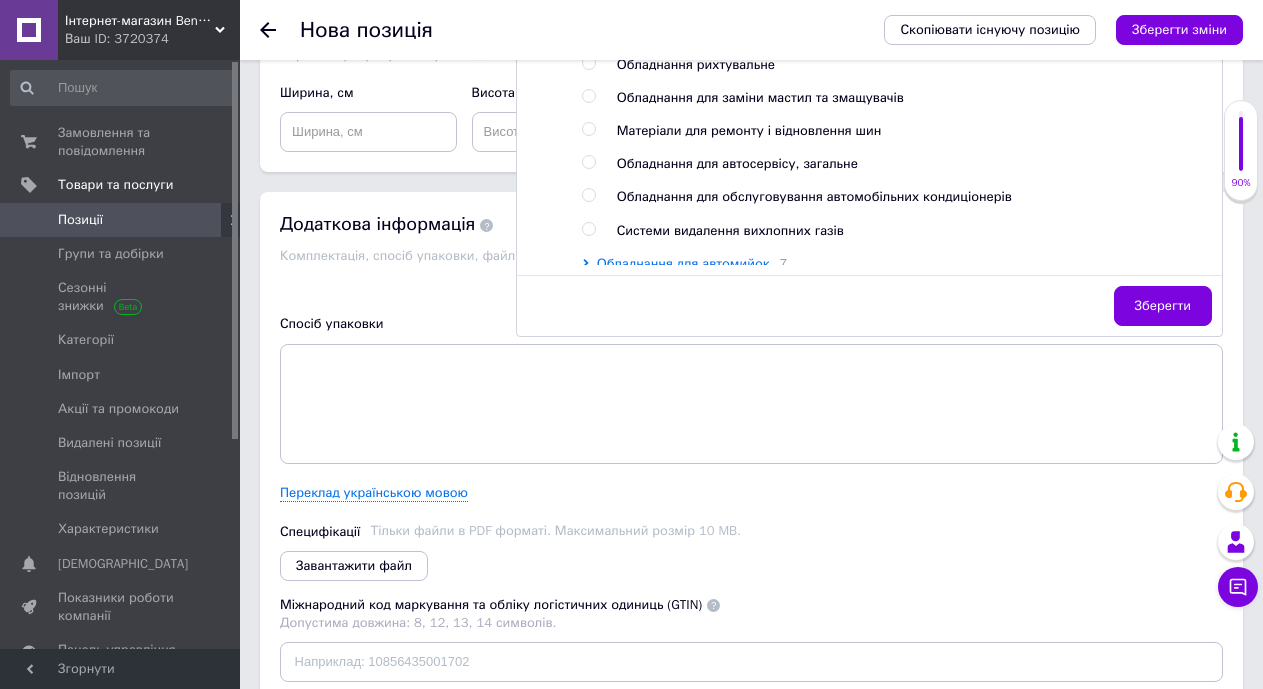 scroll, scrollTop: 4393, scrollLeft: 0, axis: vertical 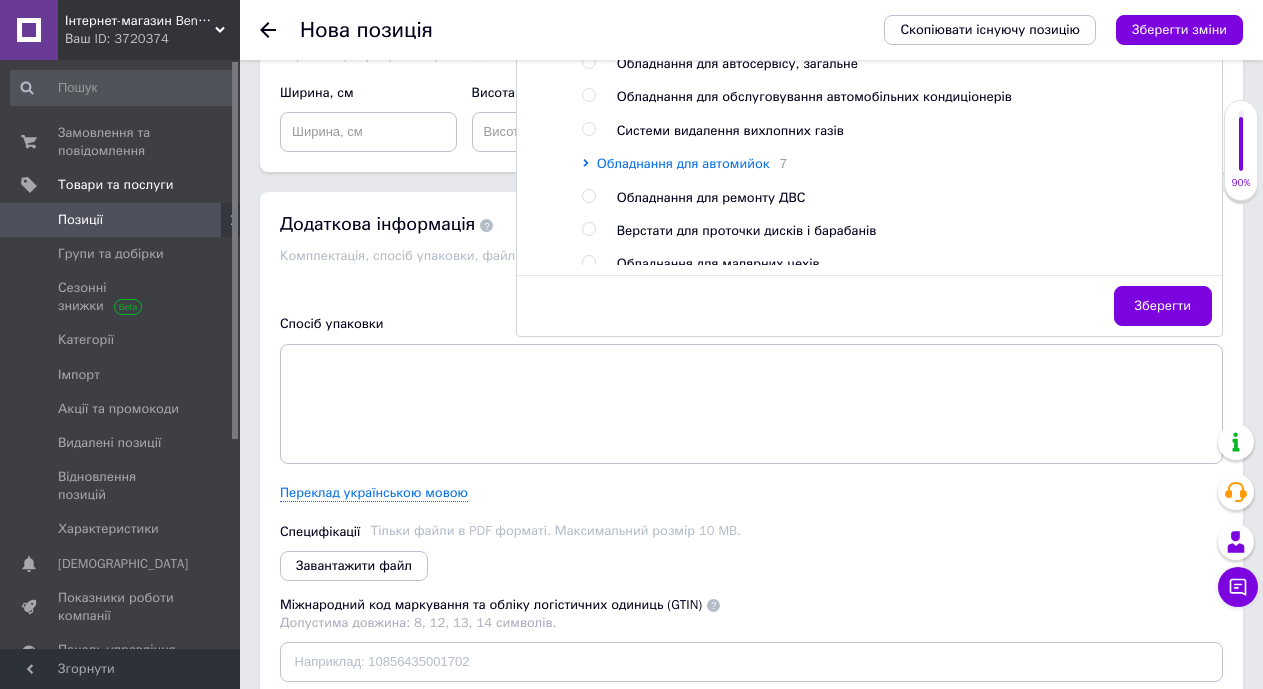 click on "Обладнання для автомийок" at bounding box center (683, 163) 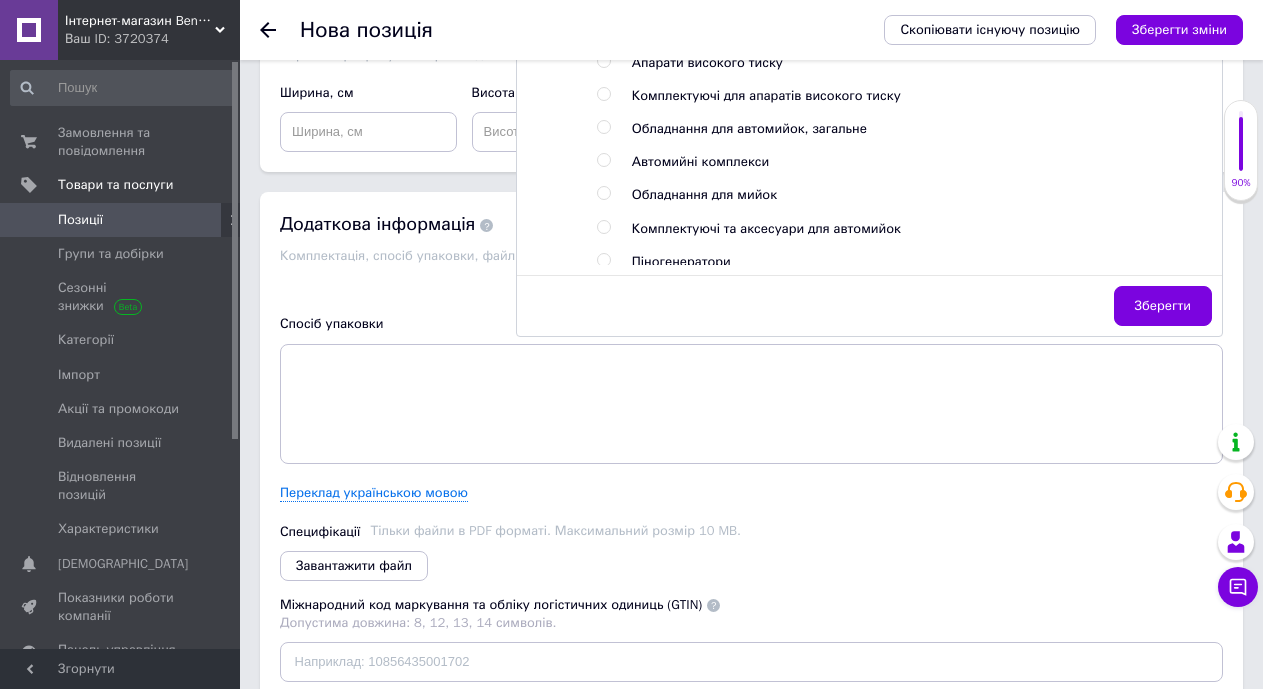scroll, scrollTop: 4493, scrollLeft: 0, axis: vertical 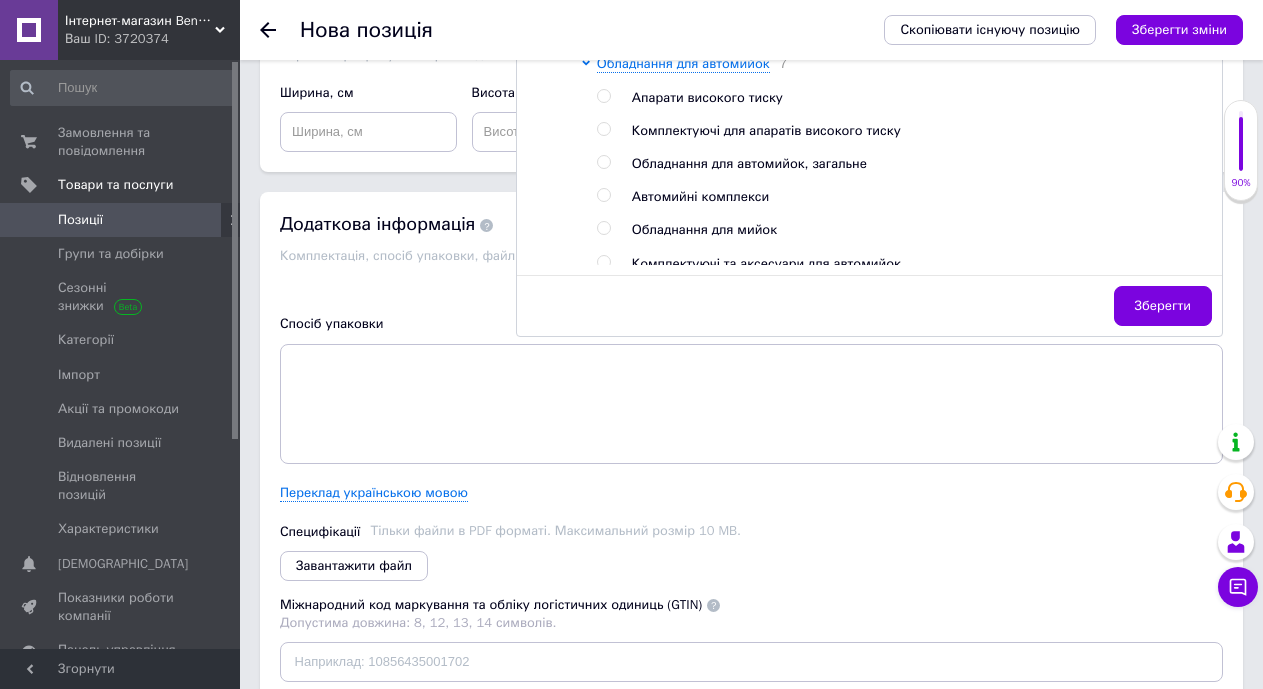 click at bounding box center (603, 96) 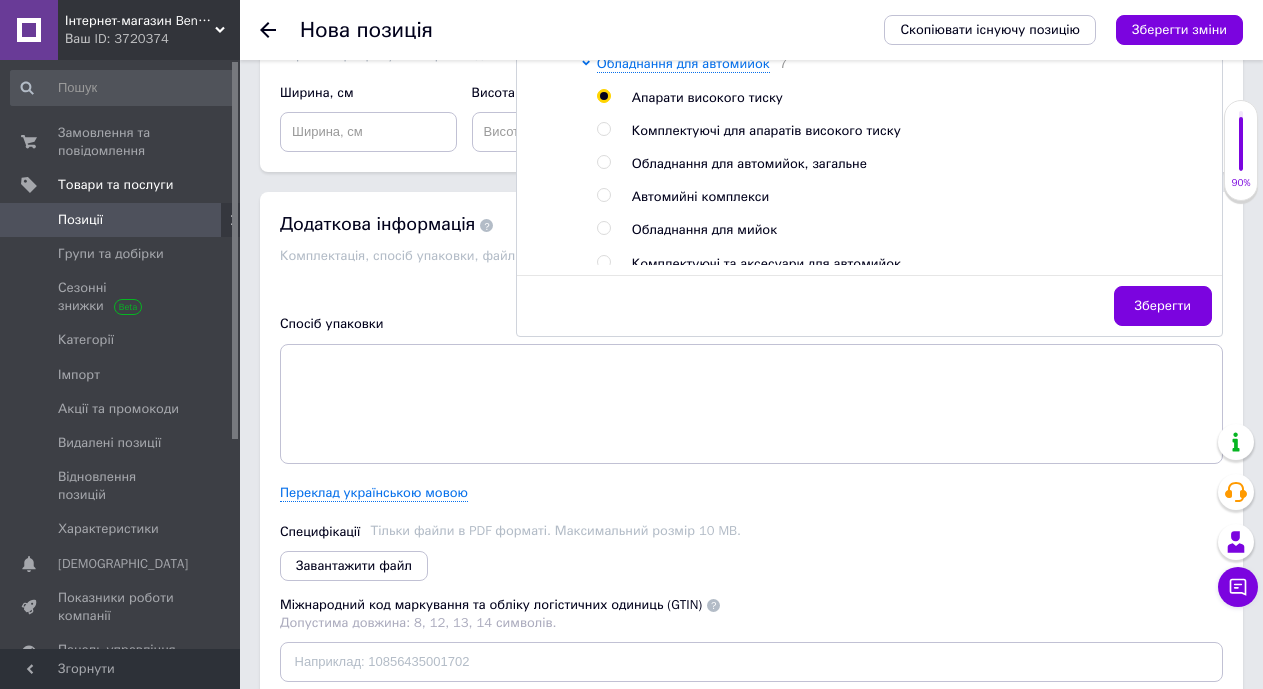radio on "true" 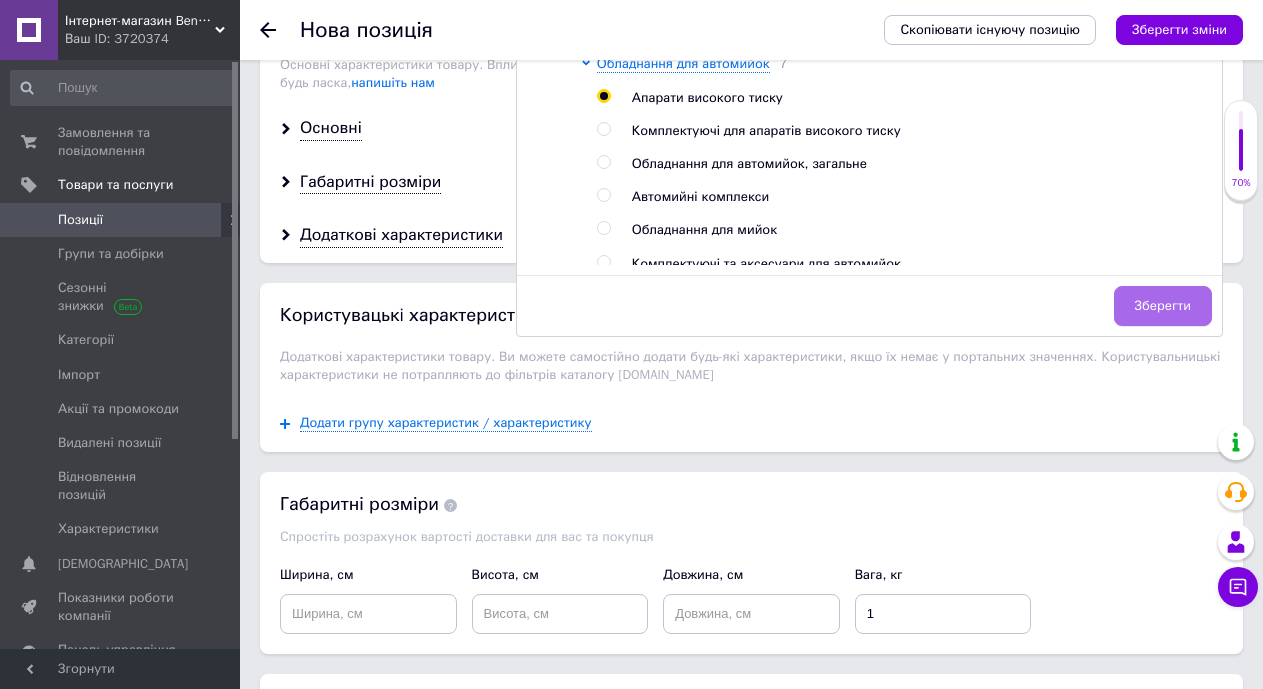 click on "Зберегти" at bounding box center (1163, 306) 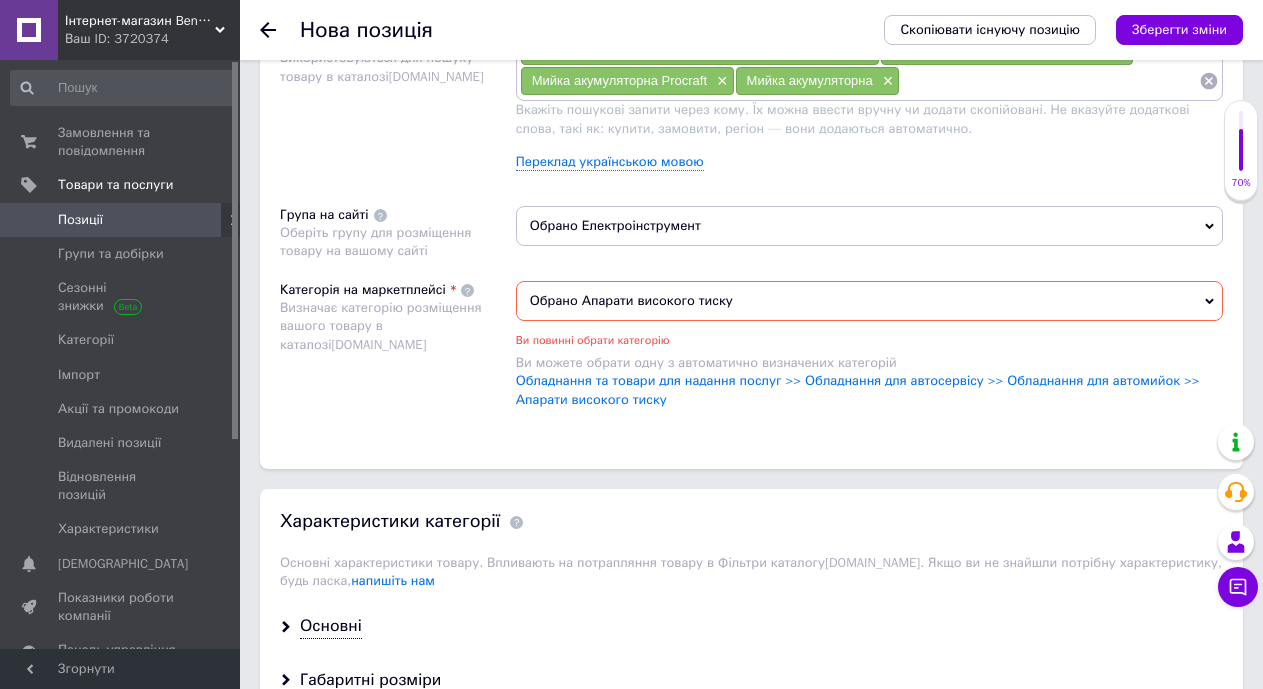 scroll, scrollTop: 1238, scrollLeft: 0, axis: vertical 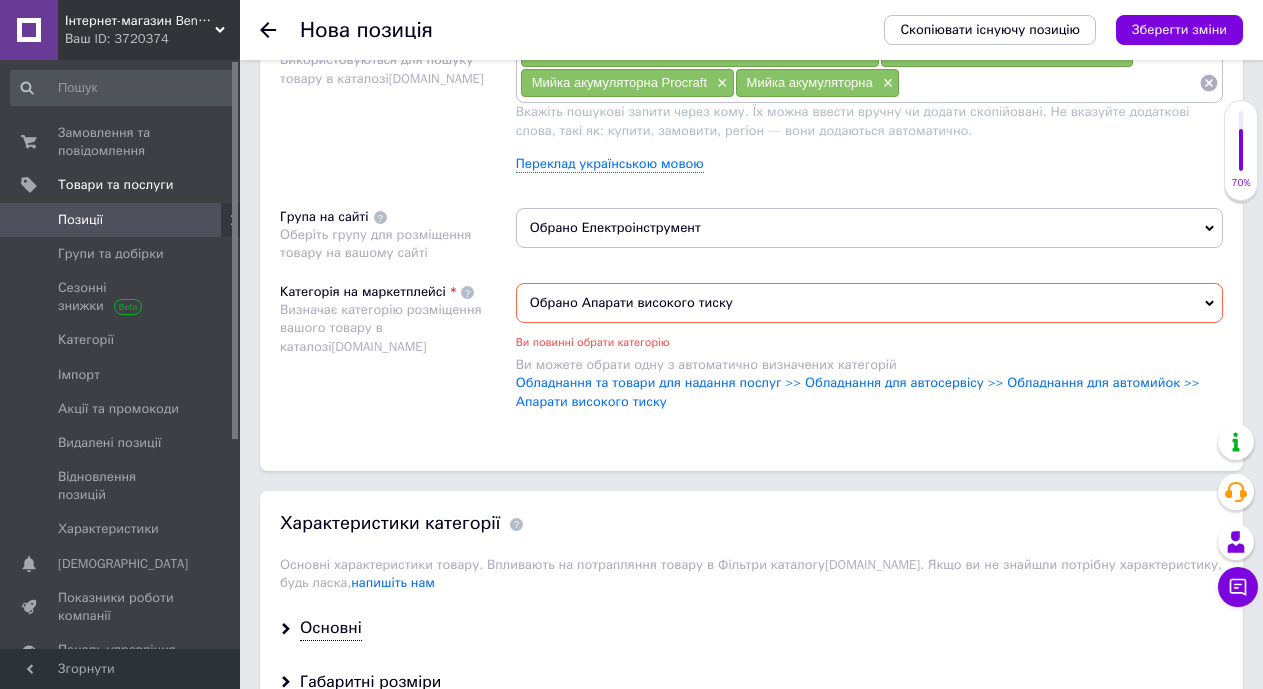 click on "Обладнання та товари для надання послуг >> Обладнання для автосервісу >> Обладнання для автомийок >> Апарати високого тиску" at bounding box center (858, 391) 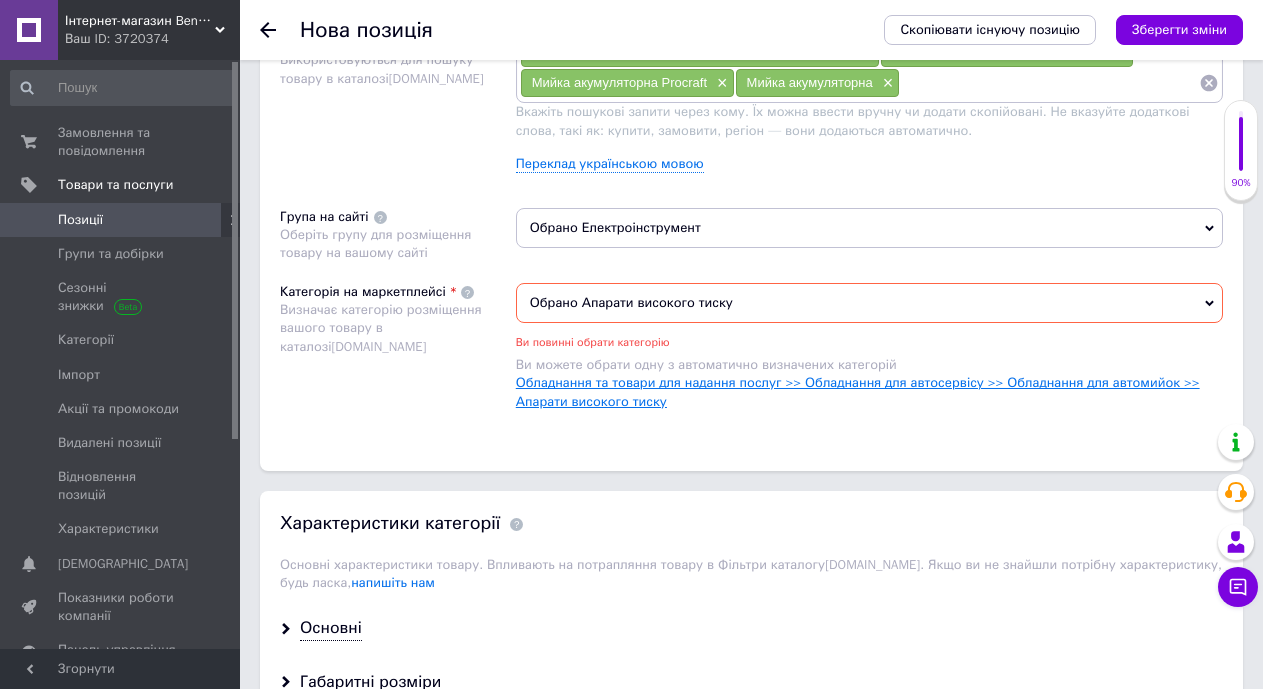 click on "Обладнання та товари для надання послуг >> Обладнання для автосервісу >> Обладнання для автомийок >> Апарати високого тиску" at bounding box center (858, 391) 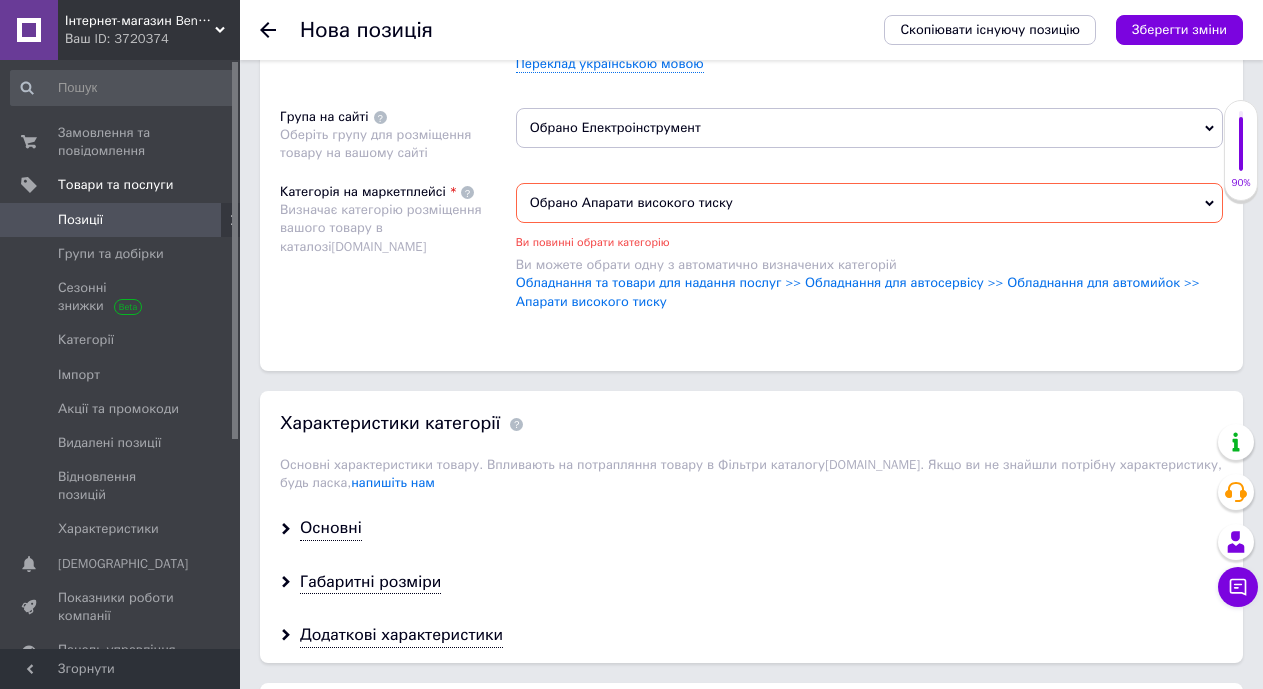 scroll, scrollTop: 1438, scrollLeft: 0, axis: vertical 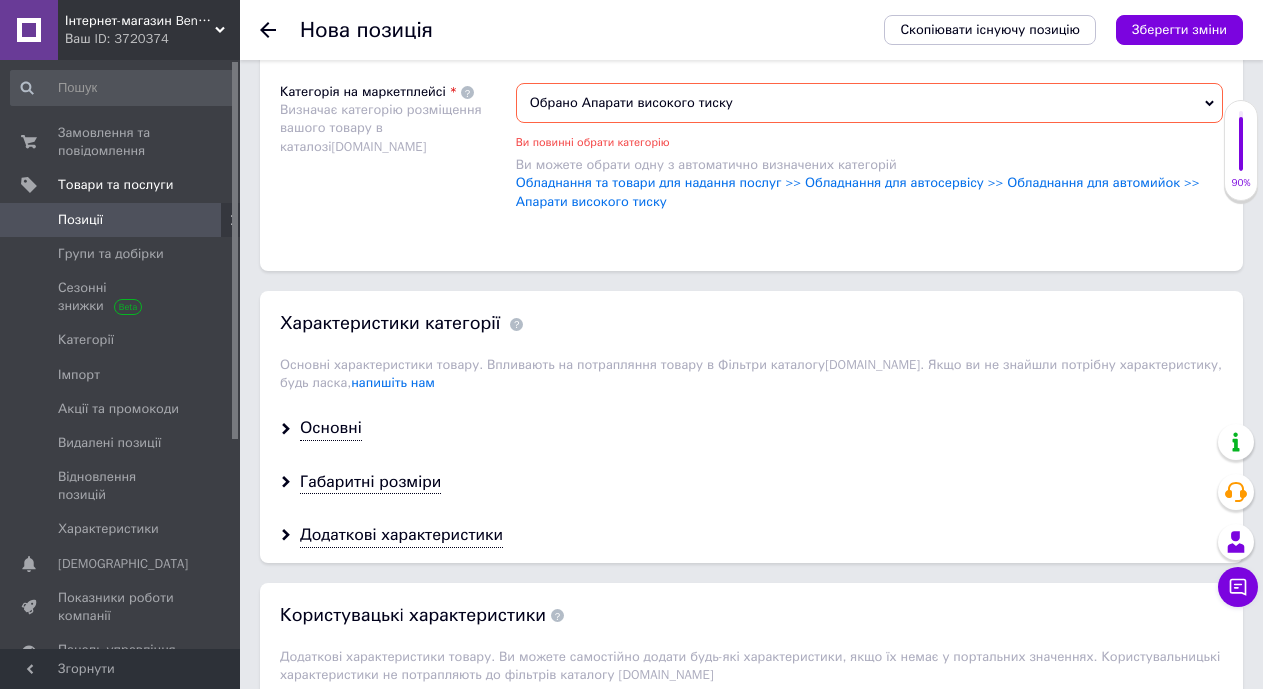 click on "Основні" at bounding box center (751, 428) 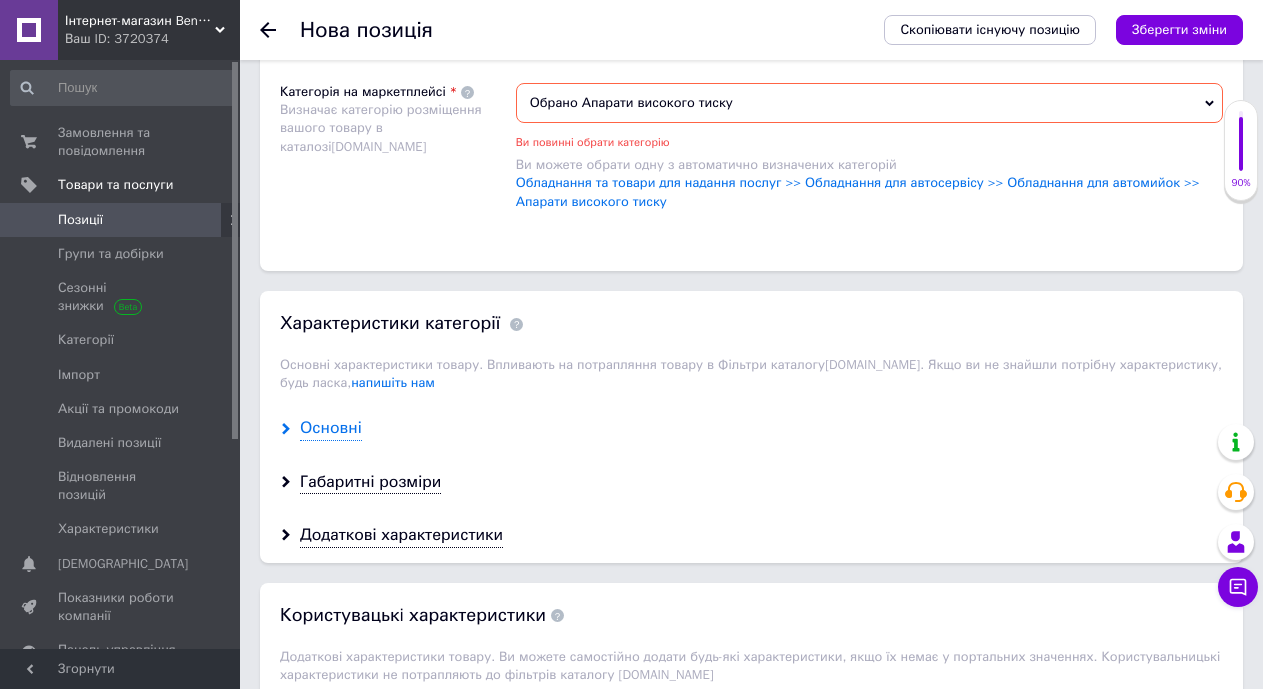 click on "Основні" at bounding box center [331, 428] 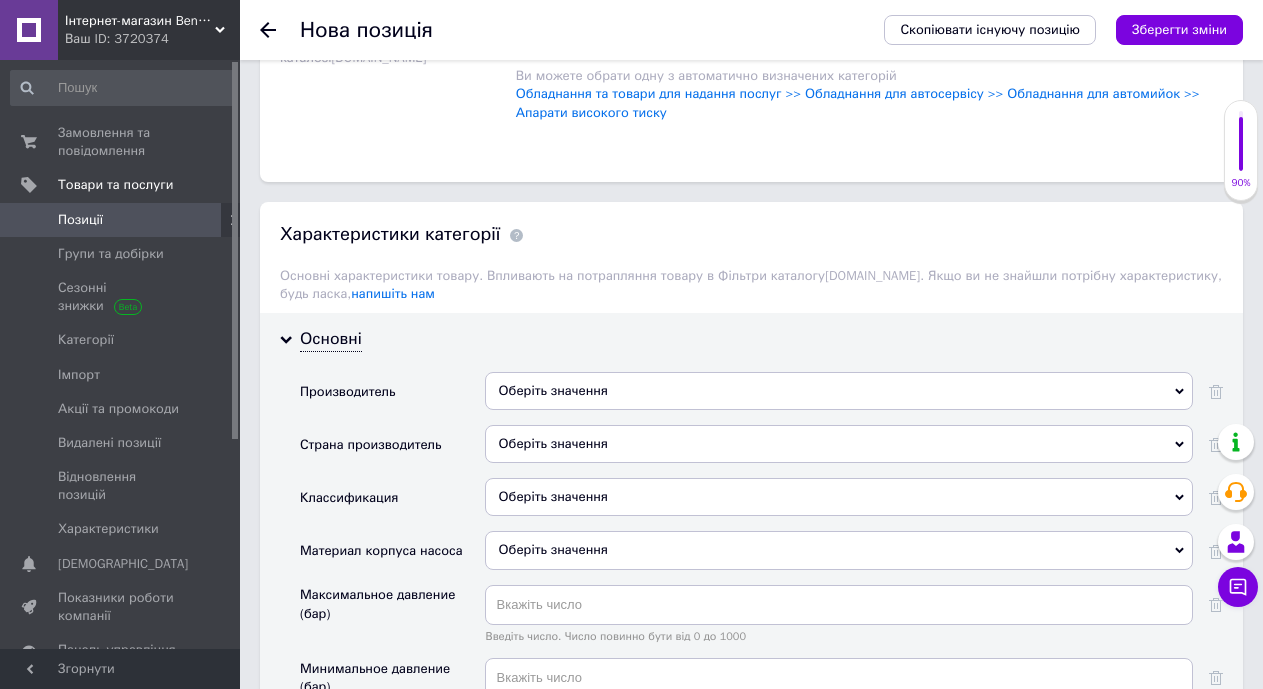 scroll, scrollTop: 1638, scrollLeft: 0, axis: vertical 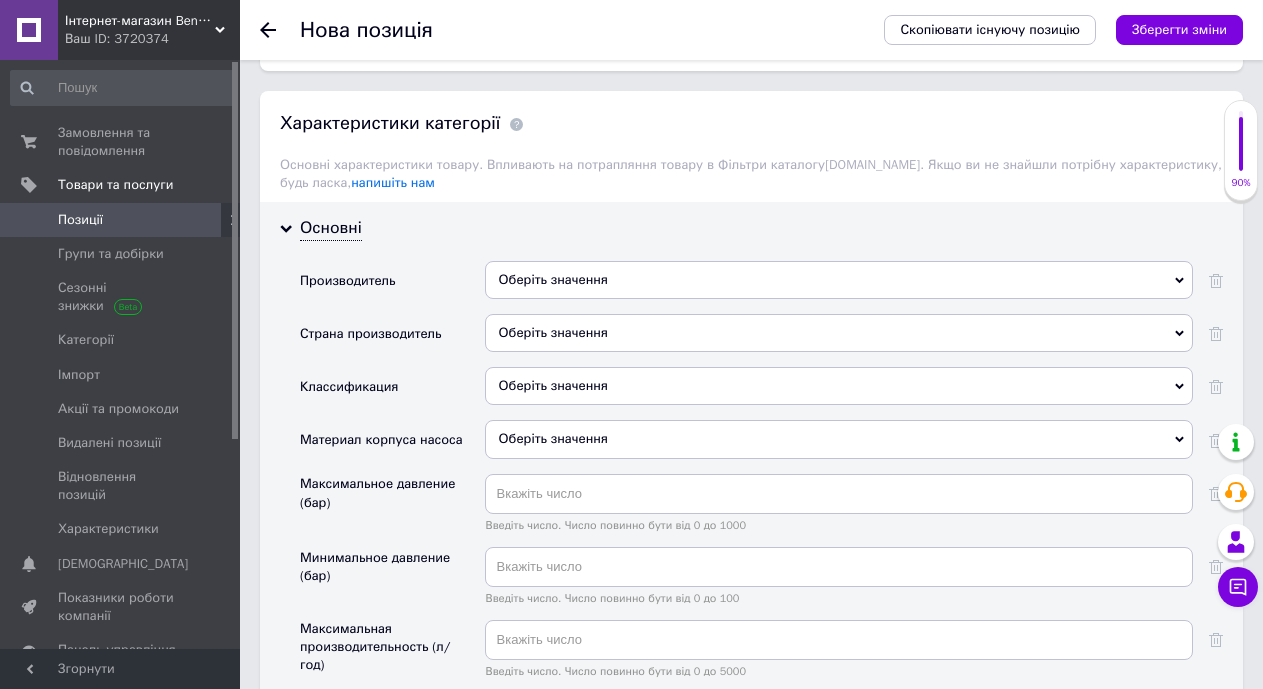 click on "Оберіть значення" at bounding box center (839, 280) 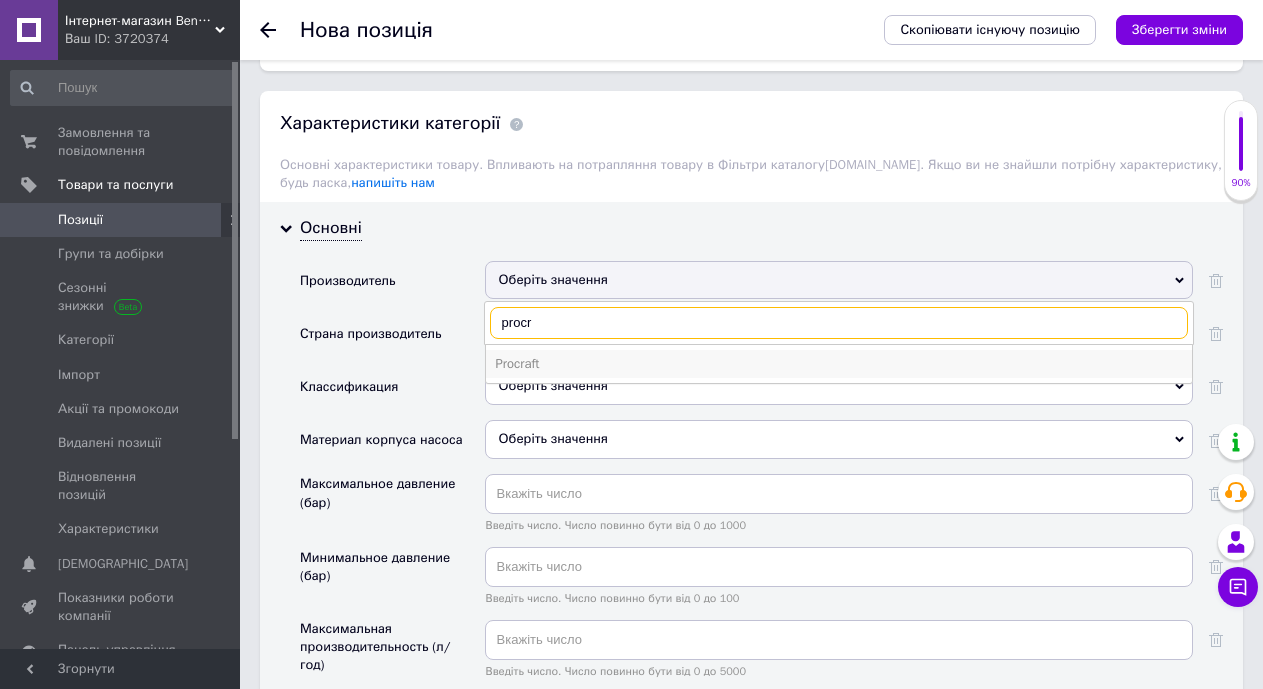 type on "procr" 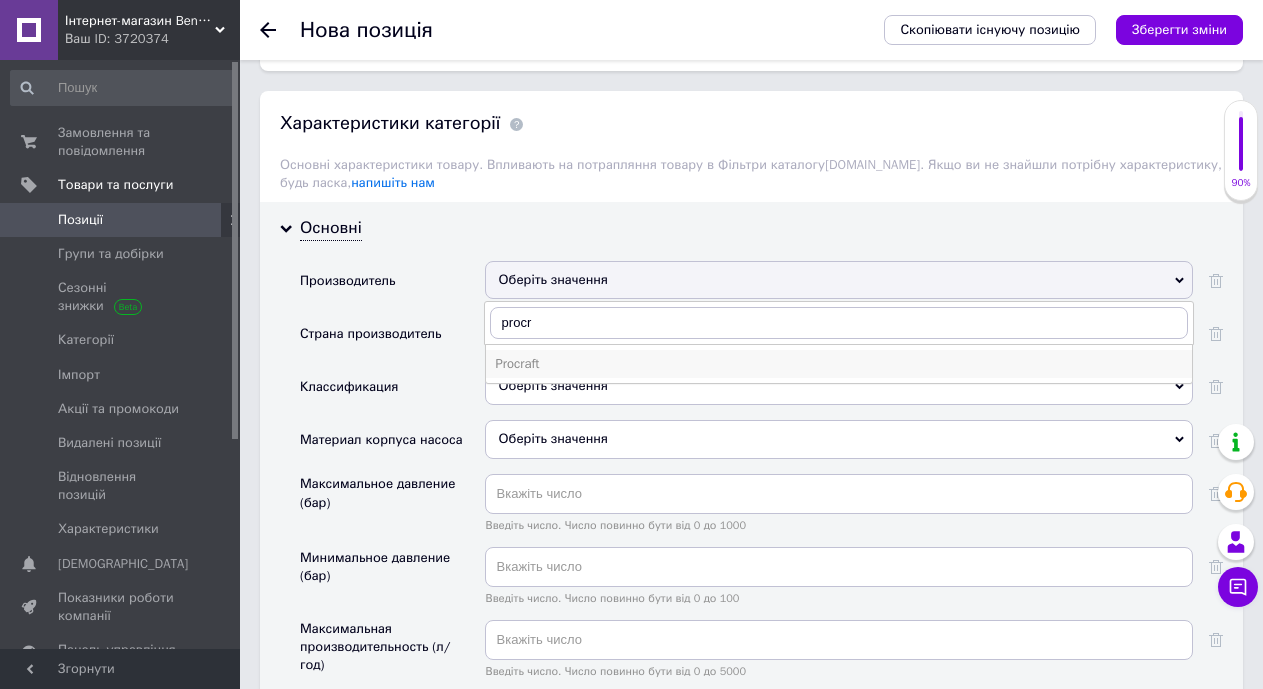 click on "Procraft" at bounding box center [839, 364] 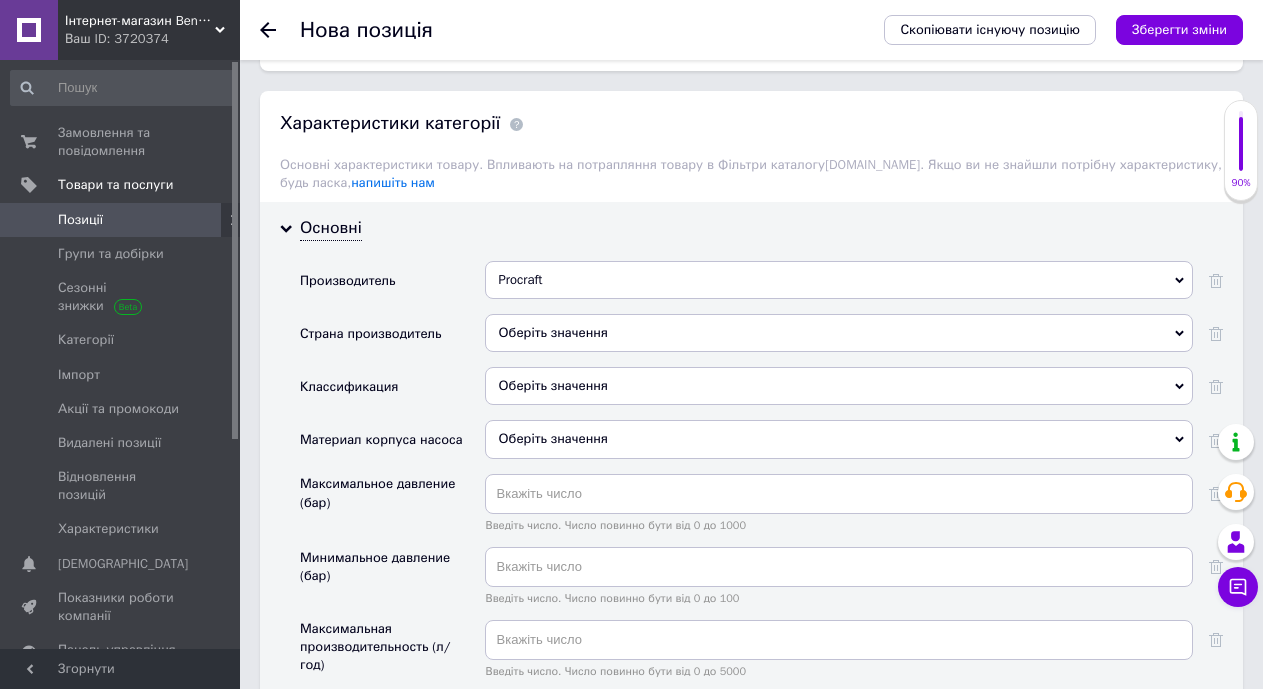 click on "Оберіть значення" at bounding box center (839, 333) 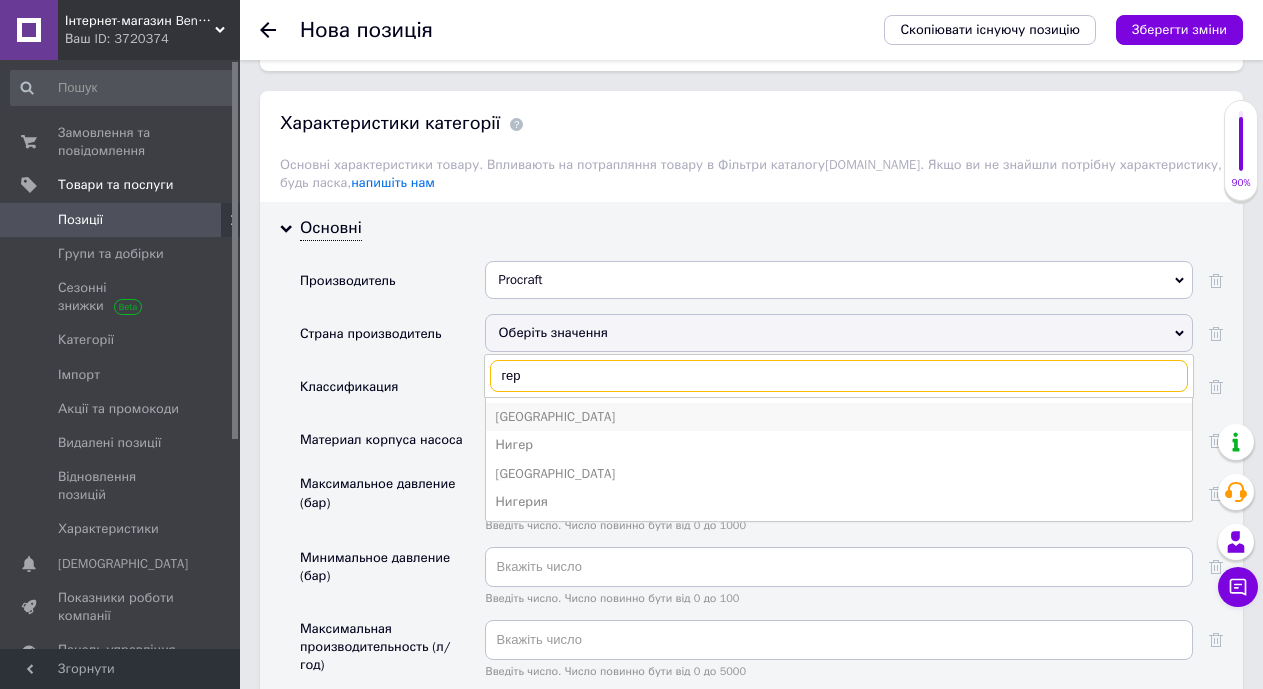 type on "гер" 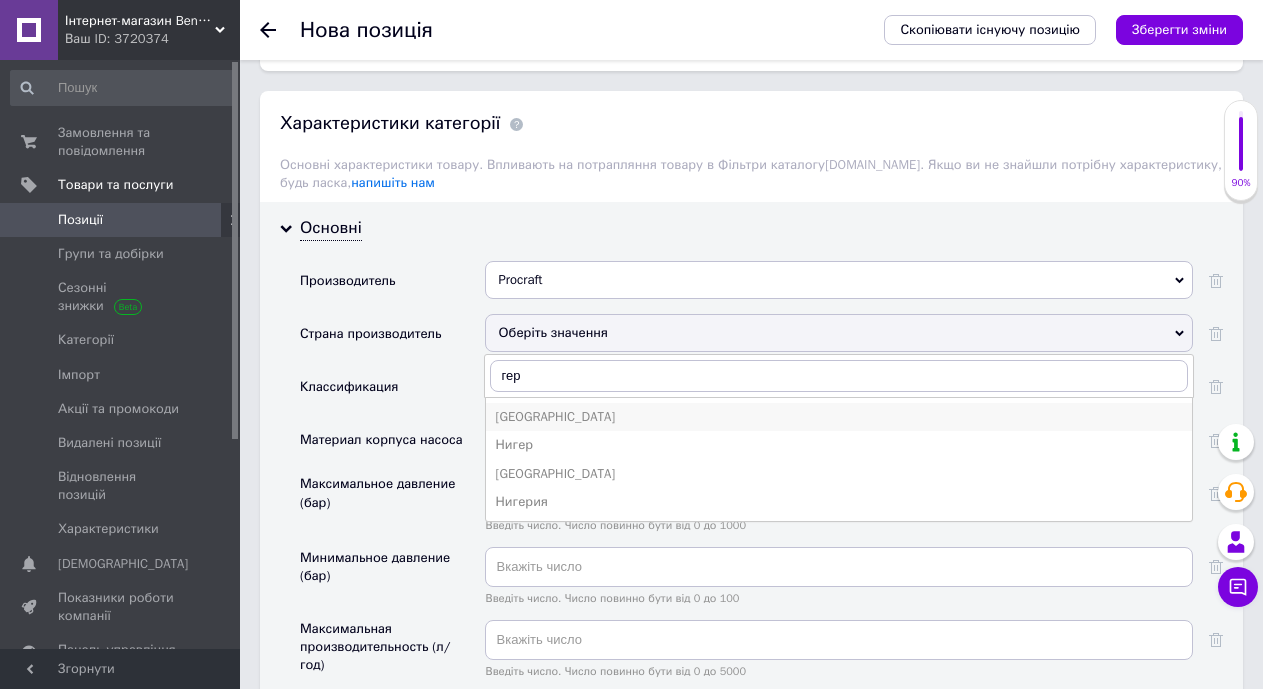click on "[GEOGRAPHIC_DATA]" at bounding box center [839, 417] 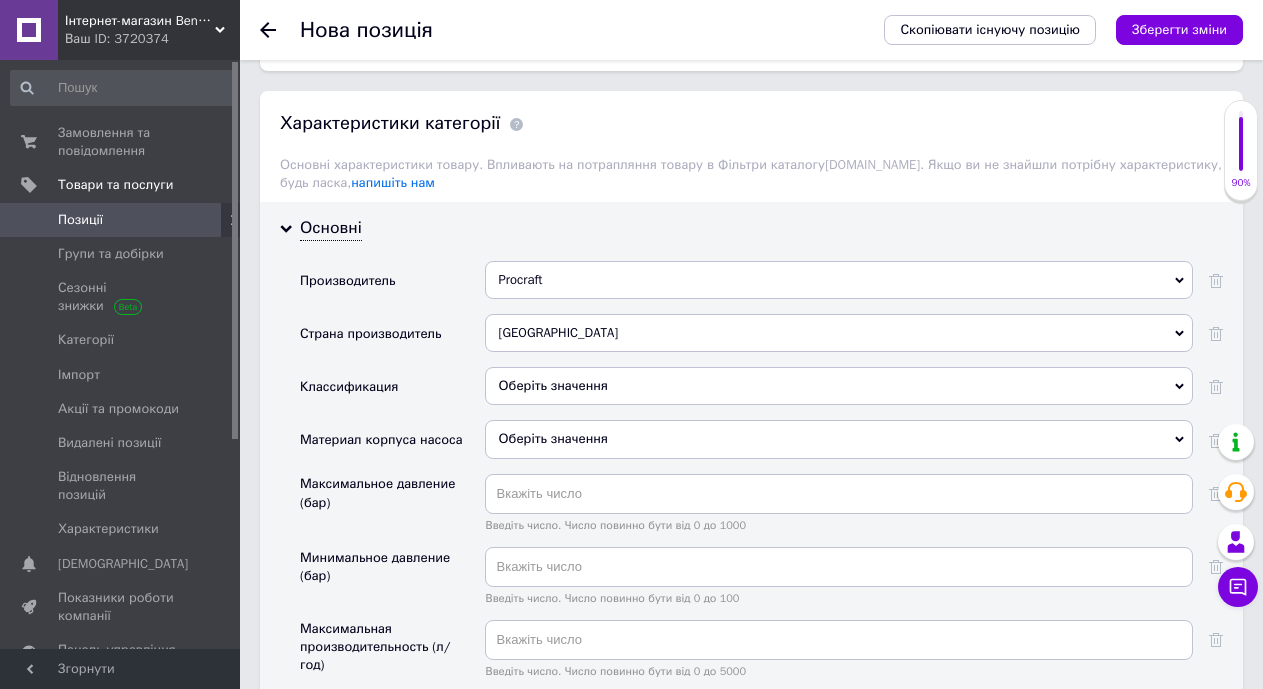 click on "Оберіть значення" at bounding box center (839, 386) 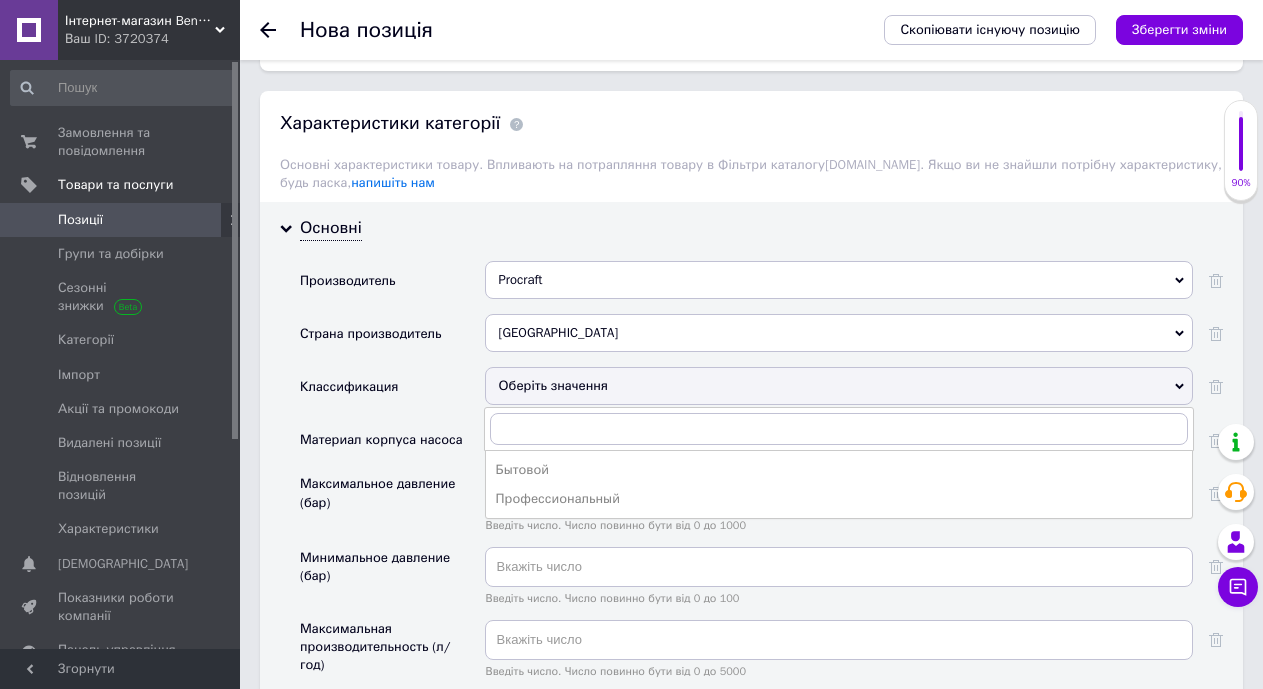 click on "Профессиональный" at bounding box center [839, 499] 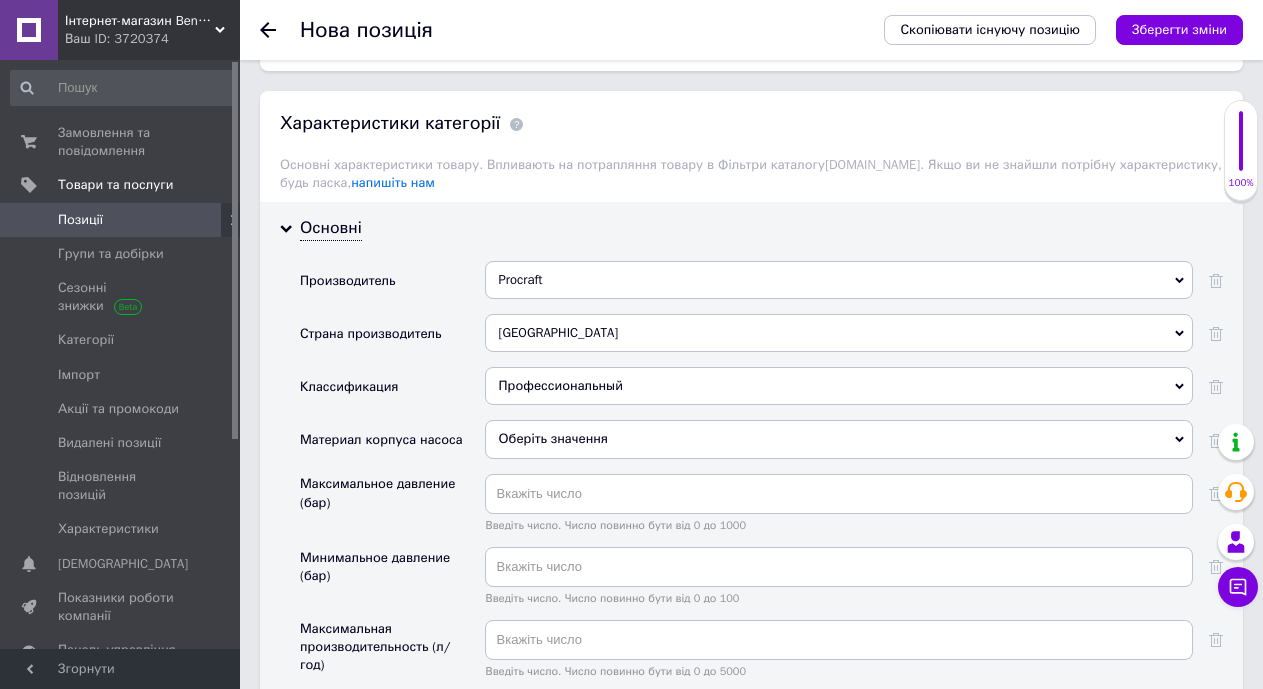 click on "Оберіть значення" at bounding box center (839, 439) 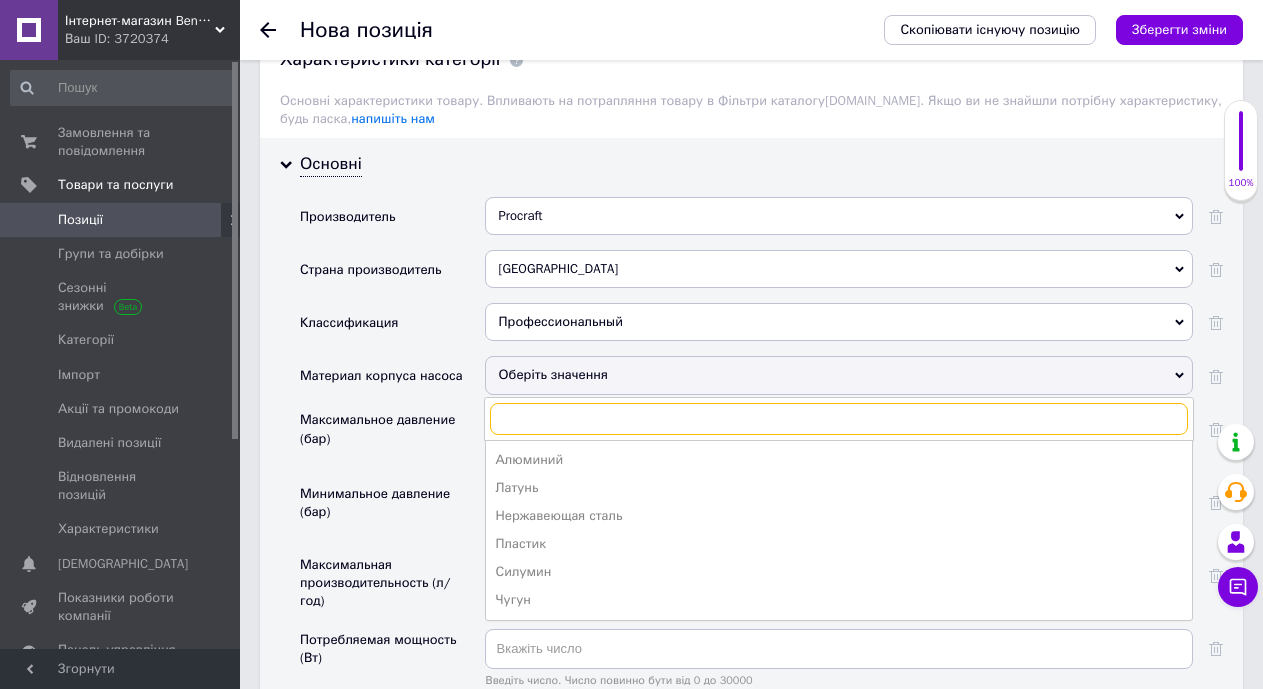 scroll, scrollTop: 1738, scrollLeft: 0, axis: vertical 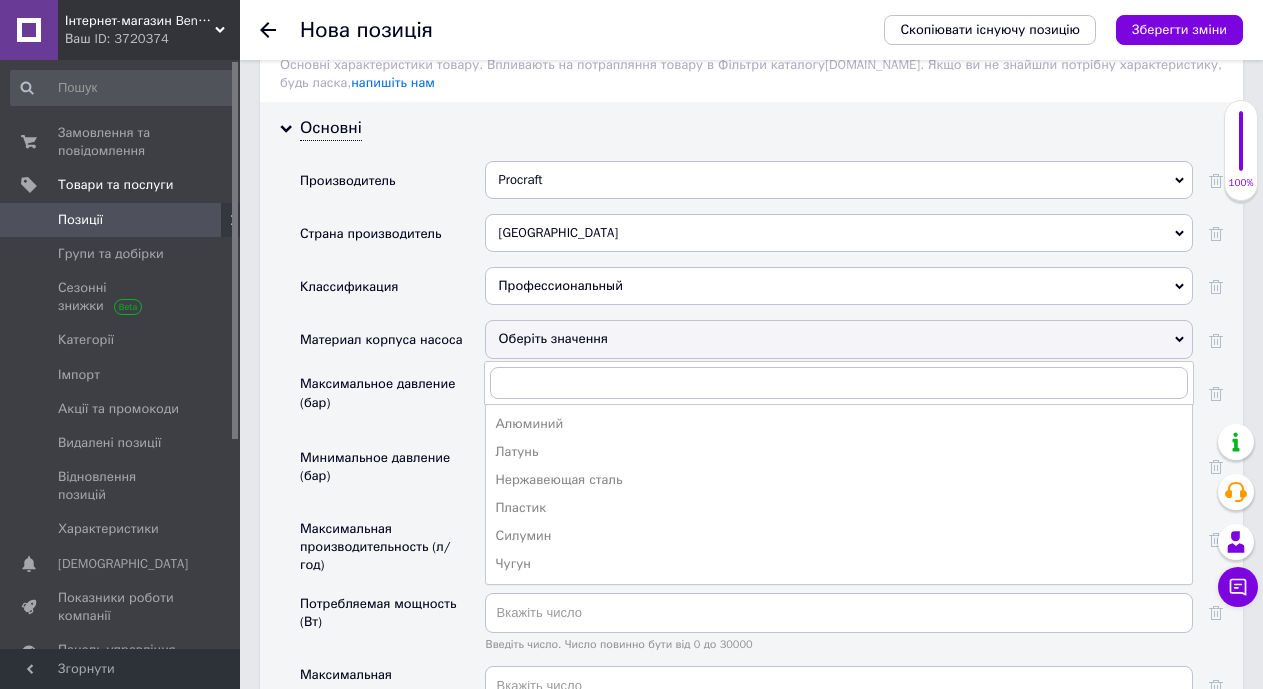 click on "Минимальное давление (бар)" at bounding box center (392, 483) 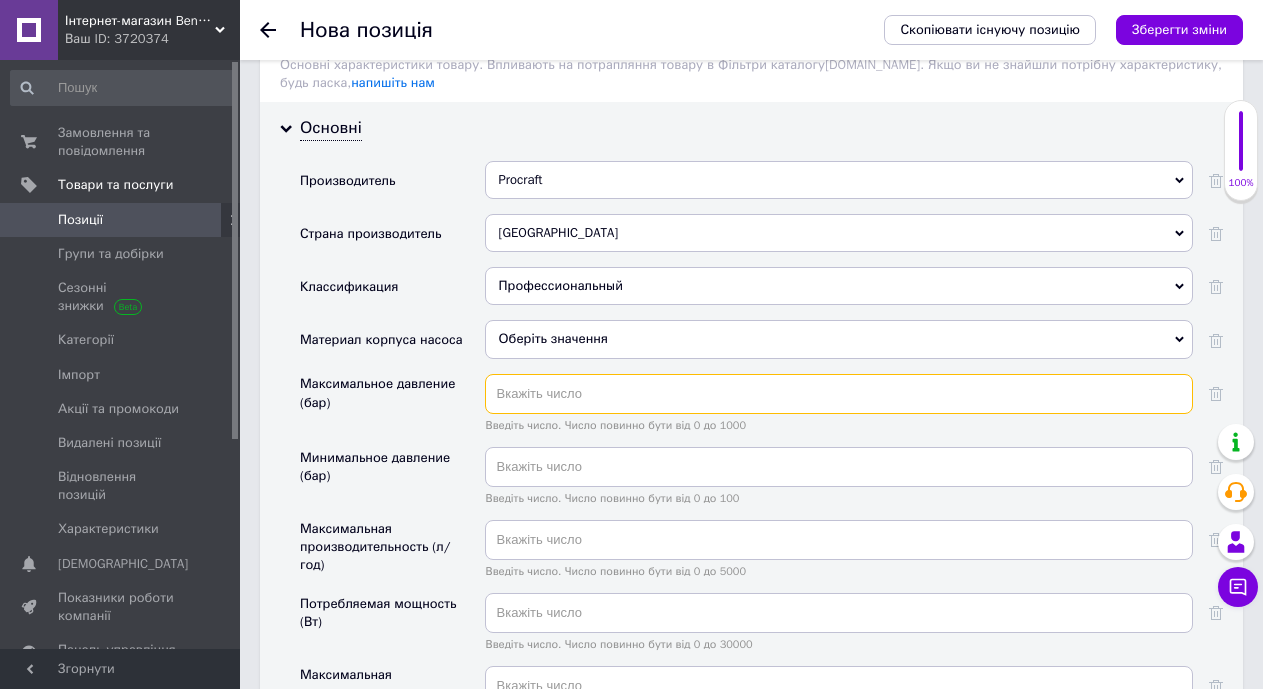 click at bounding box center (839, 394) 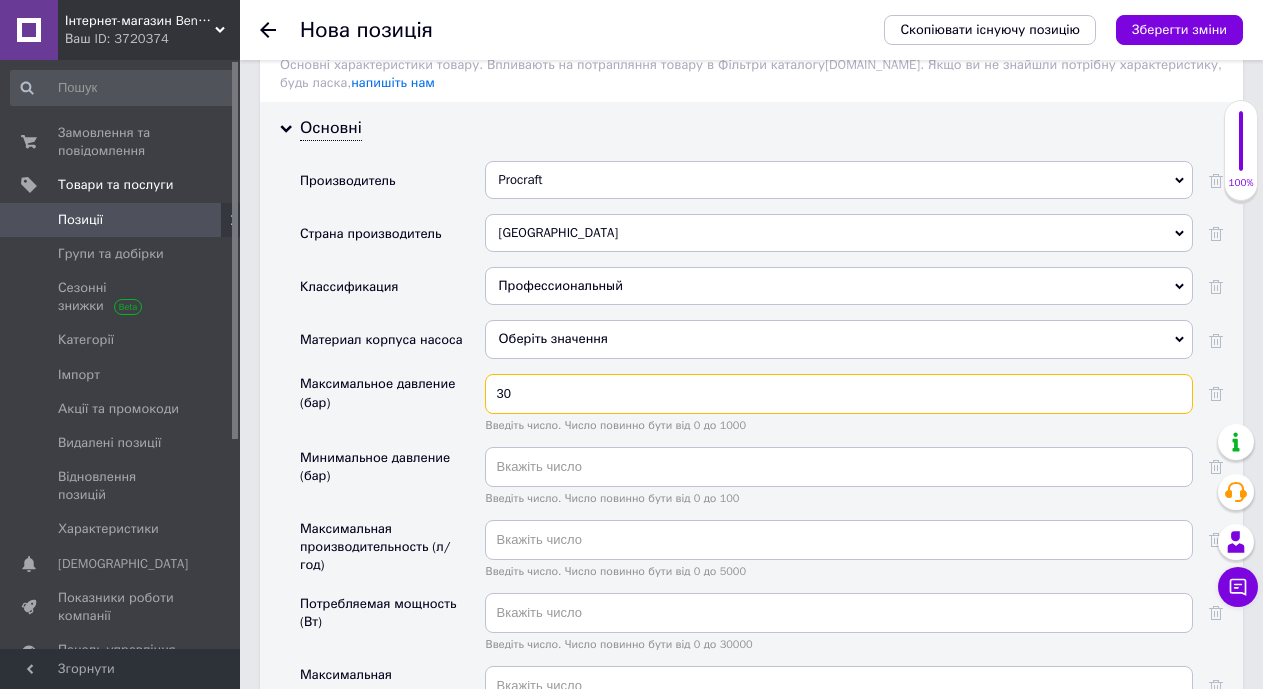 type on "30" 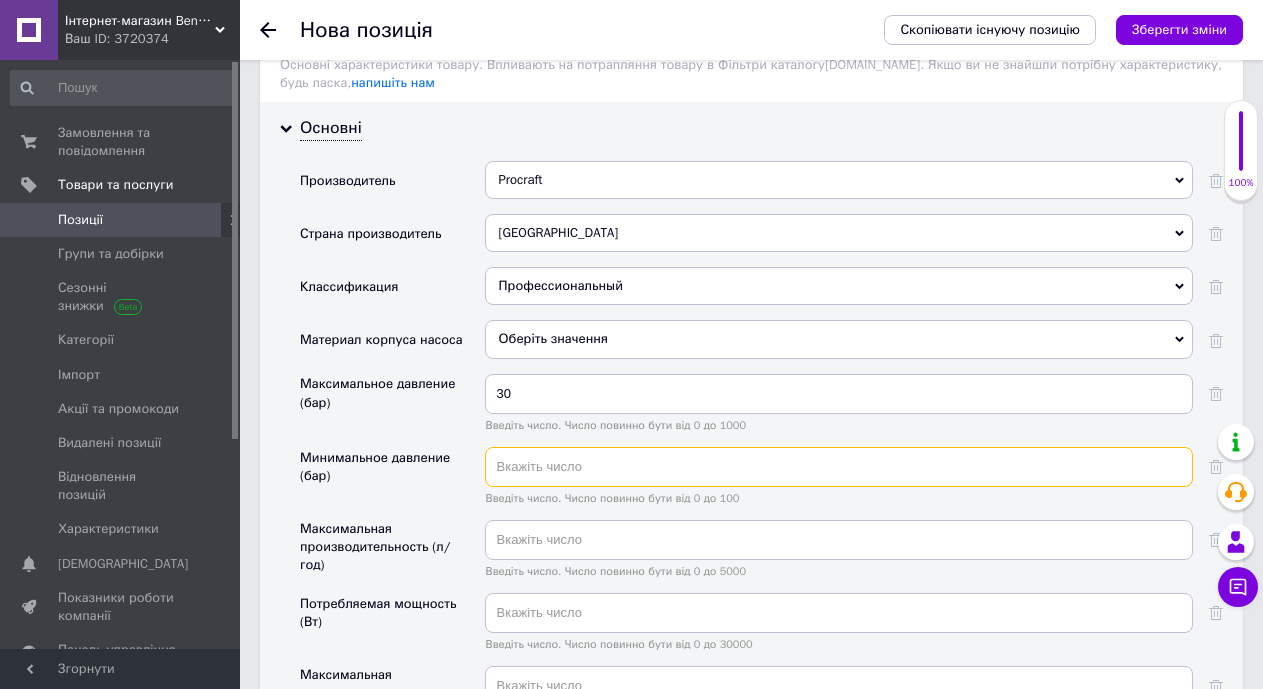 click at bounding box center (839, 467) 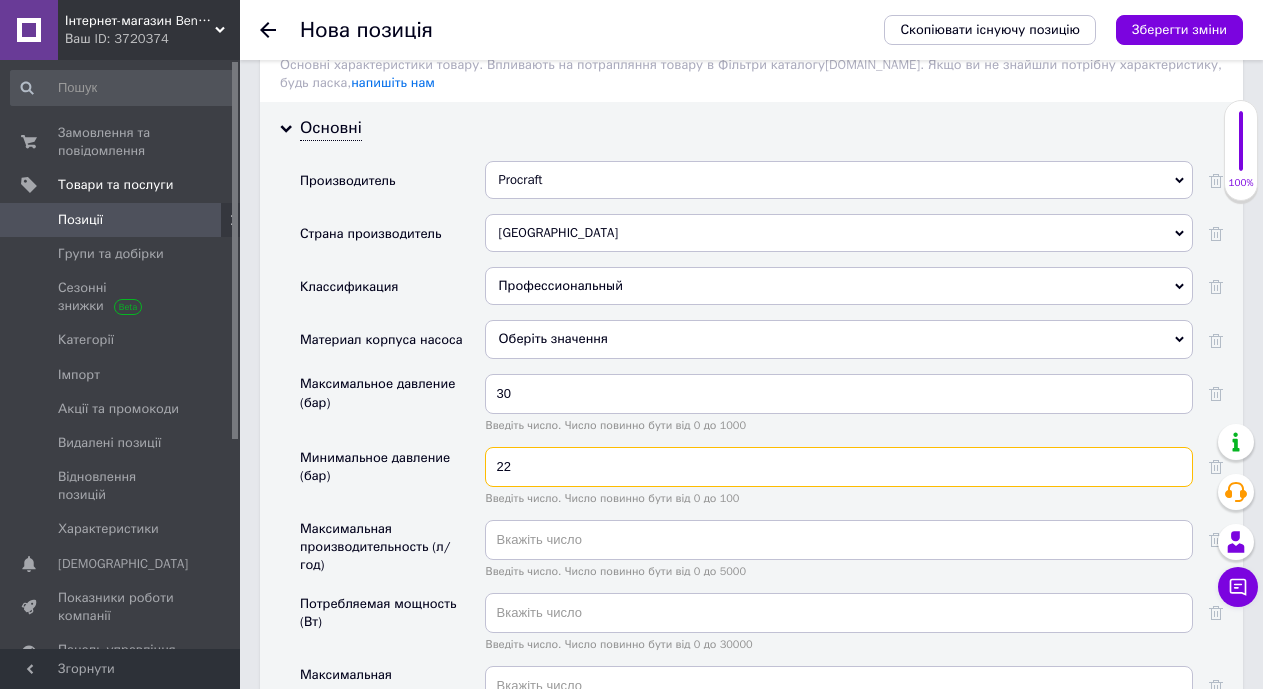 scroll, scrollTop: 1838, scrollLeft: 0, axis: vertical 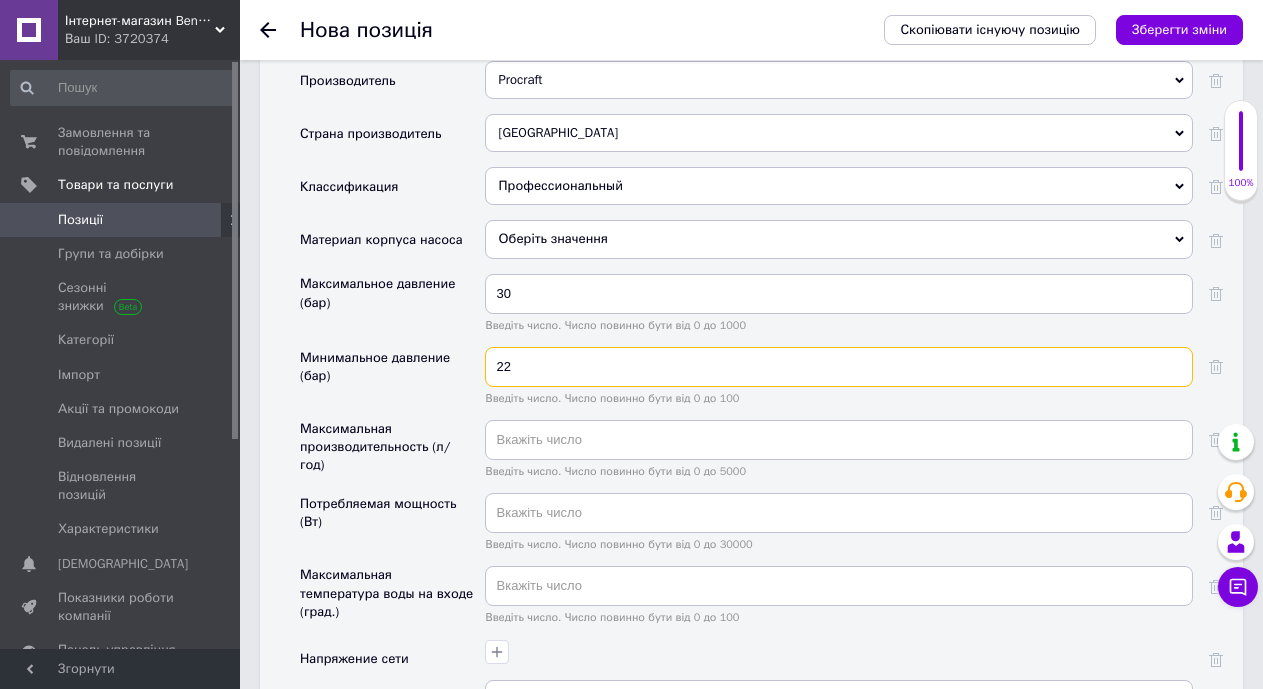 type on "22" 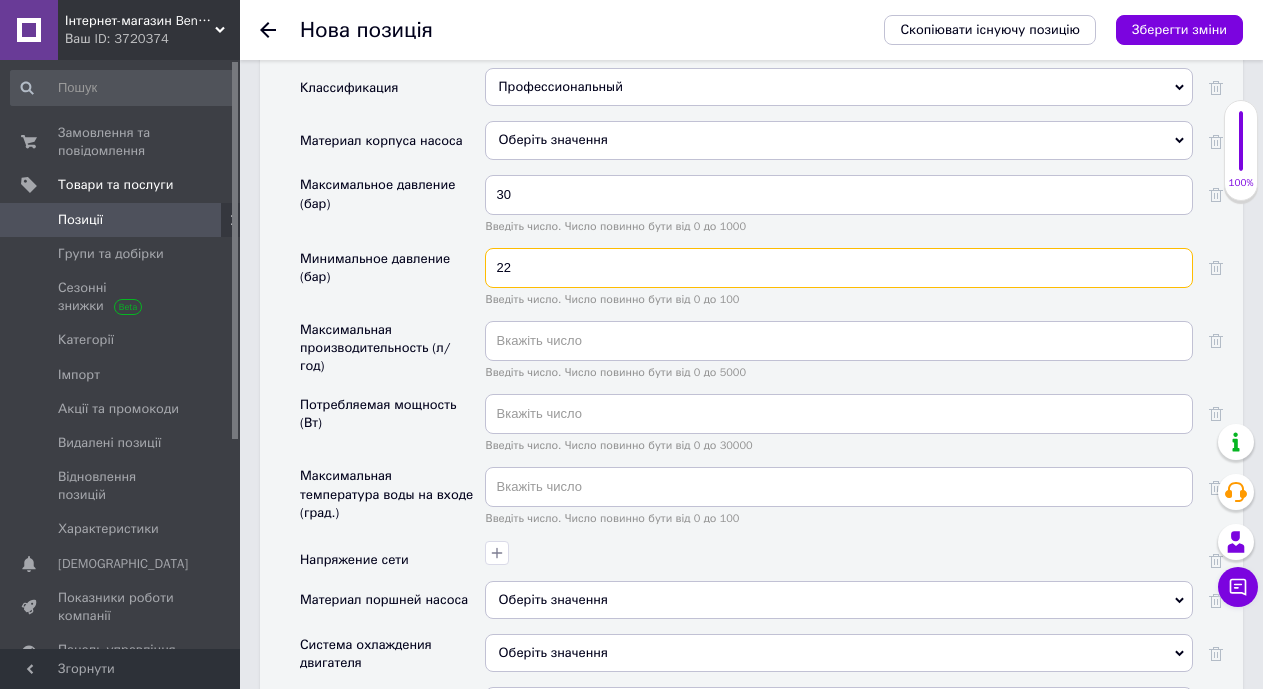 scroll, scrollTop: 1938, scrollLeft: 0, axis: vertical 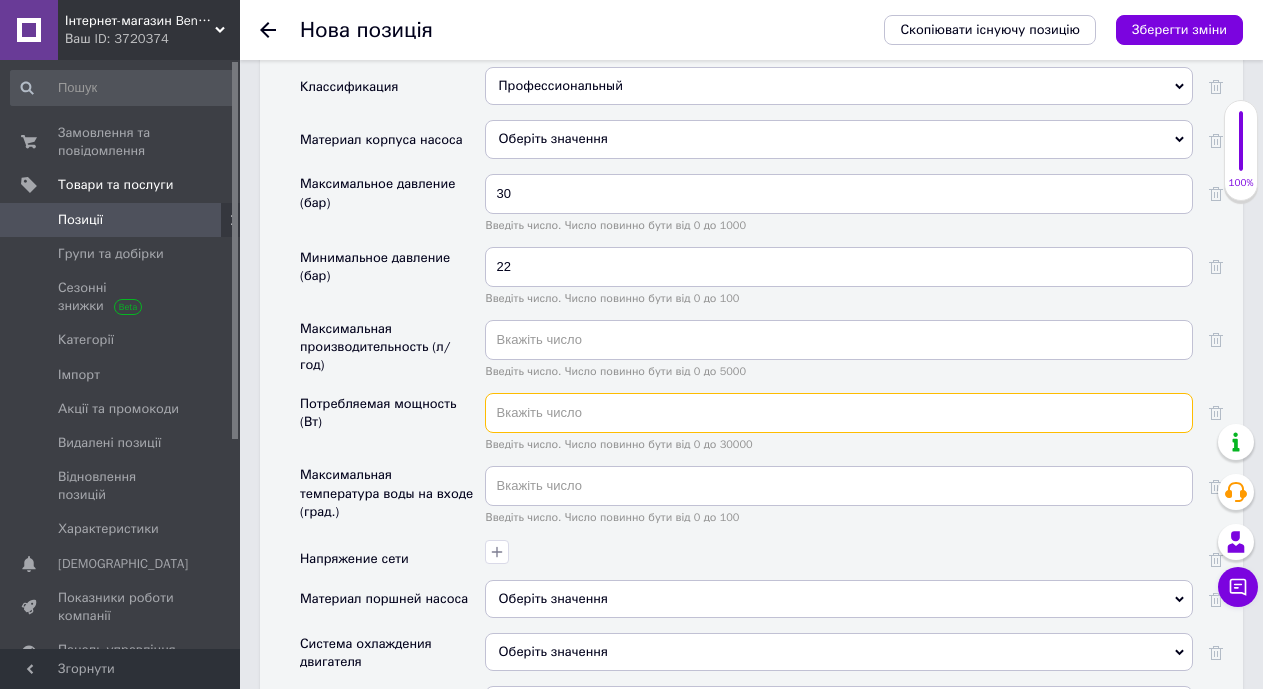 click at bounding box center [839, 413] 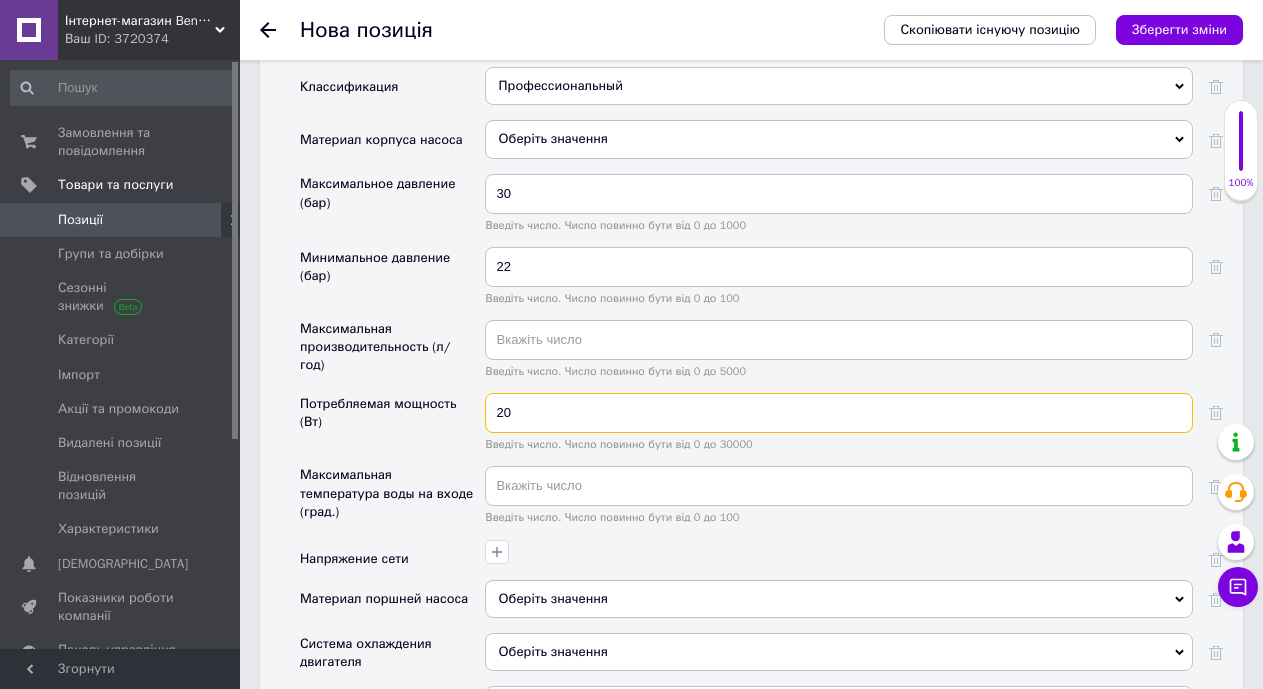 type on "20" 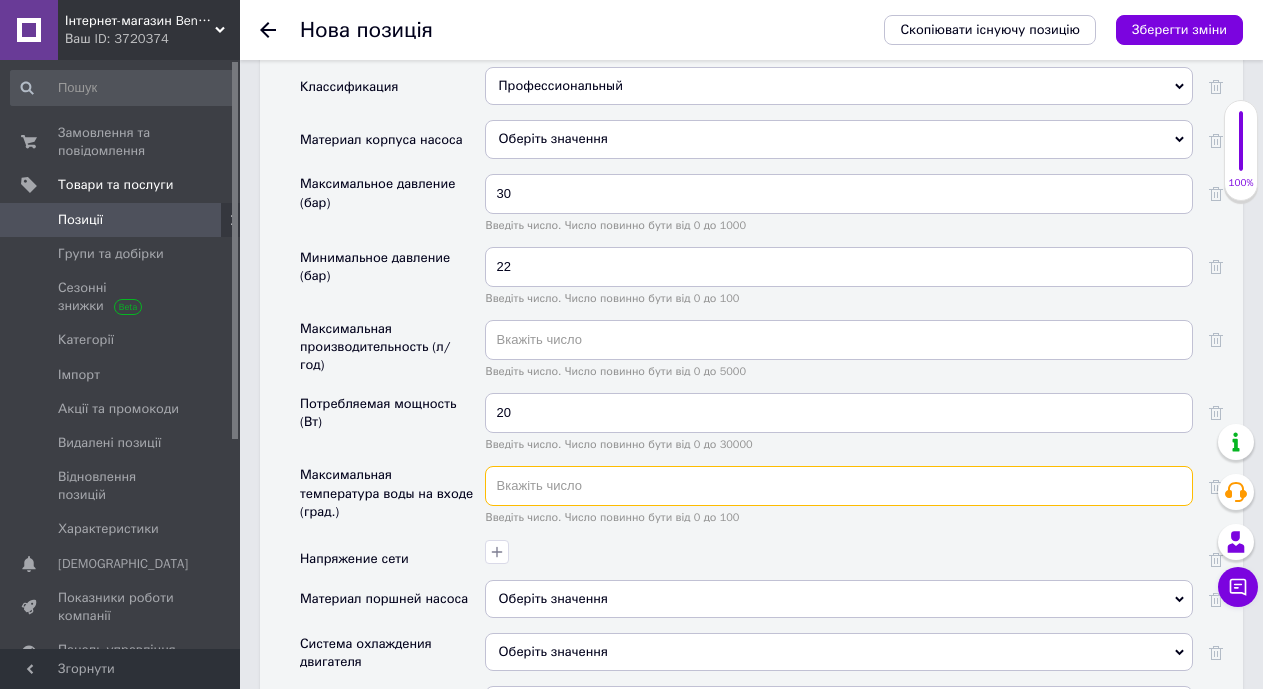 click at bounding box center [839, 486] 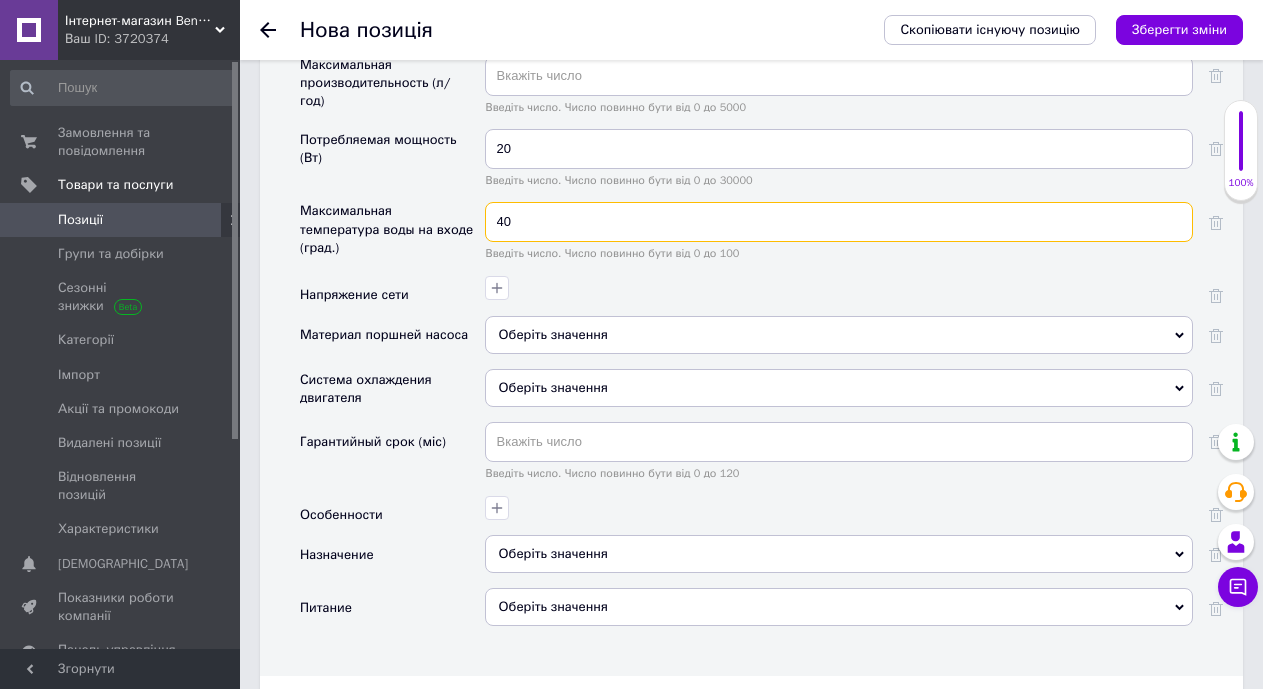 scroll, scrollTop: 2238, scrollLeft: 0, axis: vertical 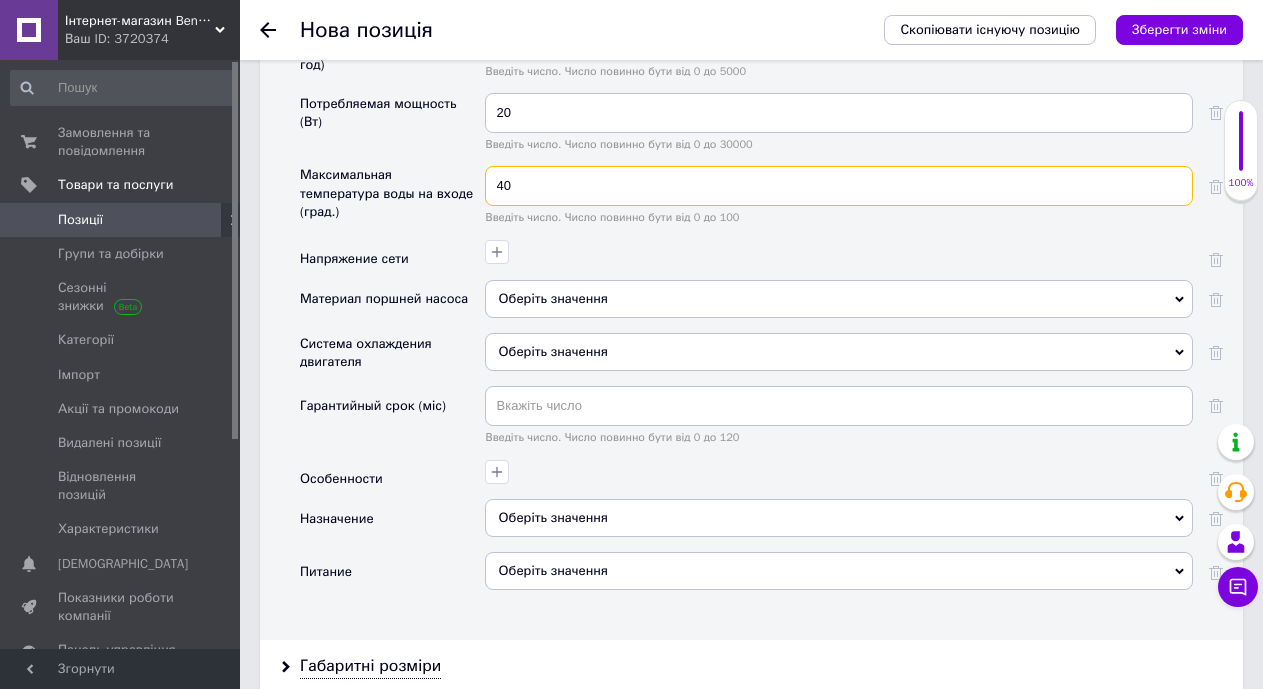 type on "40" 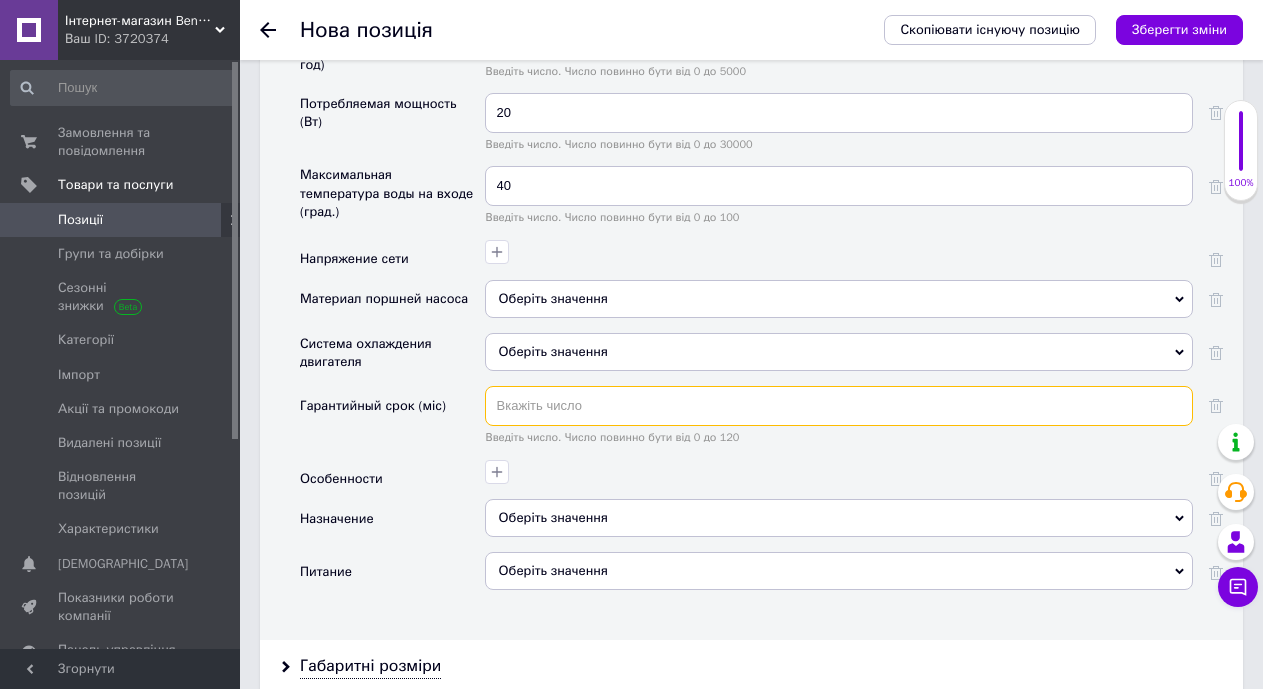 click at bounding box center (839, 406) 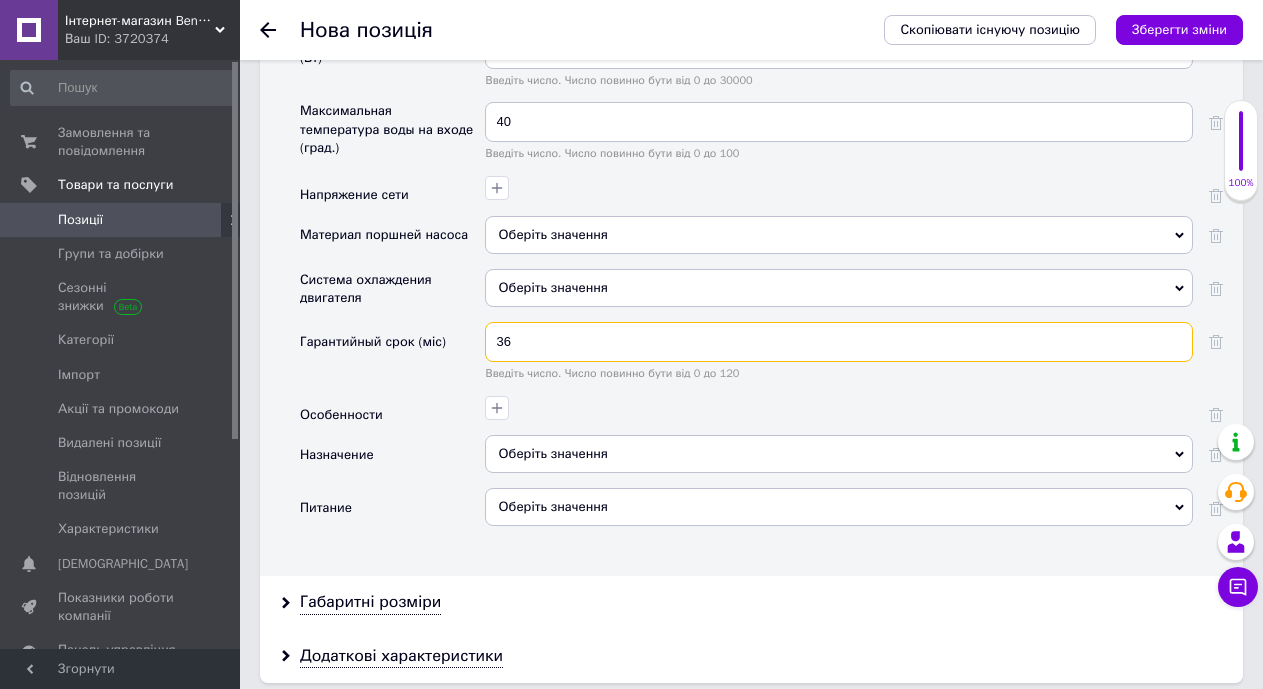 scroll, scrollTop: 2338, scrollLeft: 0, axis: vertical 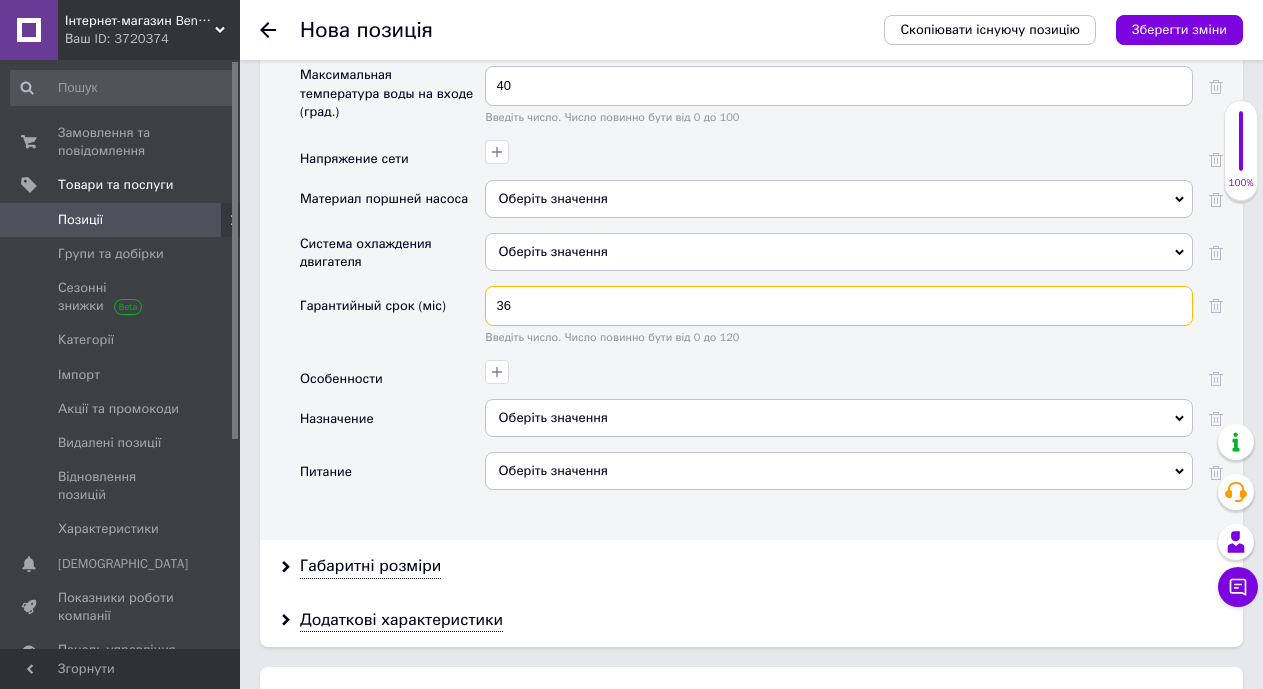 type on "36" 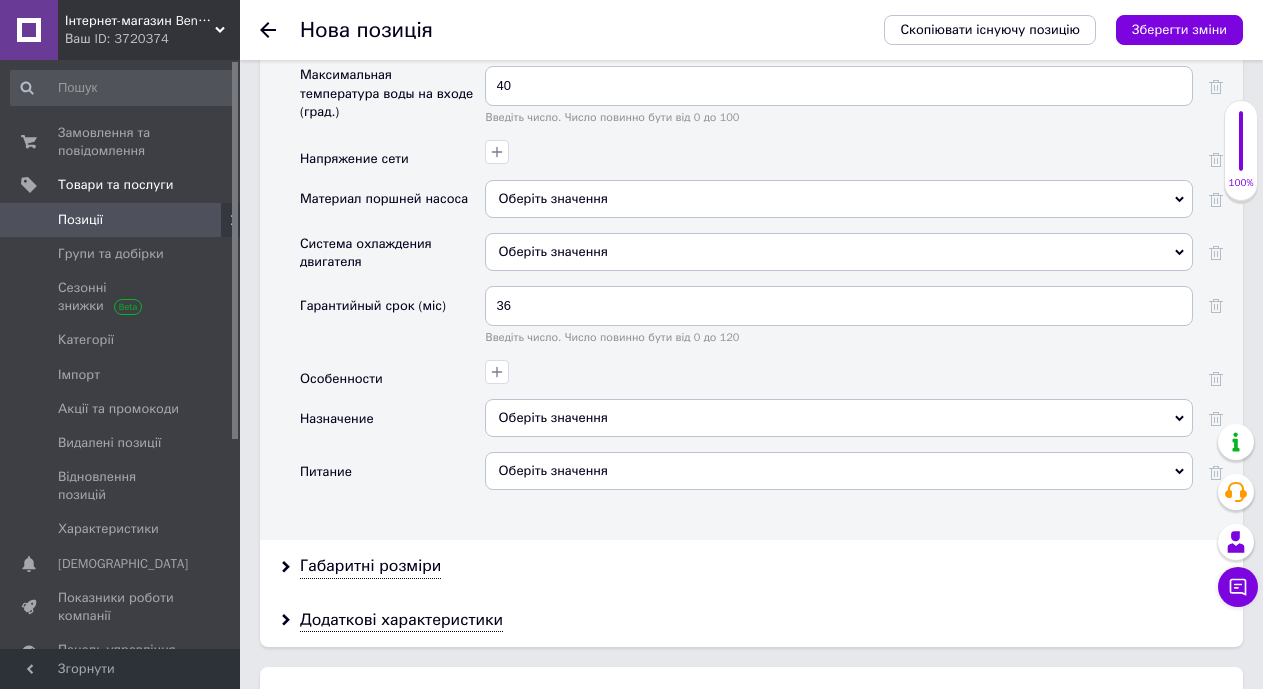 click on "Оберіть значення" at bounding box center [839, 418] 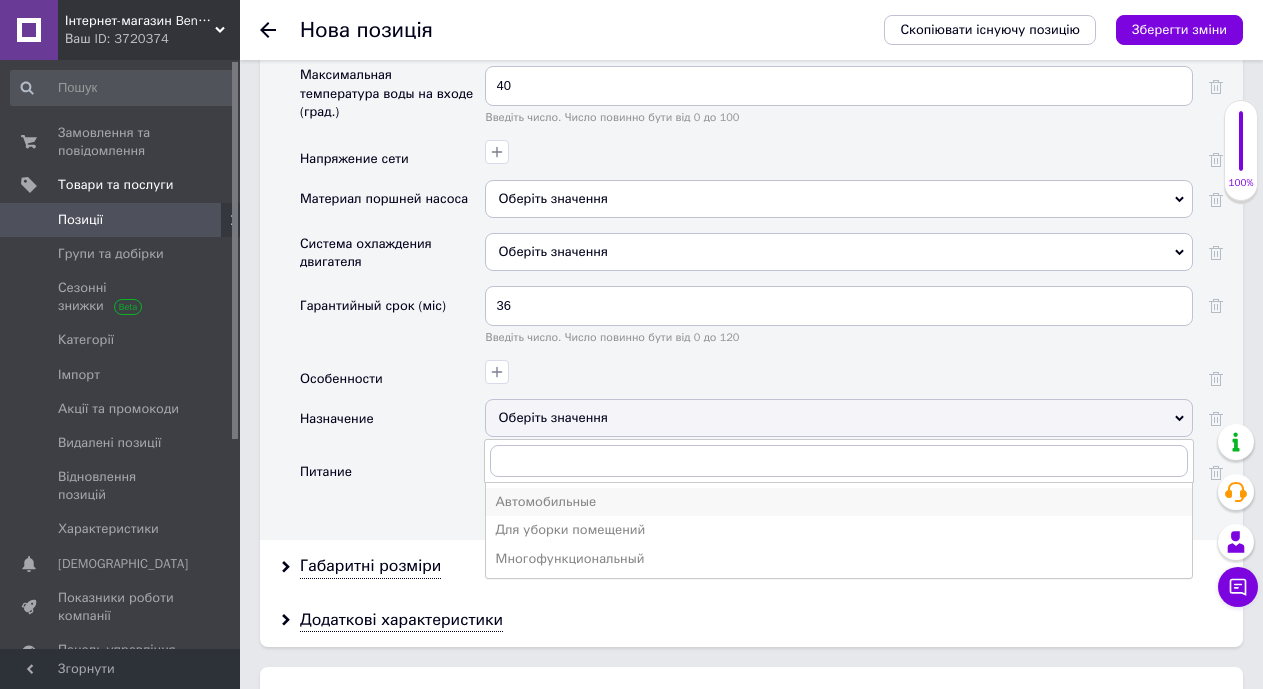 click on "Автомобильные" at bounding box center [839, 502] 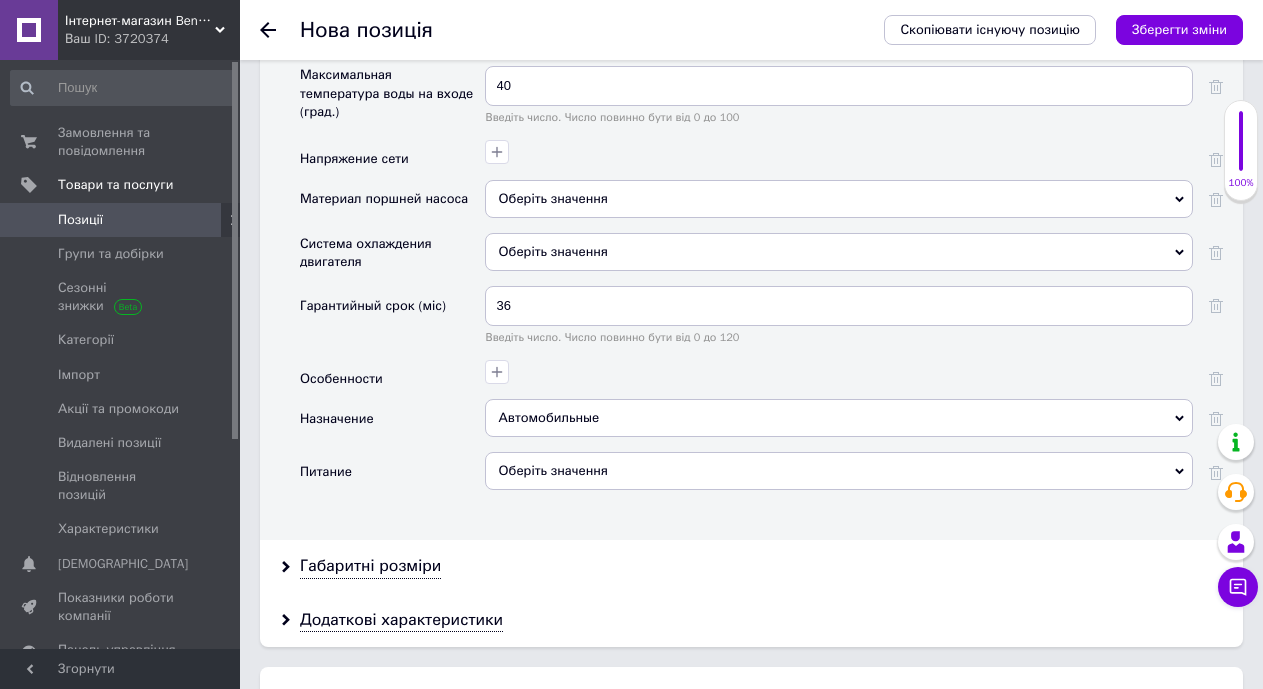 click on "Оберіть значення" at bounding box center [839, 471] 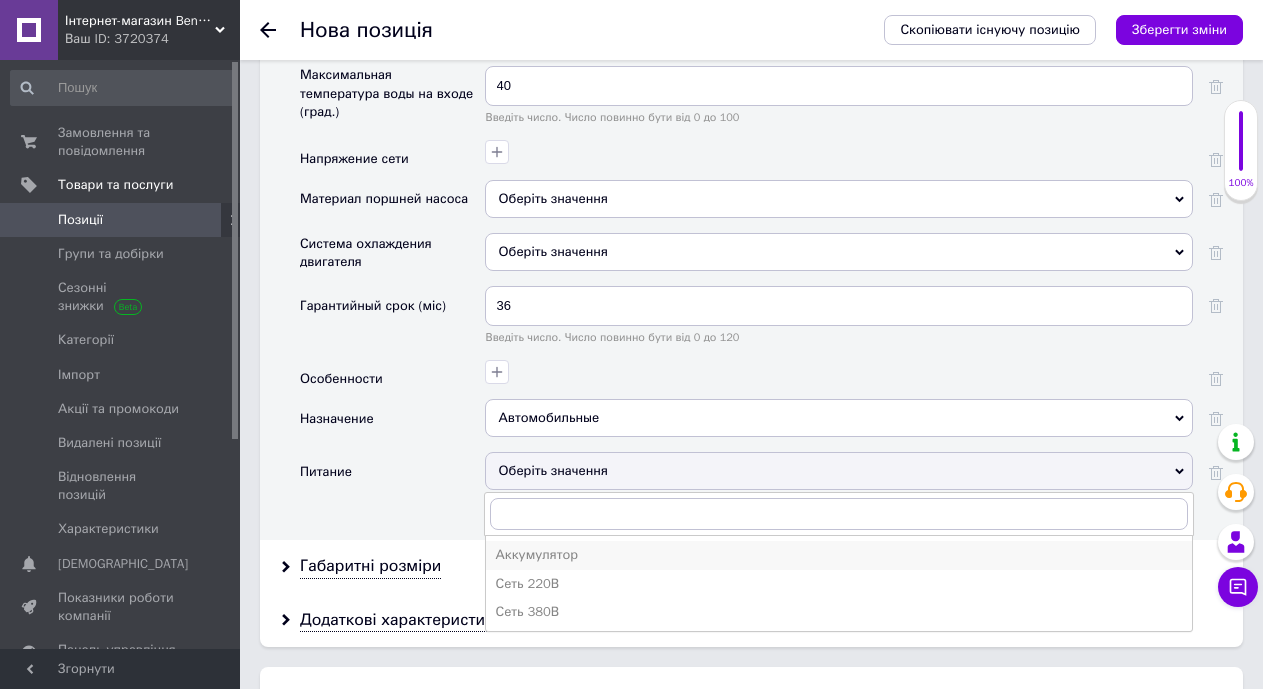 click on "Аккумулятор" at bounding box center (839, 555) 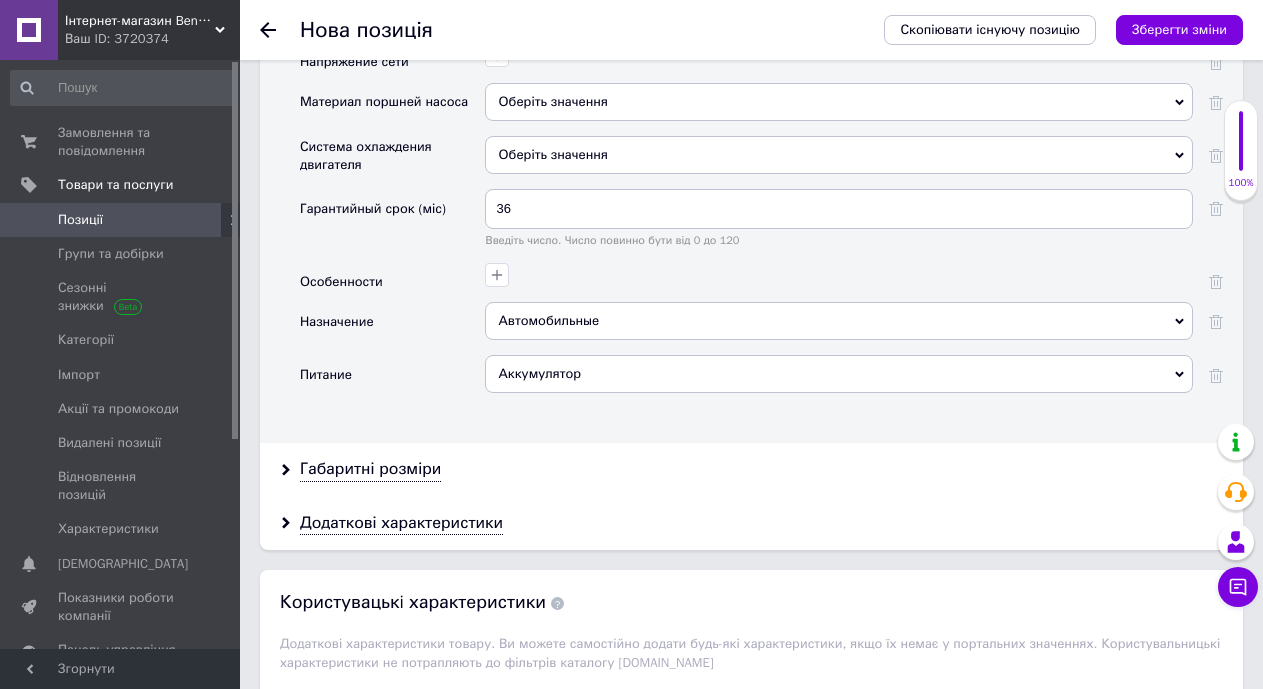 scroll, scrollTop: 2538, scrollLeft: 0, axis: vertical 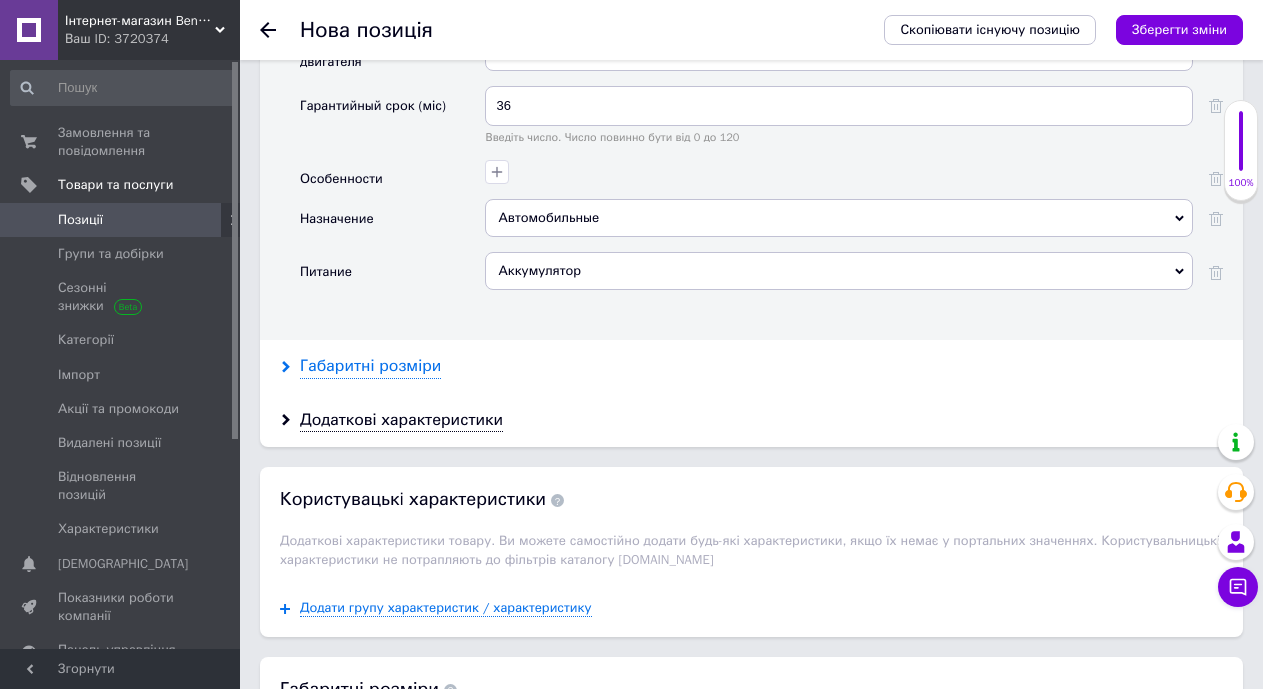 click on "Габаритні розміри" at bounding box center (370, 366) 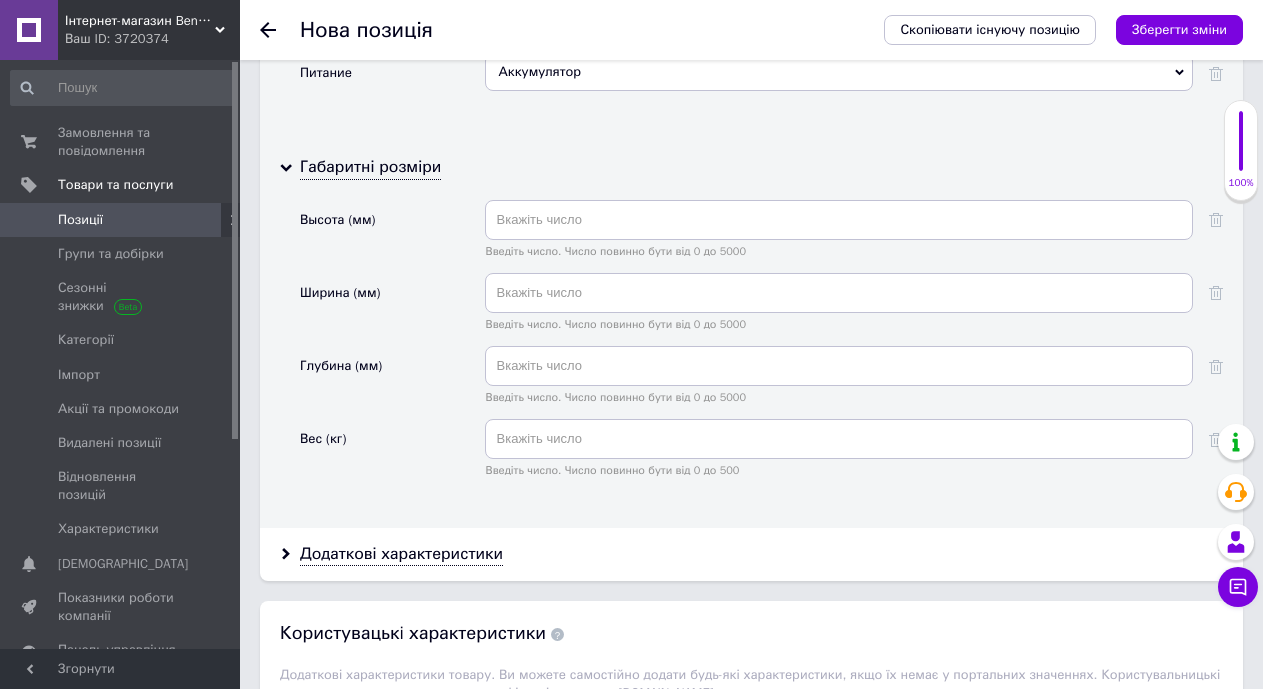scroll, scrollTop: 2738, scrollLeft: 0, axis: vertical 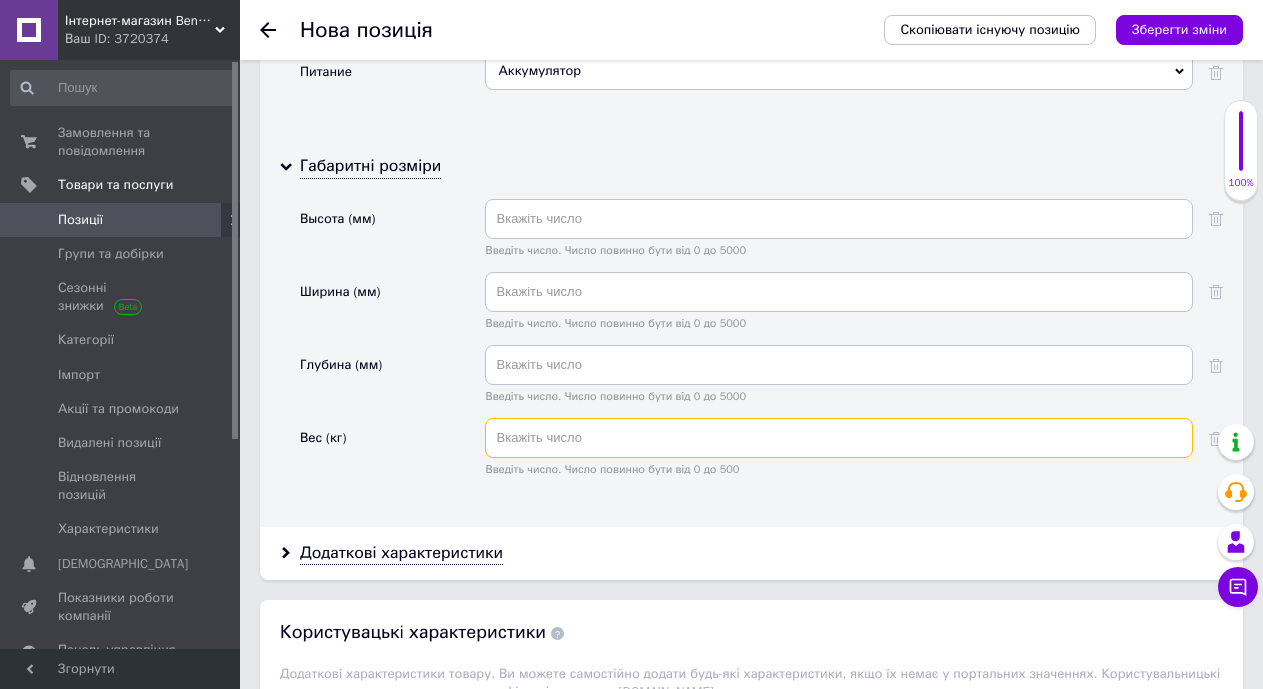 click at bounding box center [839, 438] 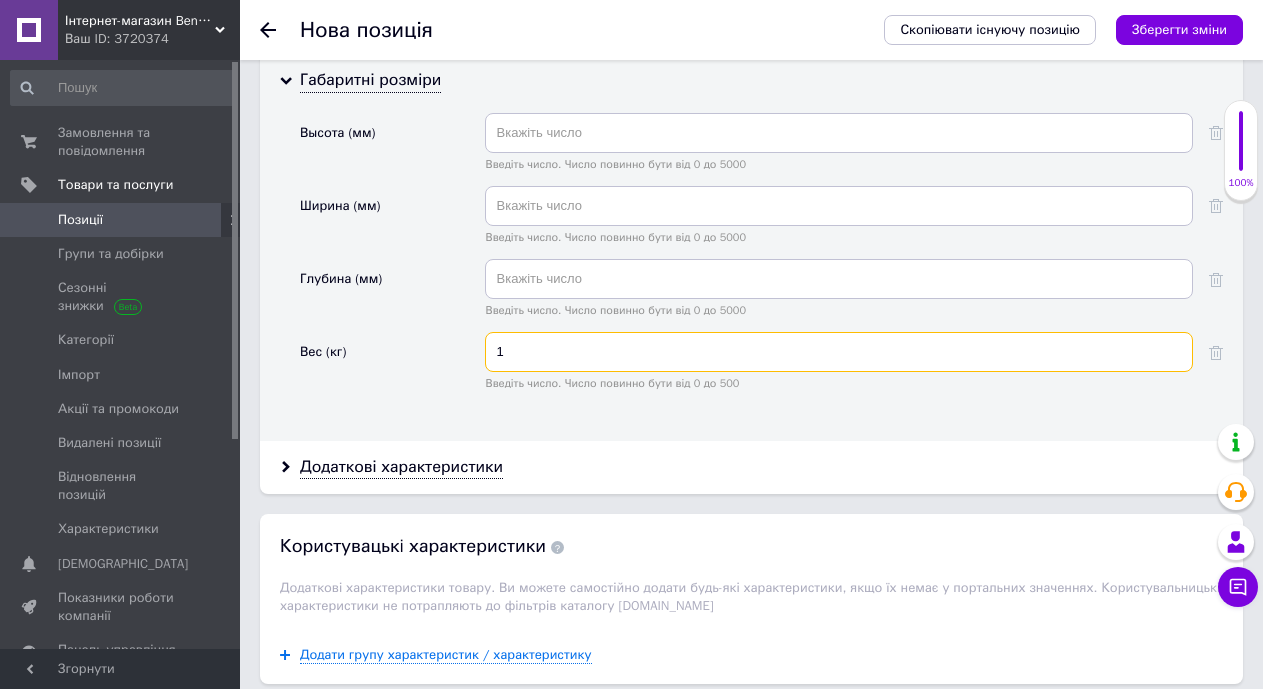 scroll, scrollTop: 2938, scrollLeft: 0, axis: vertical 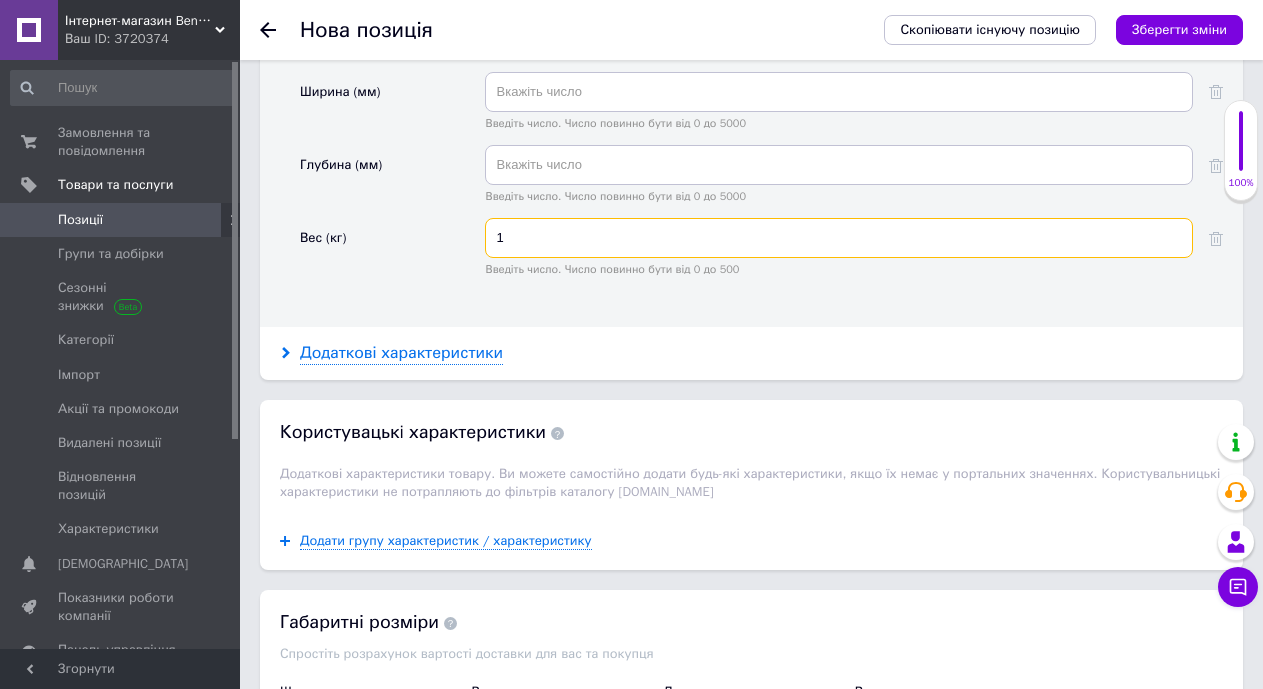 type on "1" 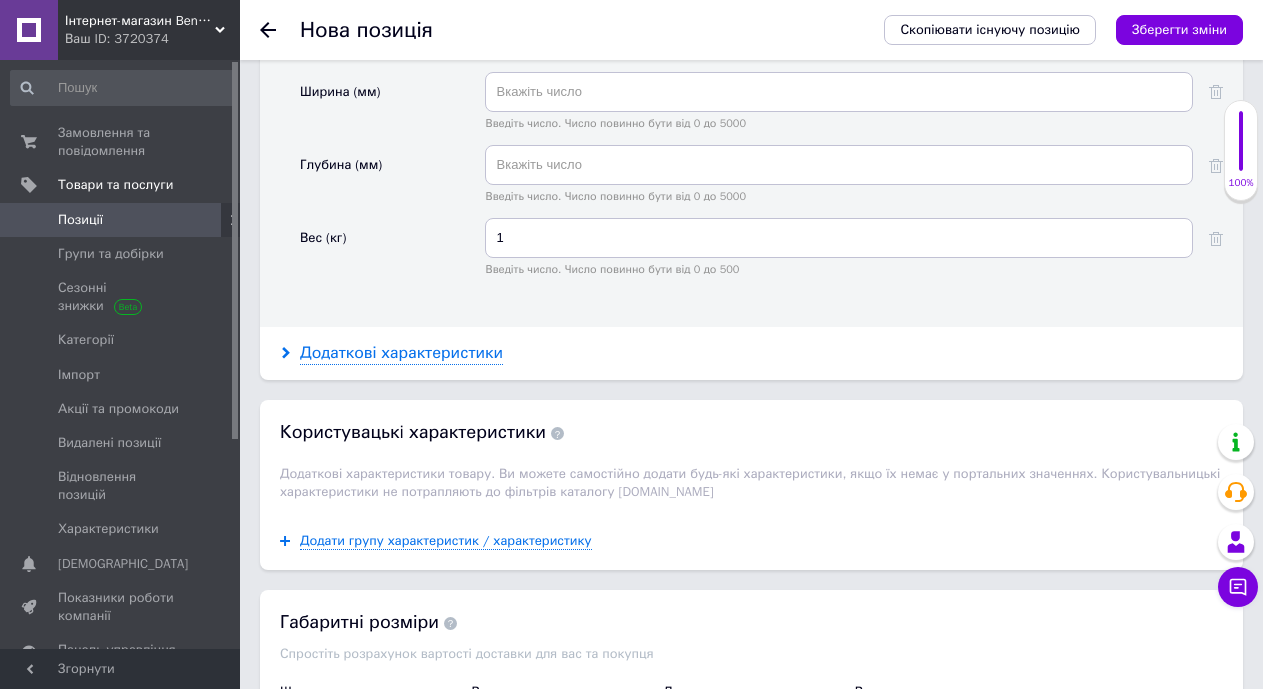 click on "Додаткові характеристики" at bounding box center (401, 353) 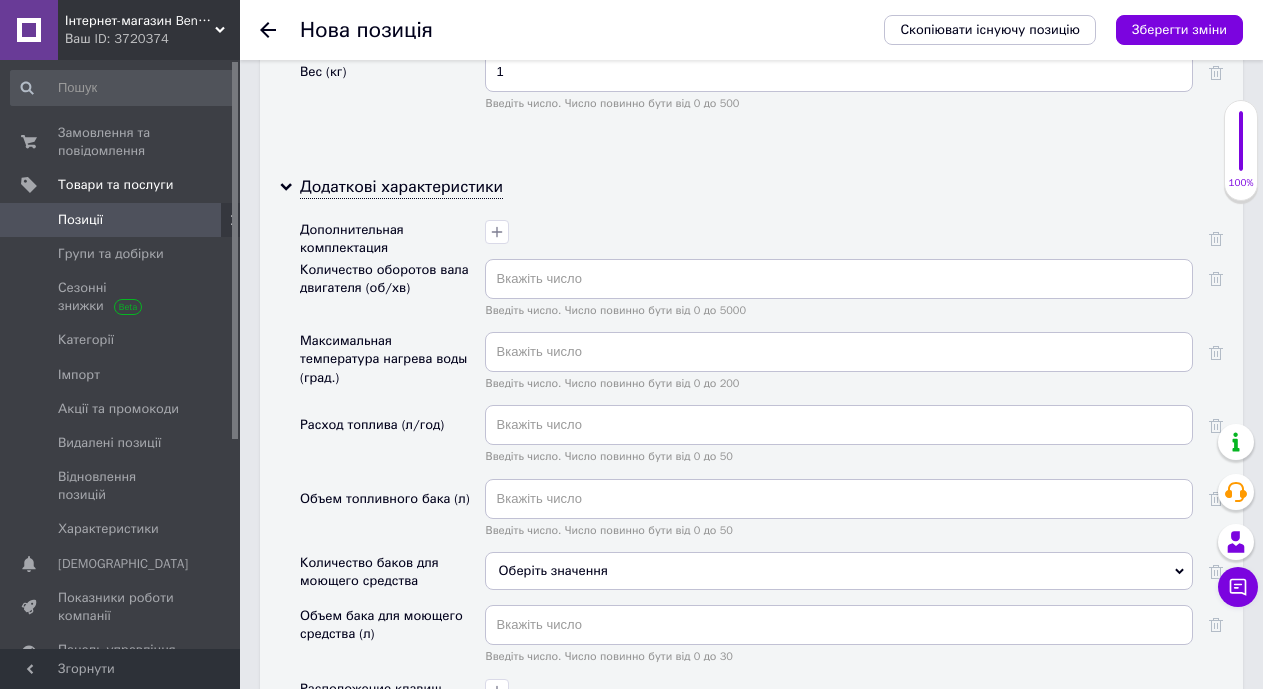 scroll, scrollTop: 3138, scrollLeft: 0, axis: vertical 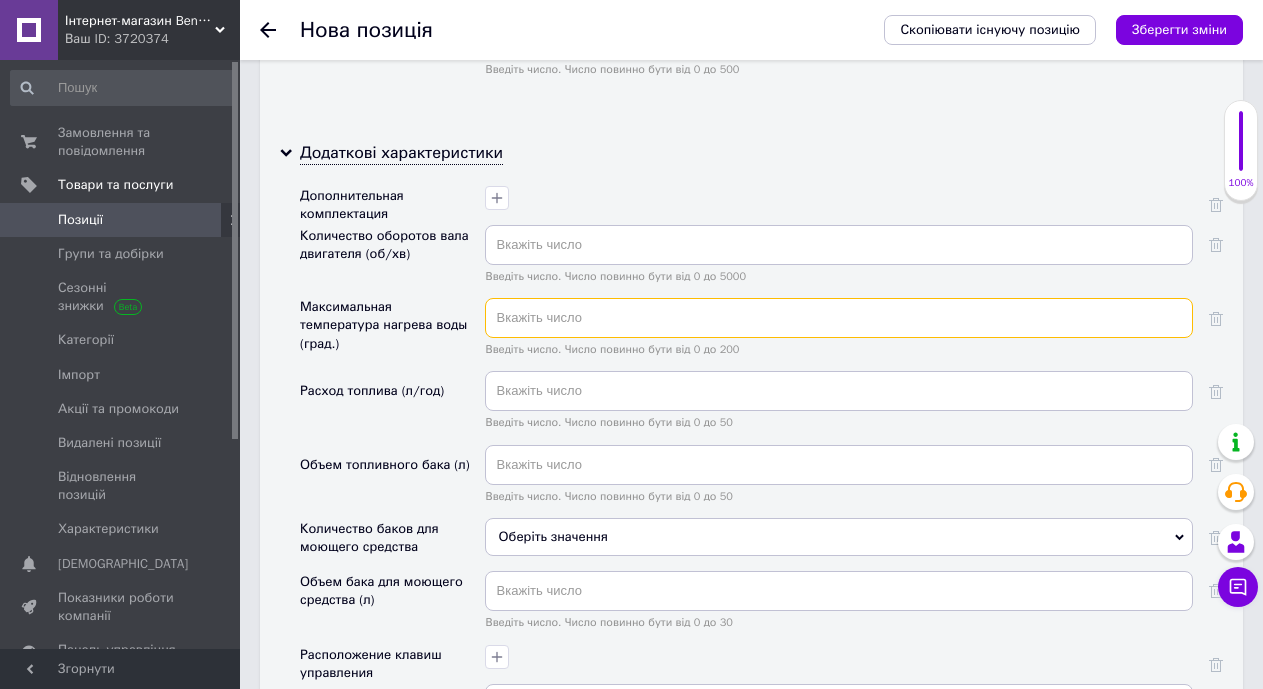 click at bounding box center (839, 318) 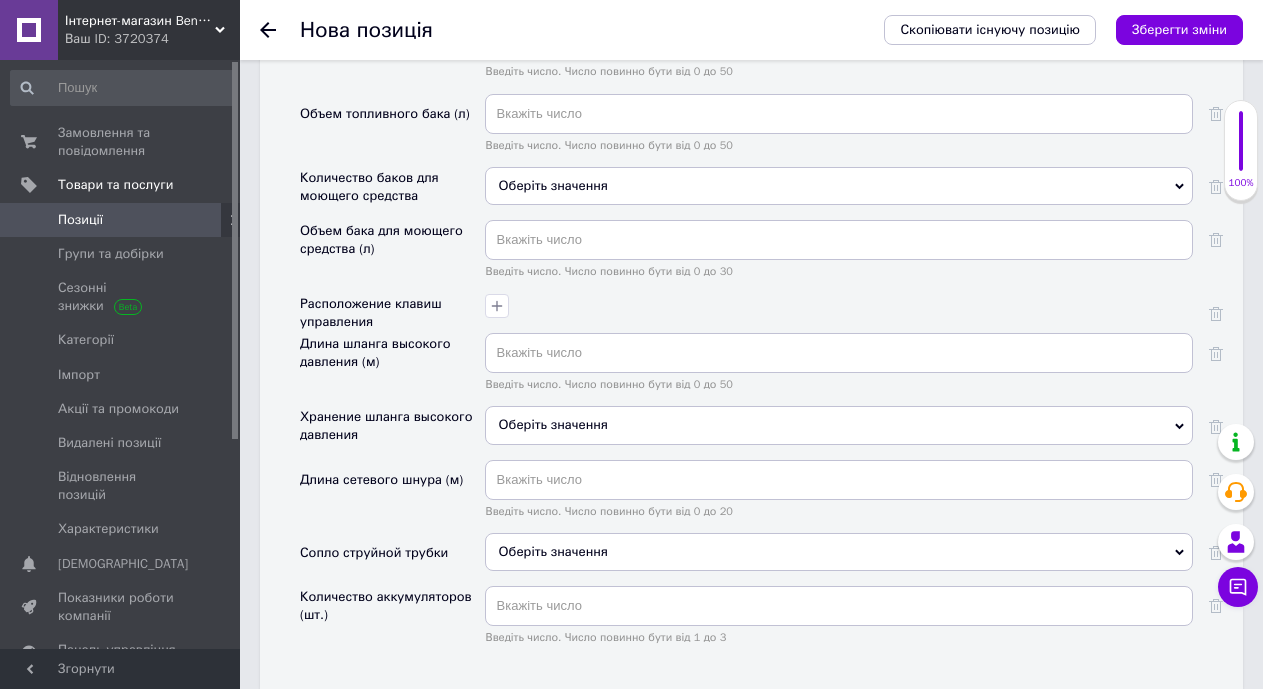 scroll, scrollTop: 3538, scrollLeft: 0, axis: vertical 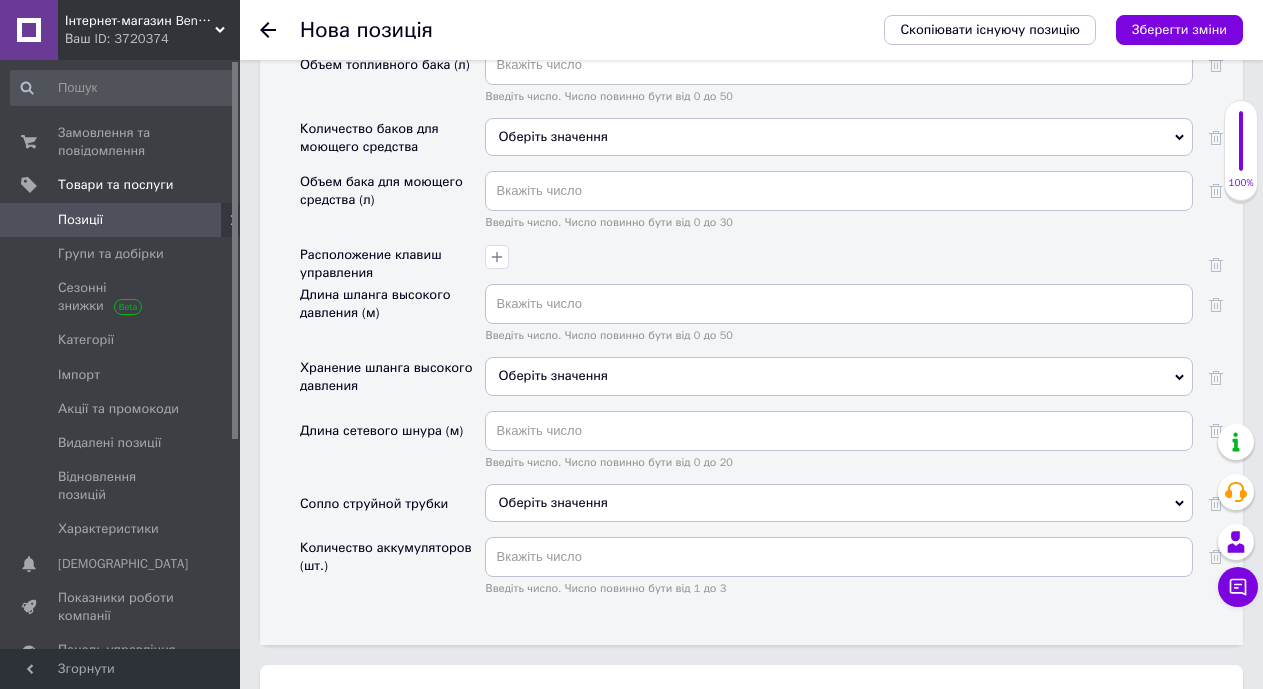 type on "40" 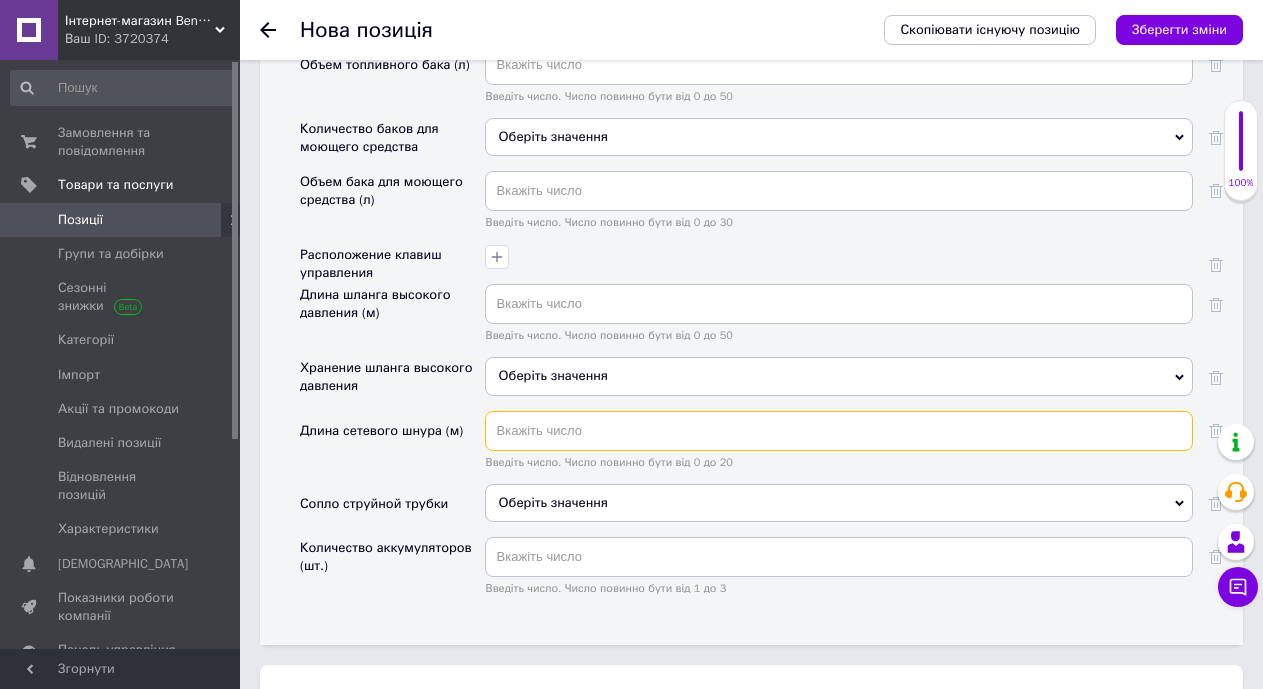 click at bounding box center (839, 431) 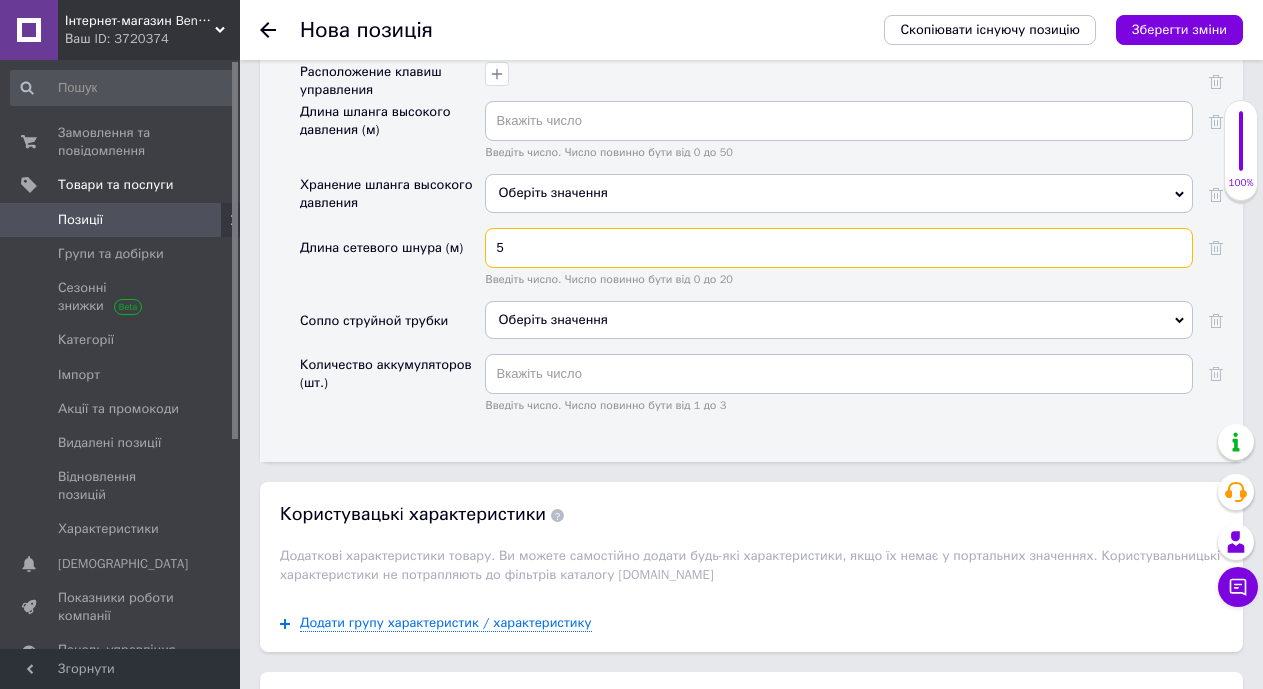 scroll, scrollTop: 3738, scrollLeft: 0, axis: vertical 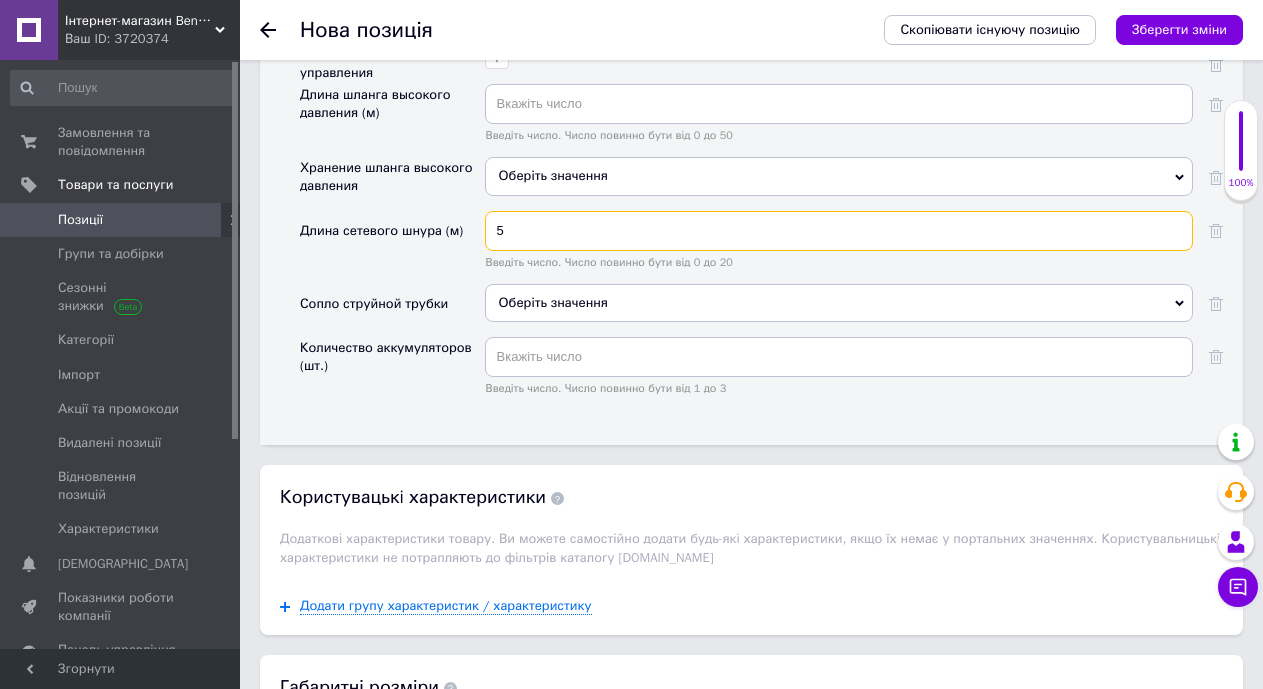 type on "5" 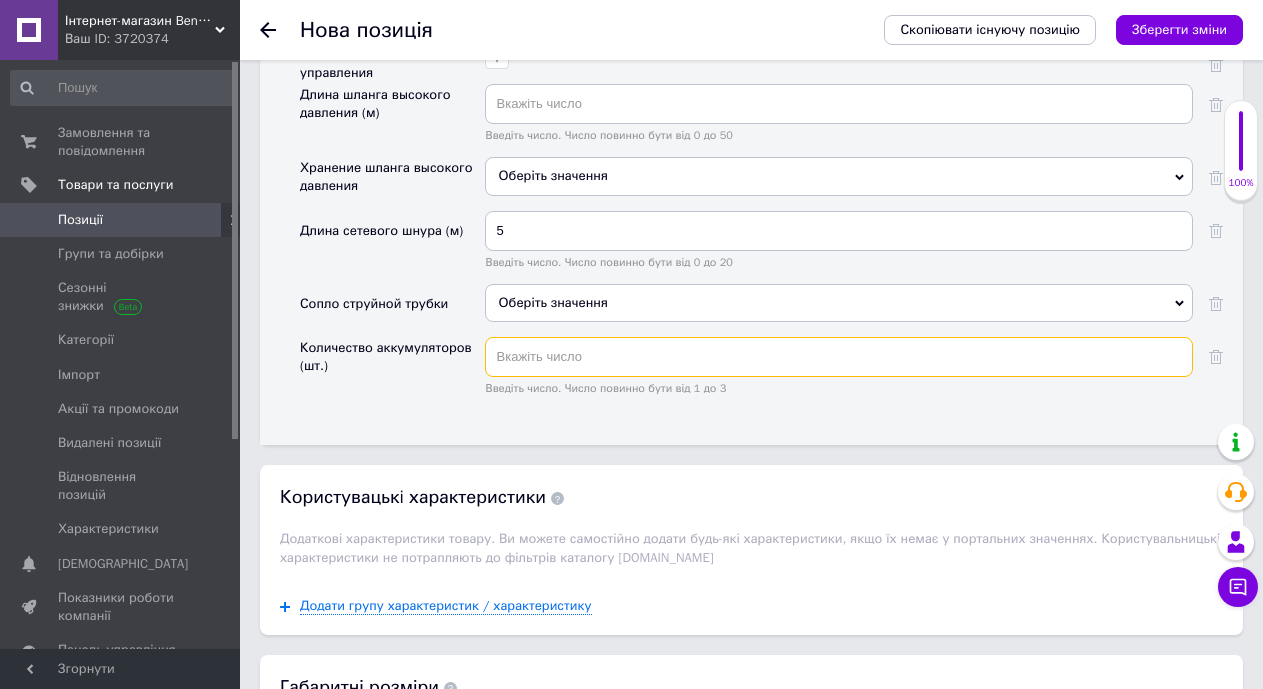 click at bounding box center [839, 357] 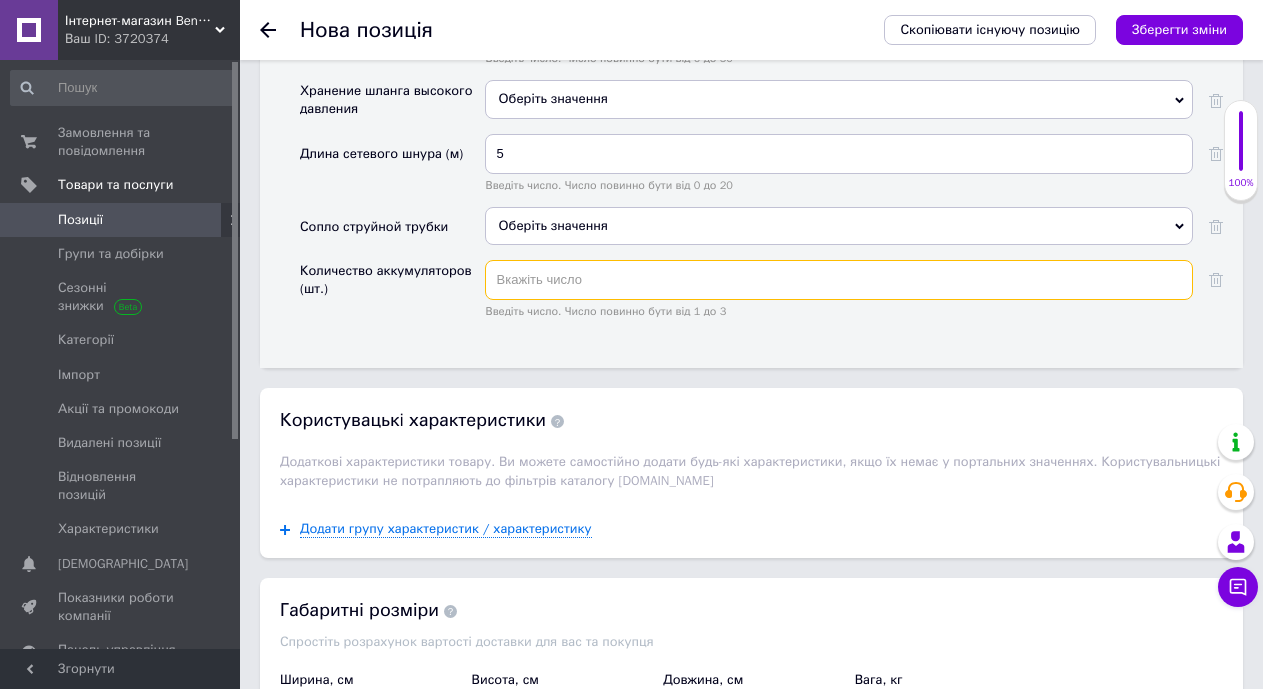 scroll, scrollTop: 3838, scrollLeft: 0, axis: vertical 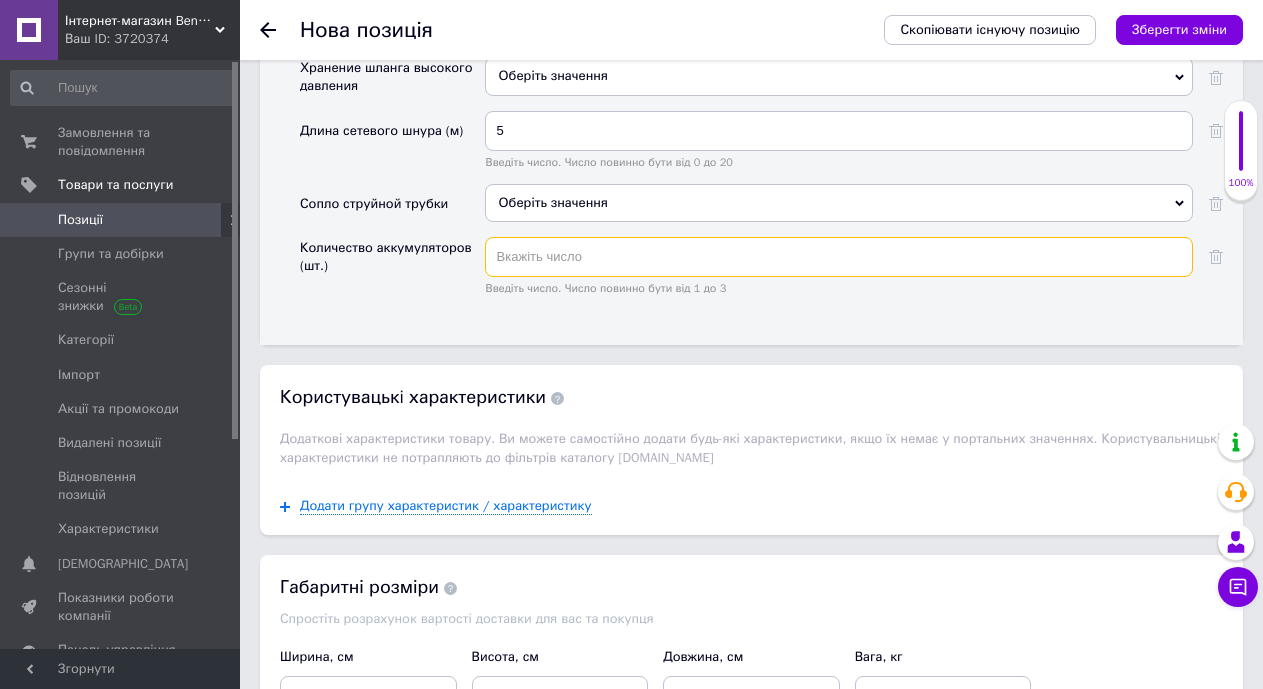 type on "1" 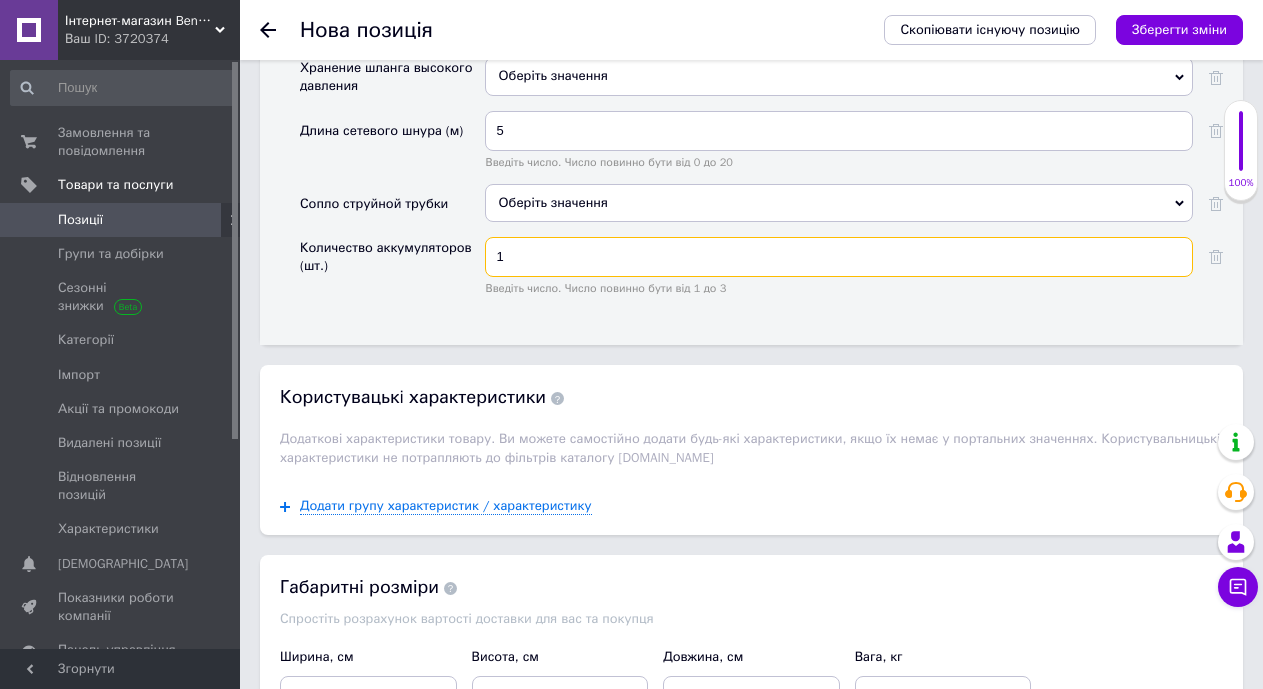 type 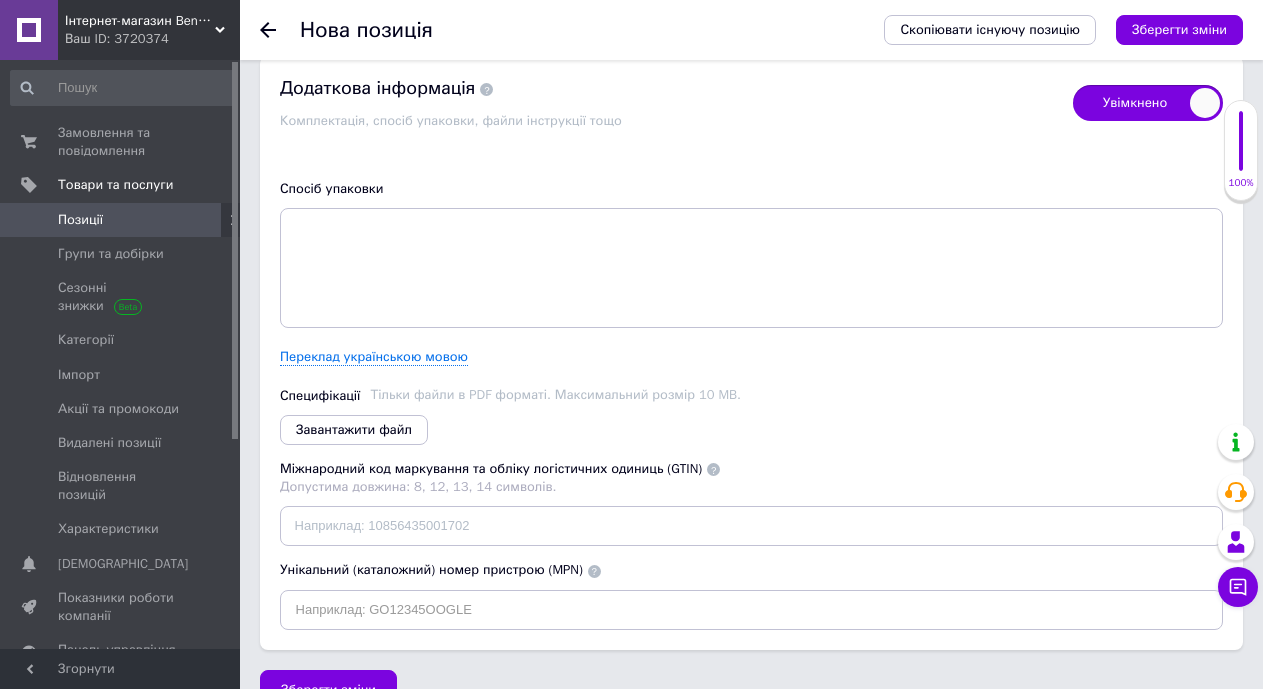 scroll, scrollTop: 4576, scrollLeft: 0, axis: vertical 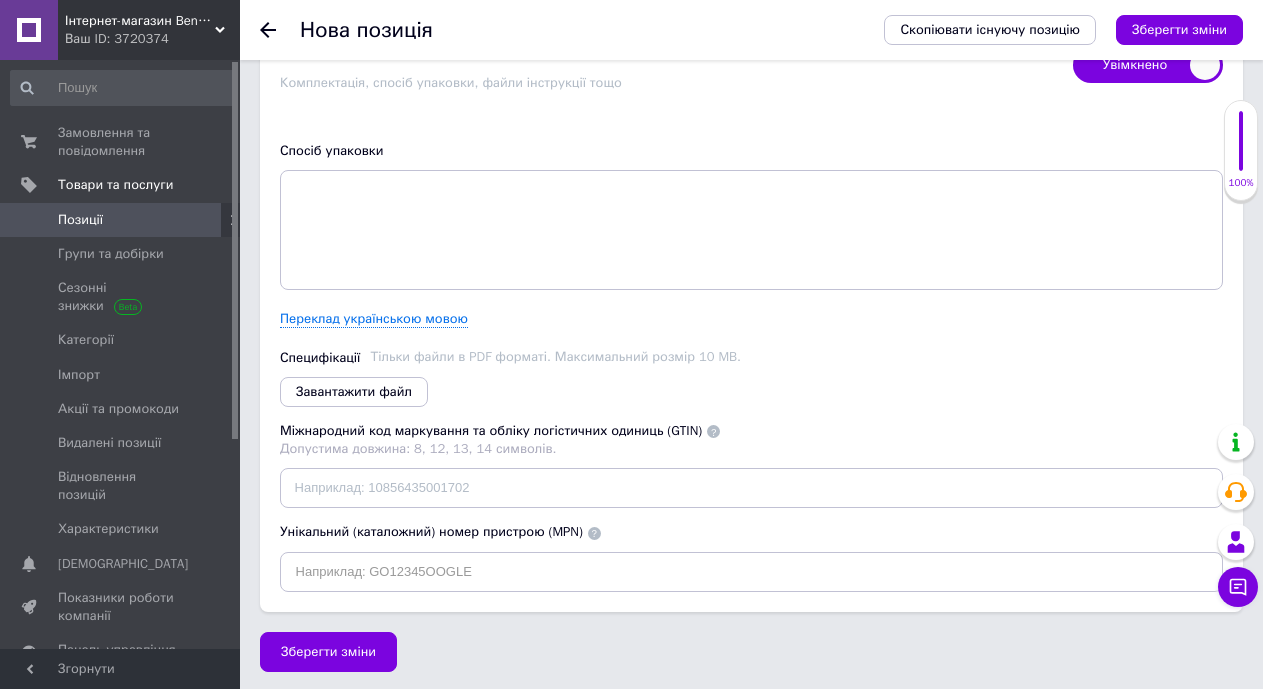 click on "Зберегти зміни" at bounding box center (1179, 29) 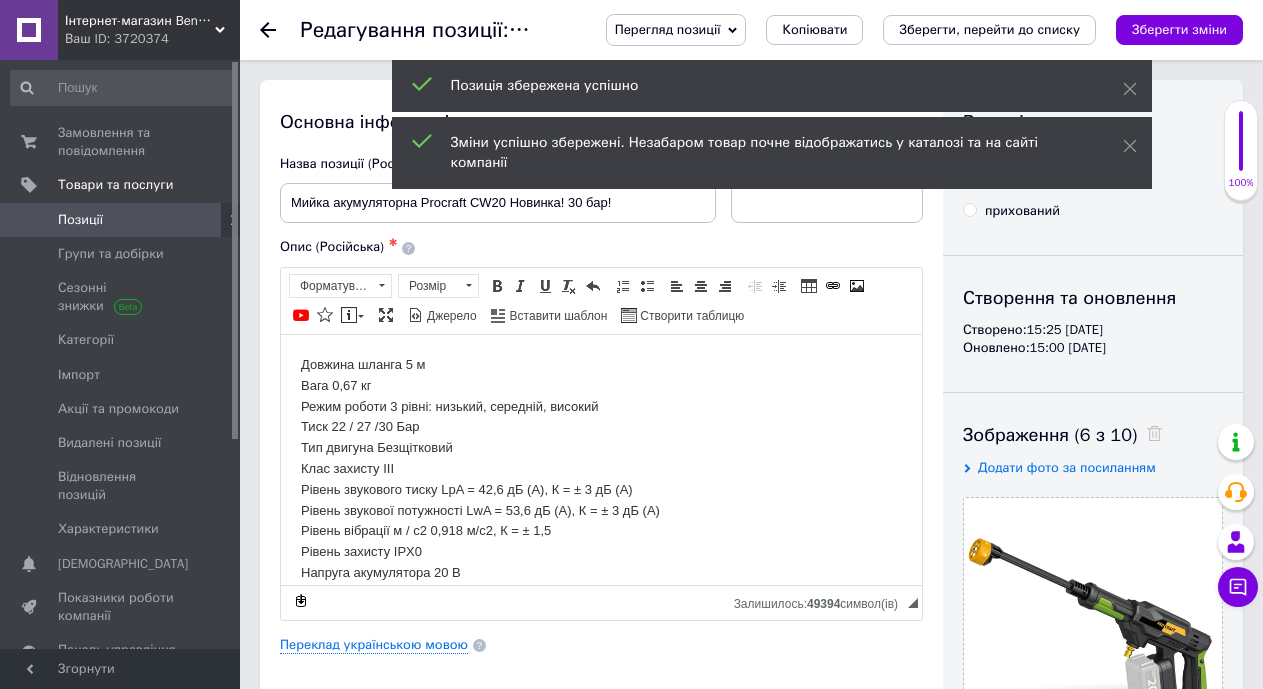 scroll, scrollTop: 0, scrollLeft: 0, axis: both 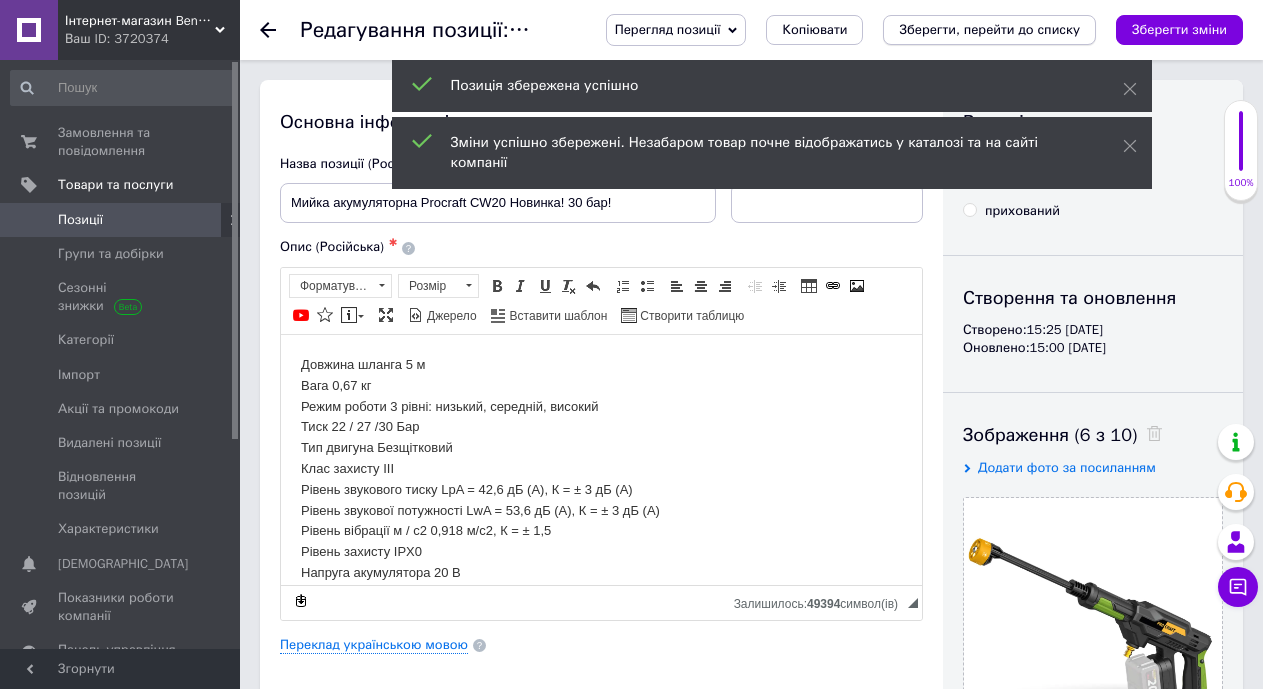 click on "Зберегти, перейти до списку" at bounding box center (989, 29) 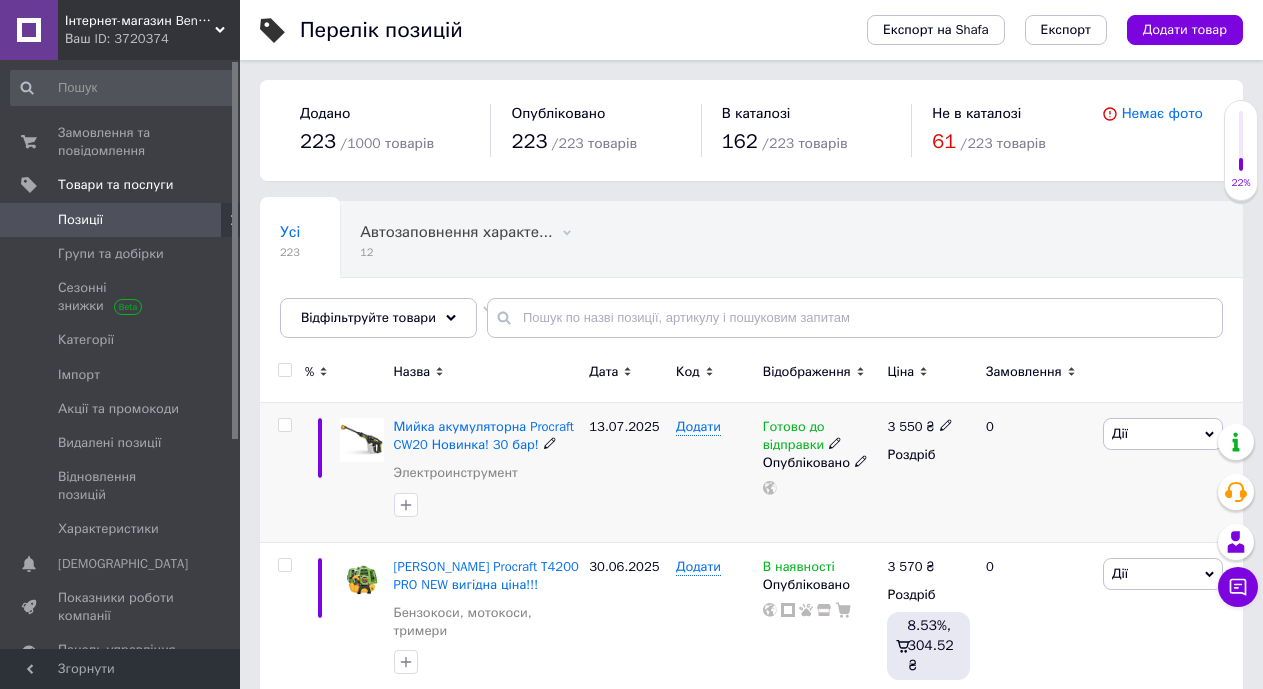 click on "Дії" at bounding box center [1163, 434] 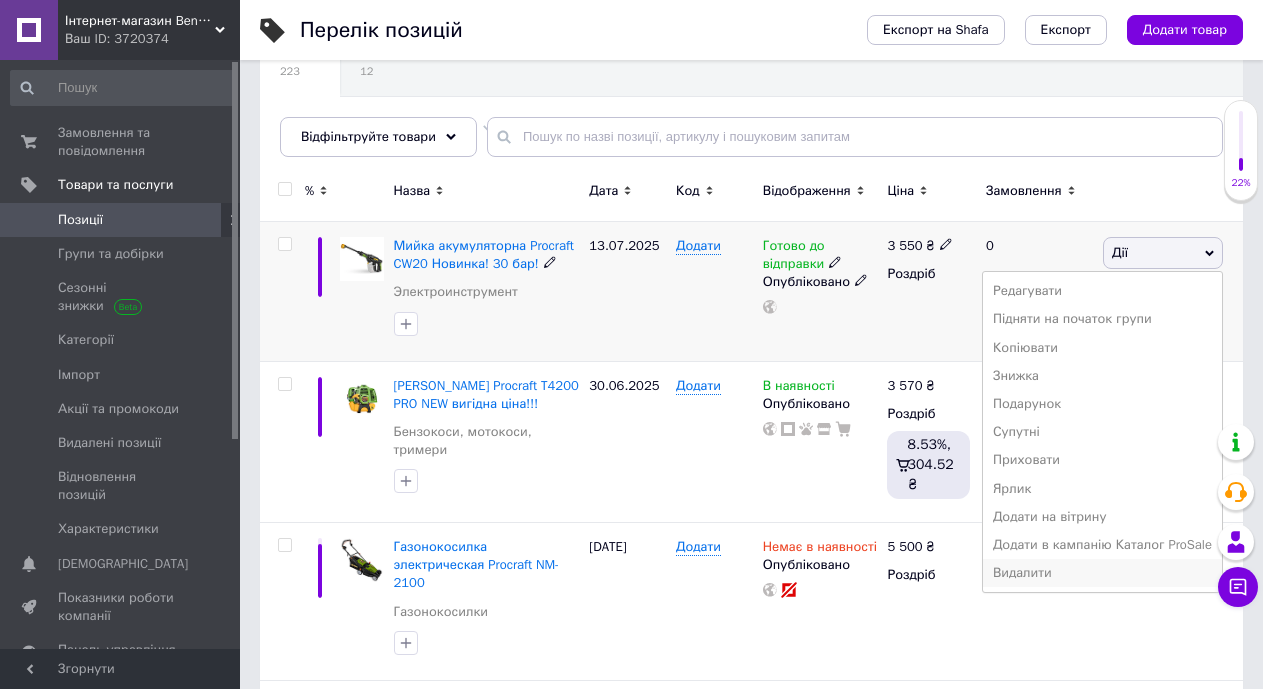 scroll, scrollTop: 200, scrollLeft: 0, axis: vertical 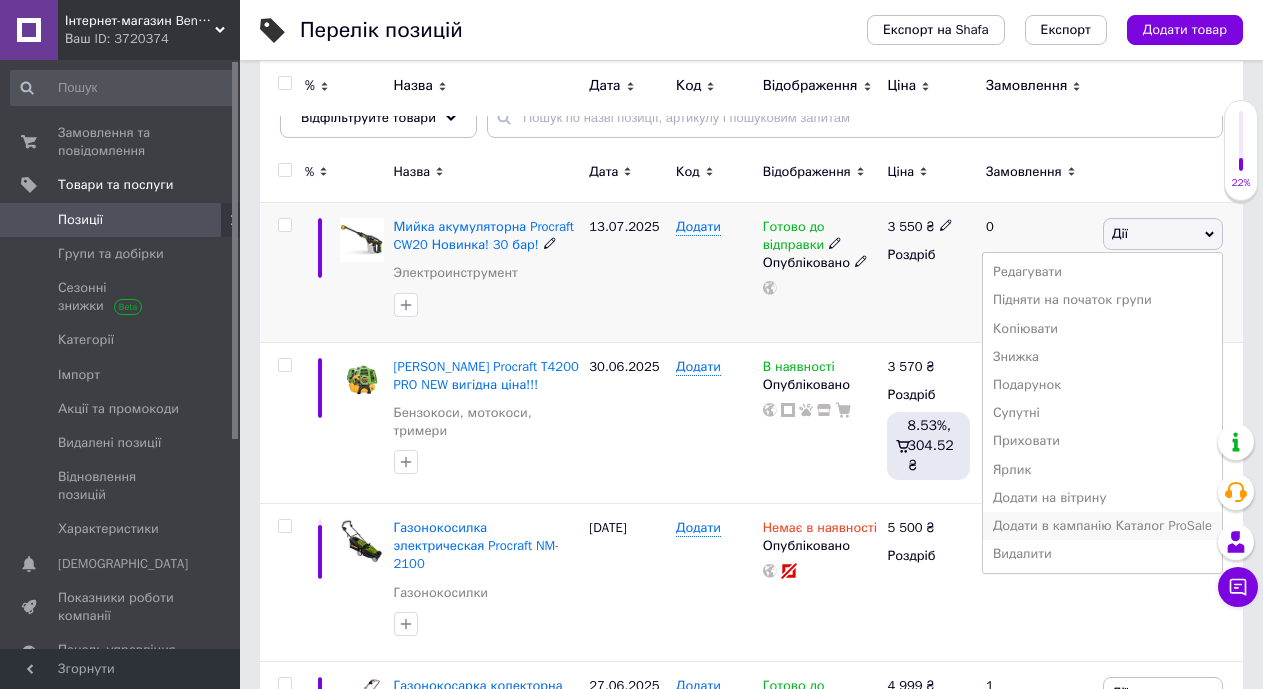 click on "Додати в кампанію Каталог ProSale" at bounding box center [1102, 526] 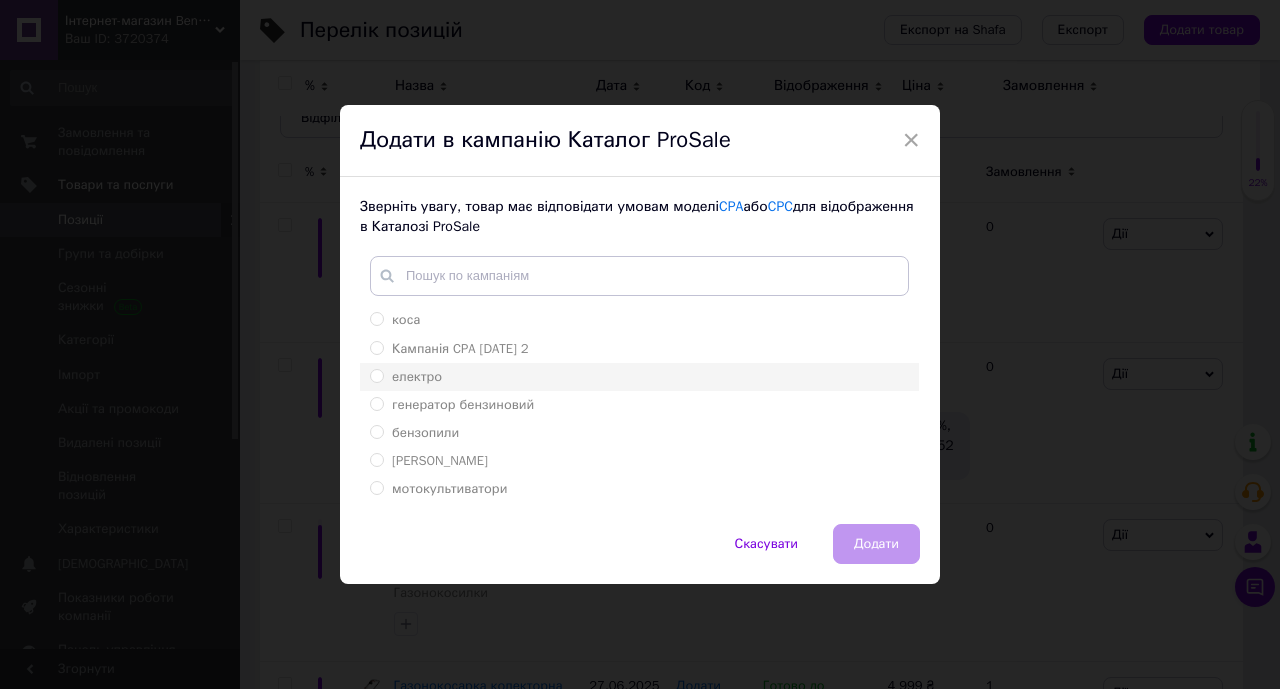 click on "електро" at bounding box center [417, 376] 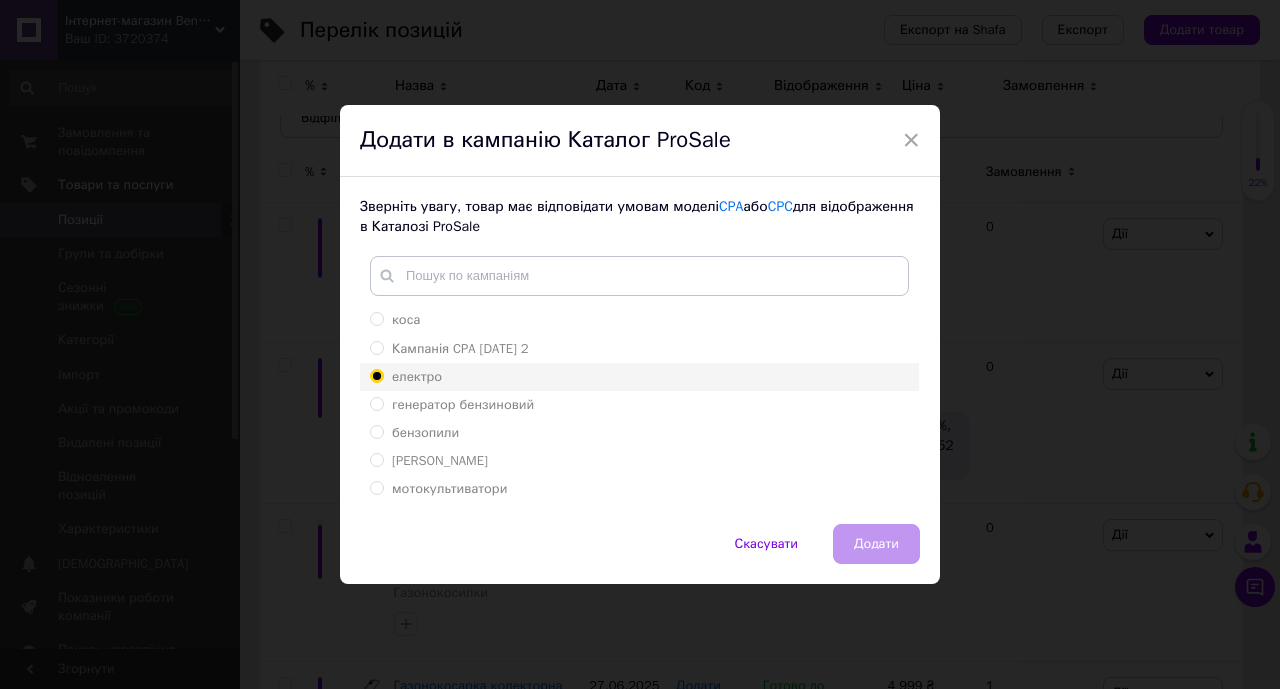 click on "електро" at bounding box center [376, 375] 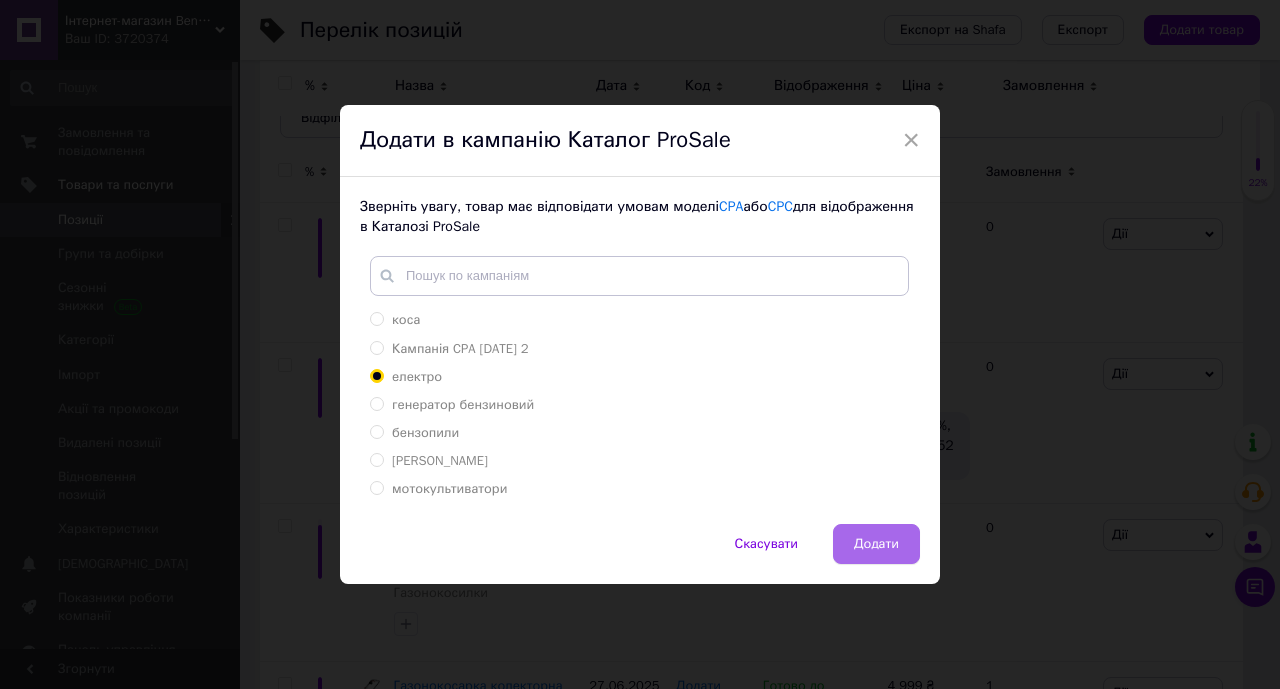 click on "Додати" at bounding box center (876, 544) 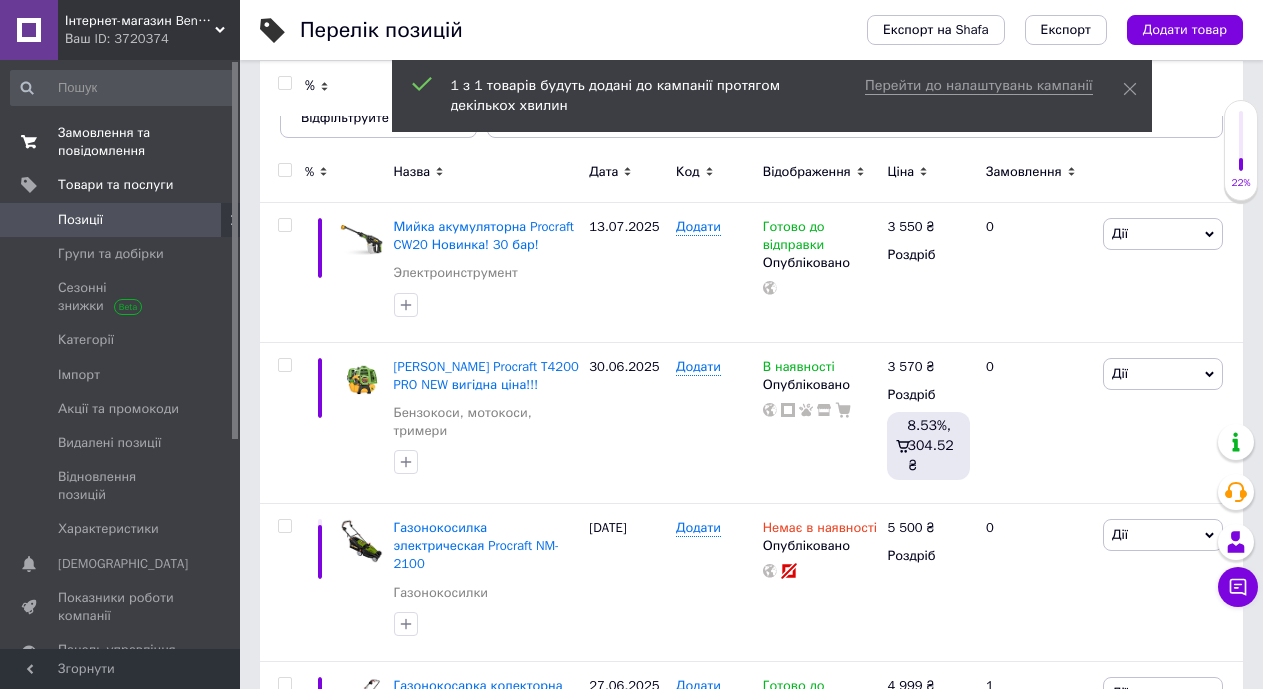 click on "Замовлення та повідомлення" at bounding box center [121, 142] 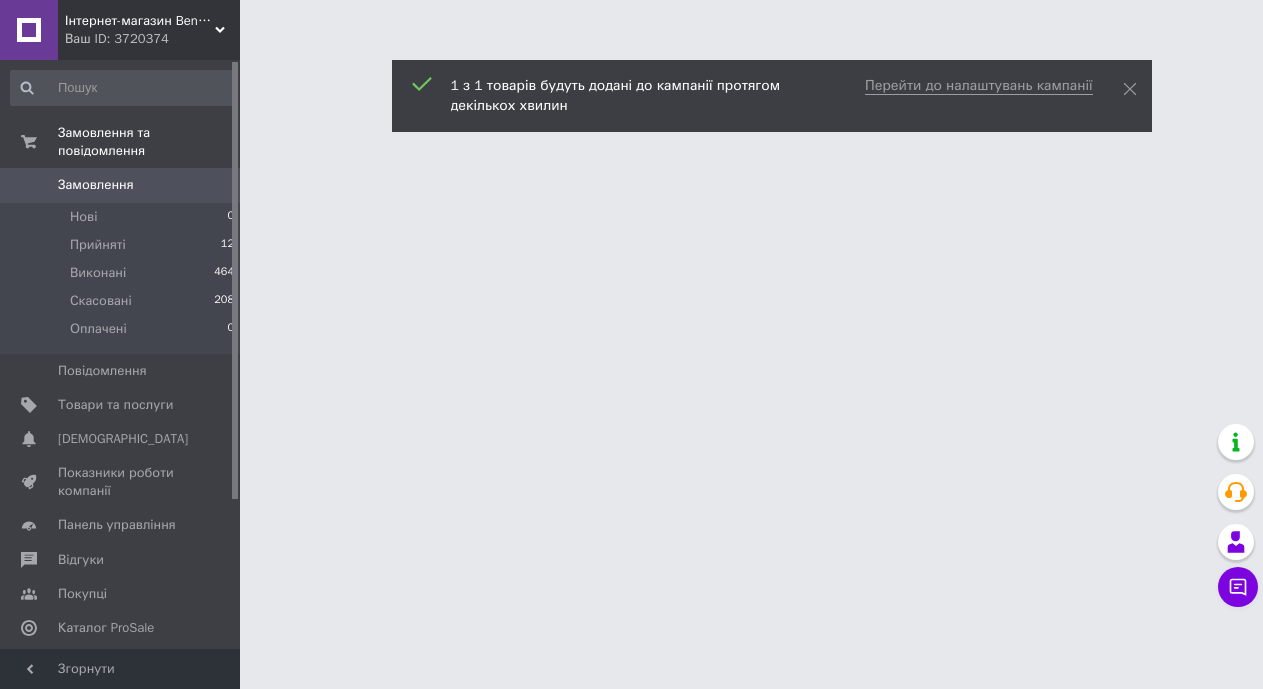 scroll, scrollTop: 0, scrollLeft: 0, axis: both 